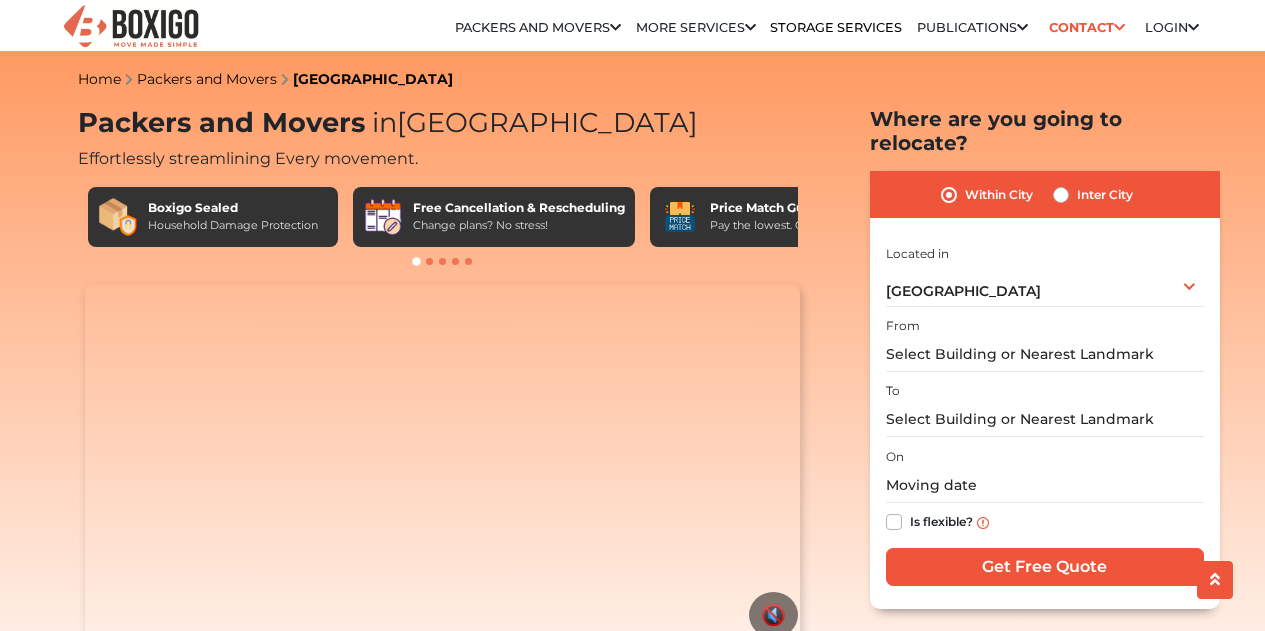 scroll, scrollTop: 121, scrollLeft: 0, axis: vertical 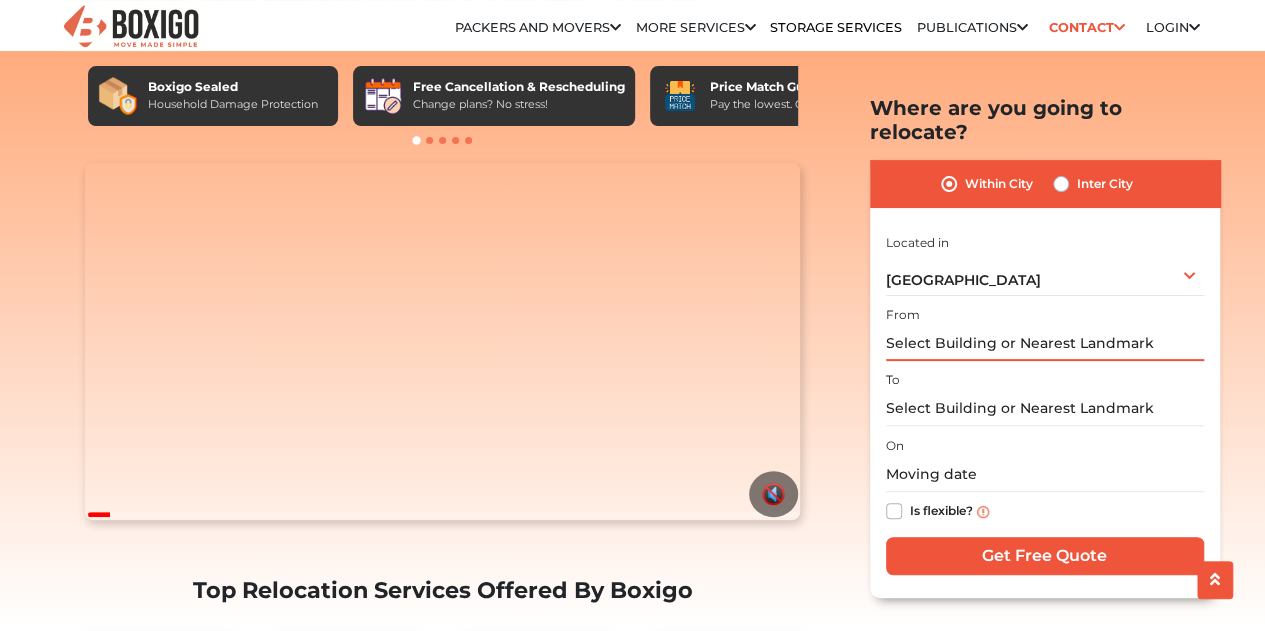 click at bounding box center [1045, 343] 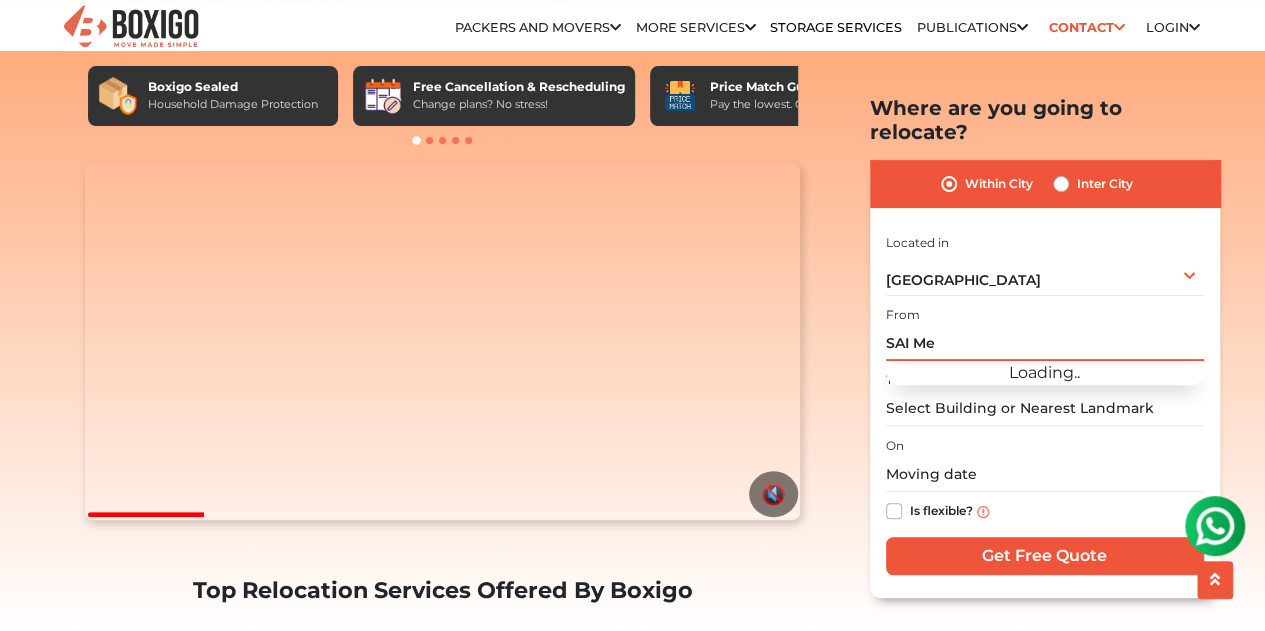 scroll, scrollTop: 0, scrollLeft: 0, axis: both 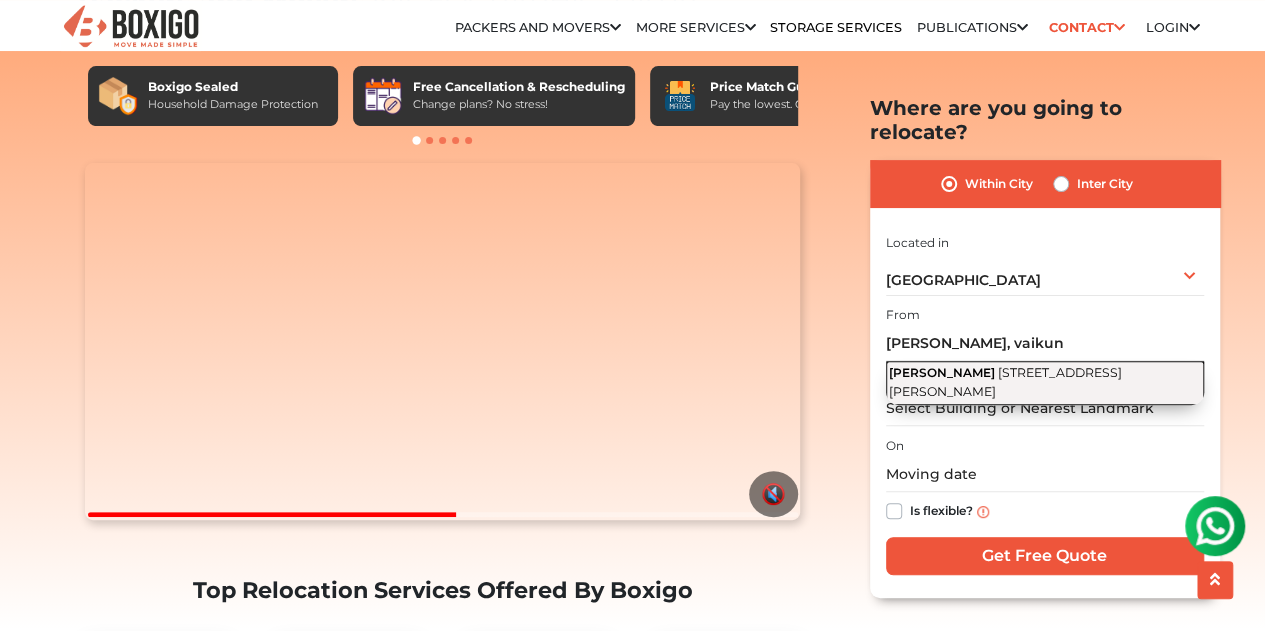 click on "1st Cross Road, Vaikuntam Layout, Lakshminarayana Pura, AECS Layout, Kundanahalli Gate, Bengaluru, Karnataka" at bounding box center [1005, 382] 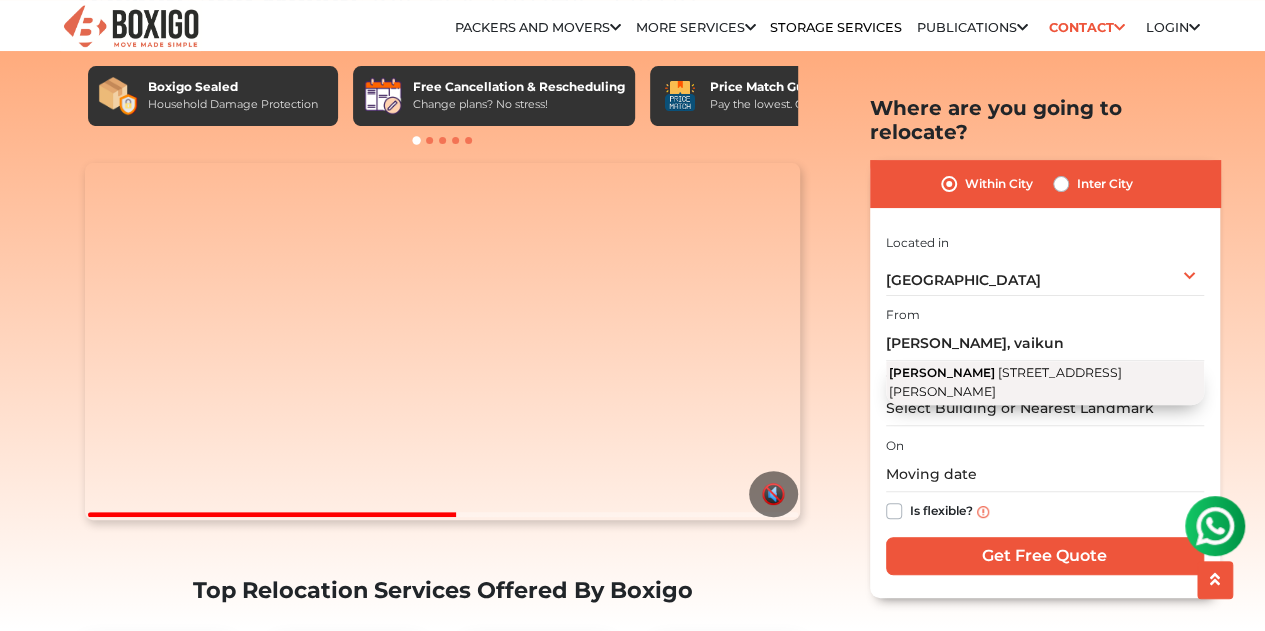 type on "Sai Meadows, 1st Cross Road, Vaikuntam Layout, Lakshminarayana Pura, AECS Layout, Kundanahalli Gate, Bengaluru, Karnataka" 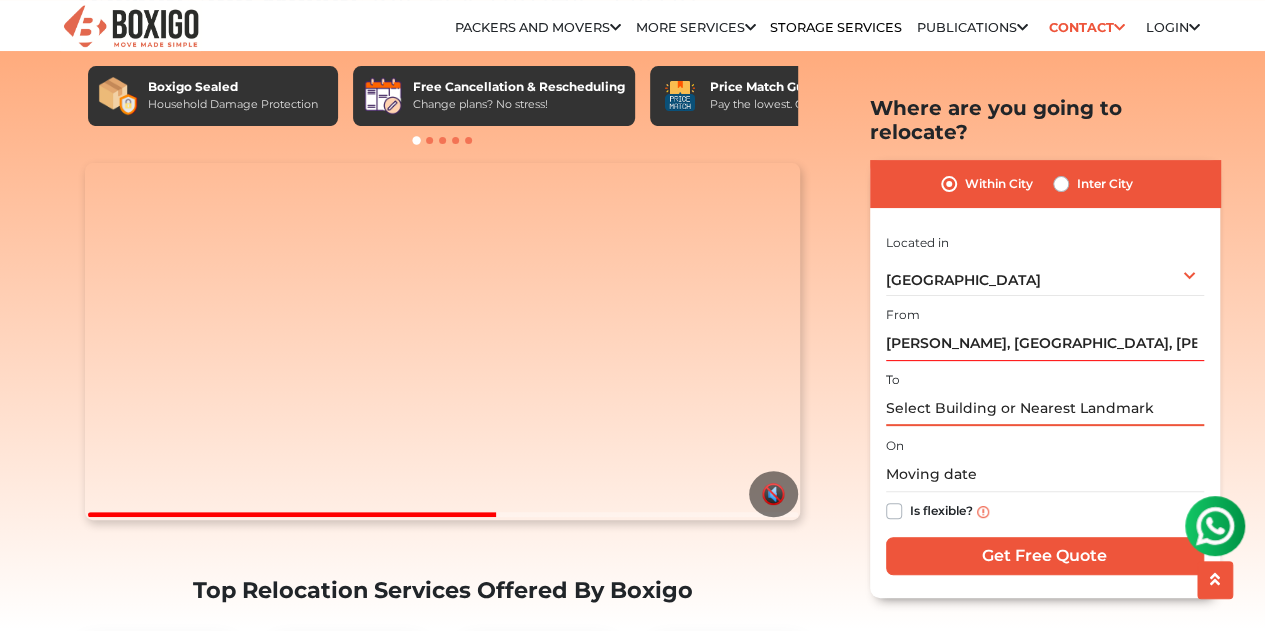 click at bounding box center [1045, 408] 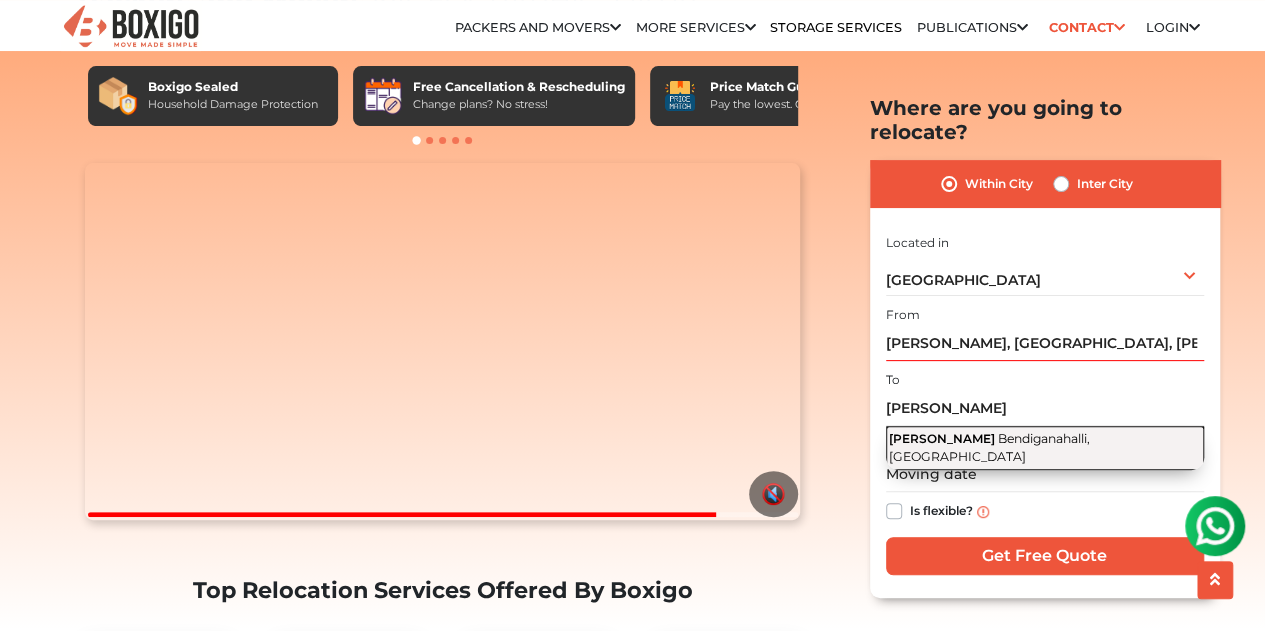 click on "Shriram WYTField" at bounding box center (942, 437) 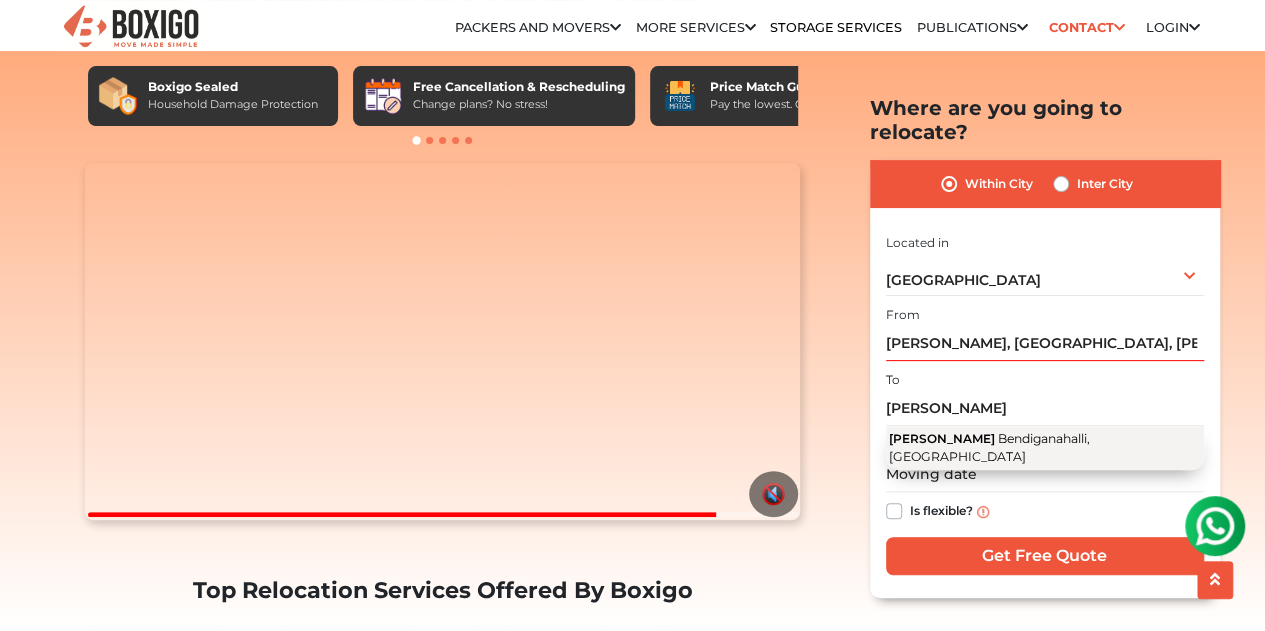 type on "Shriram WYTField, Bendiganahalli, Karnataka" 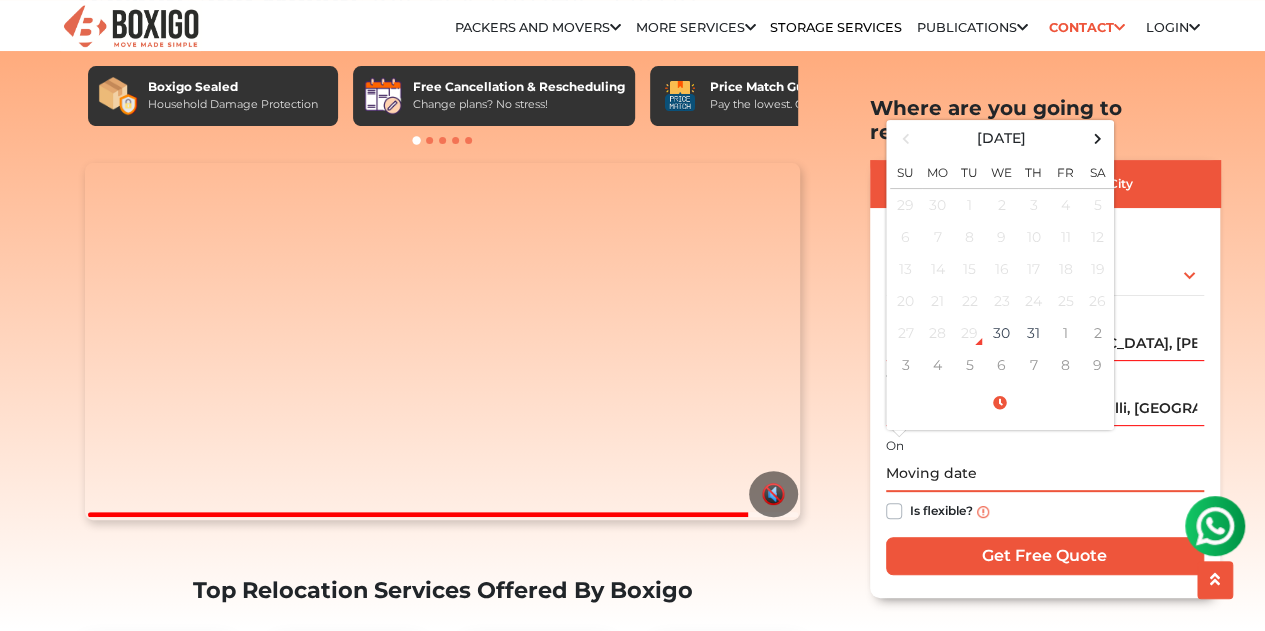 click at bounding box center [1045, 474] 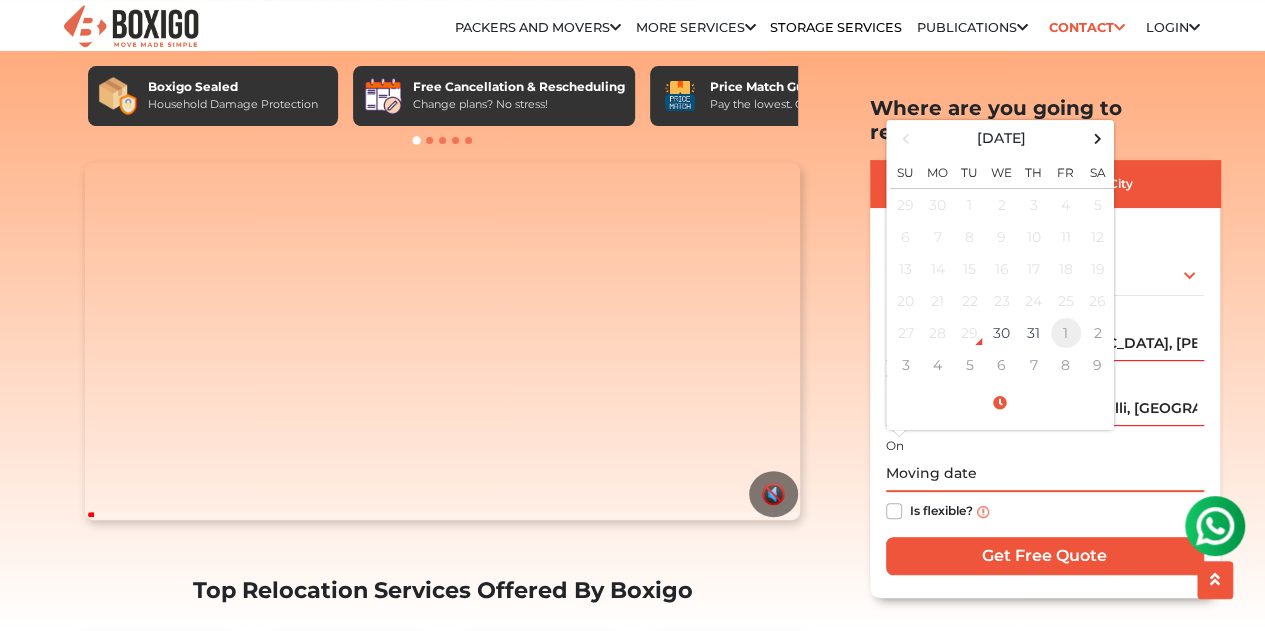 click on "1" at bounding box center (1066, 333) 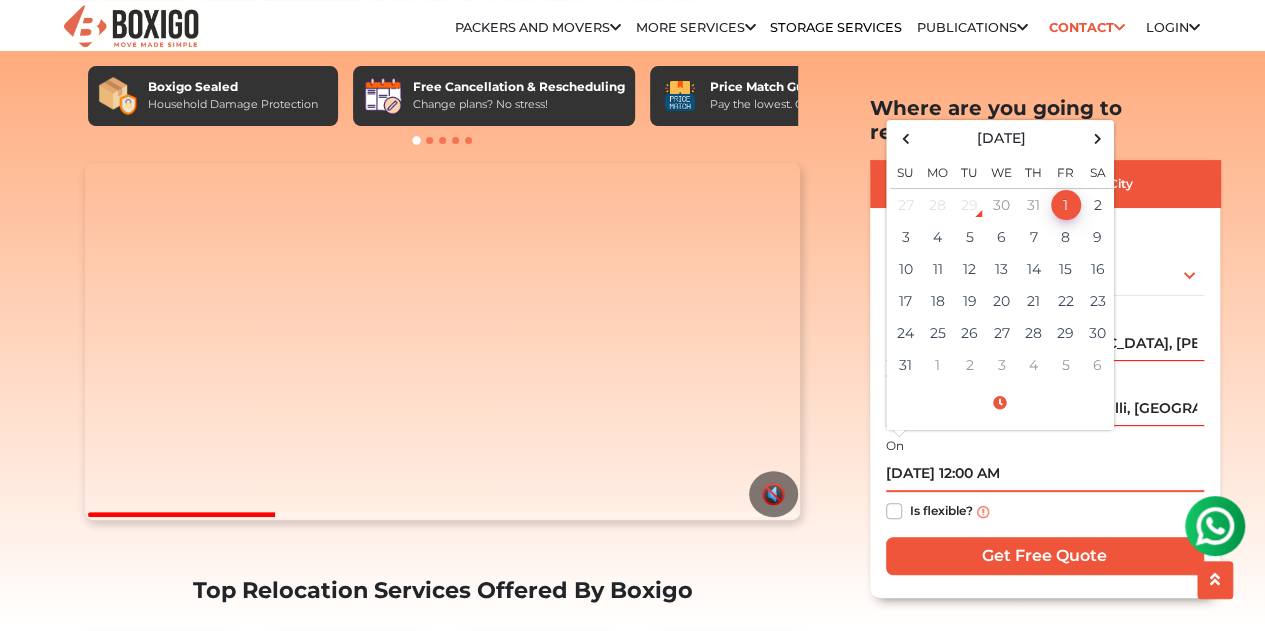 click on "08/01/2025 12:00 AM" at bounding box center (1045, 474) 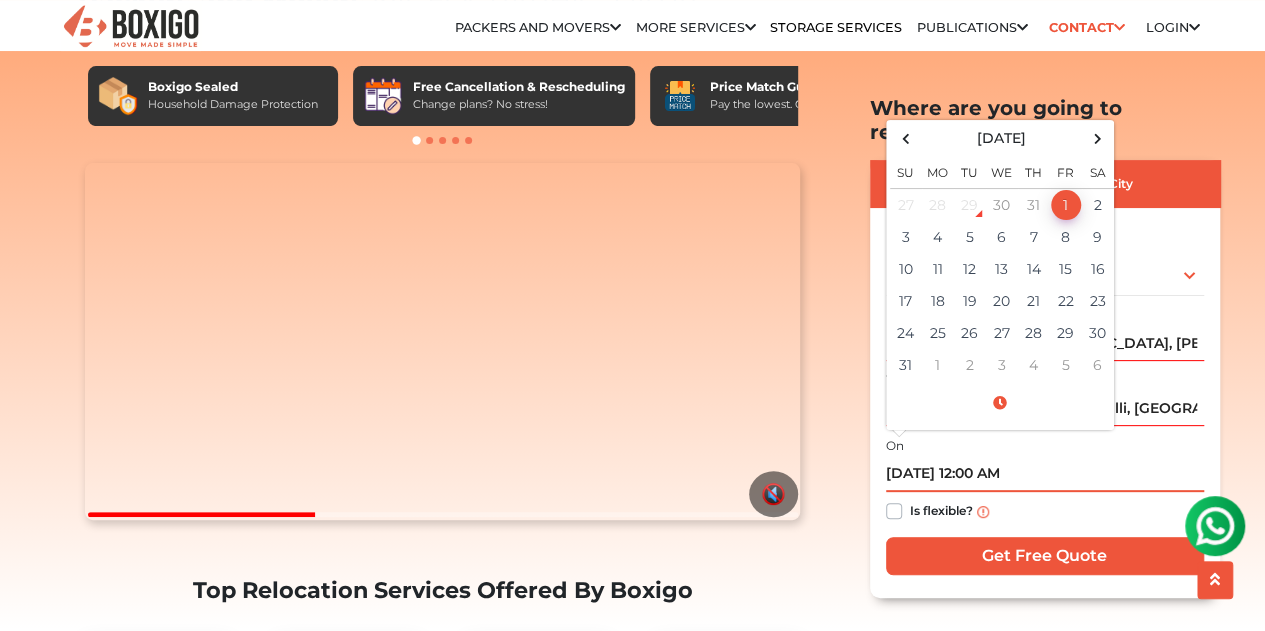 click on "08/01/2025 12:00 AM" at bounding box center (1045, 474) 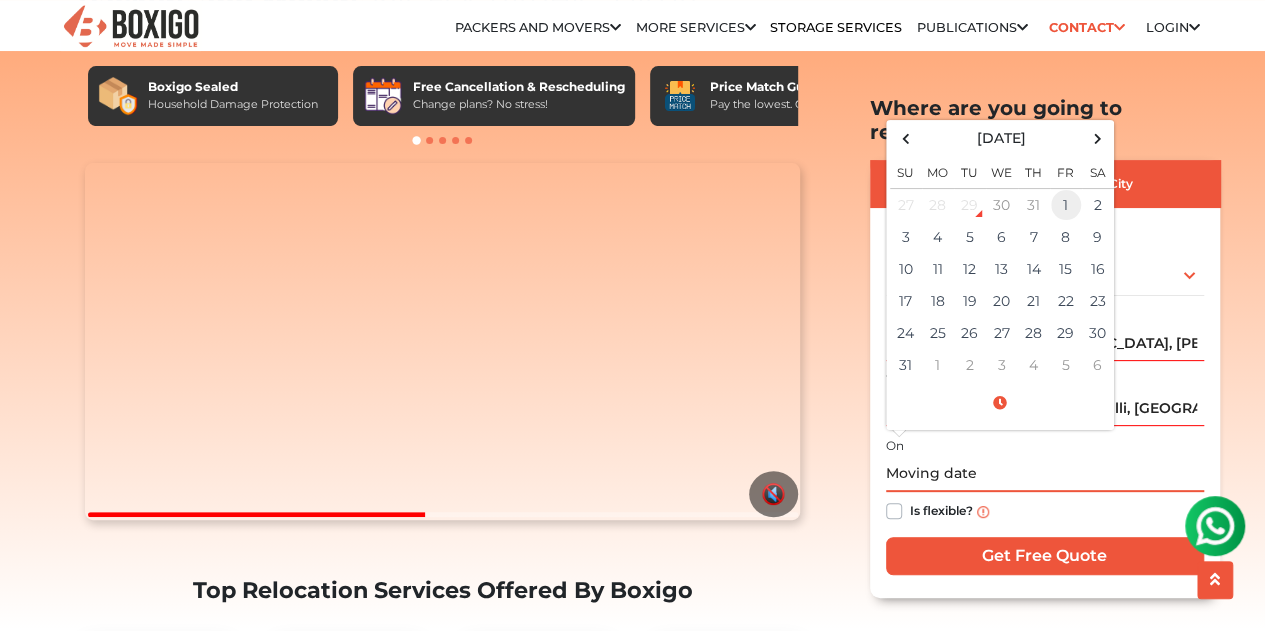click on "1" at bounding box center (1066, 204) 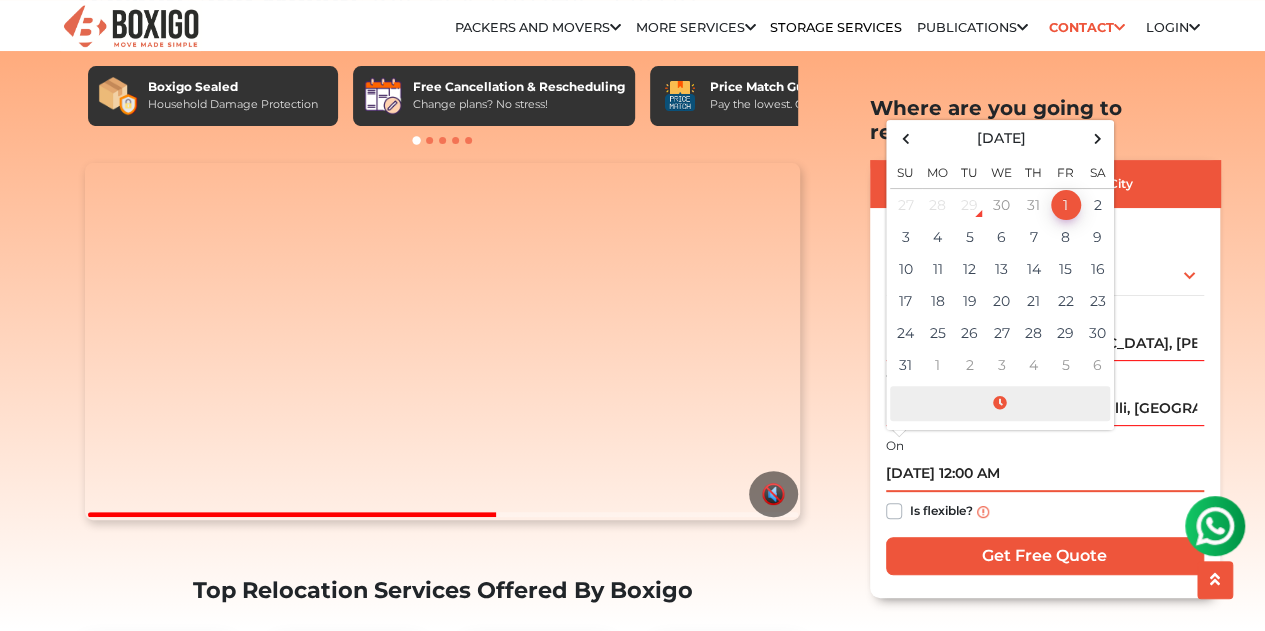 click at bounding box center [1000, 403] 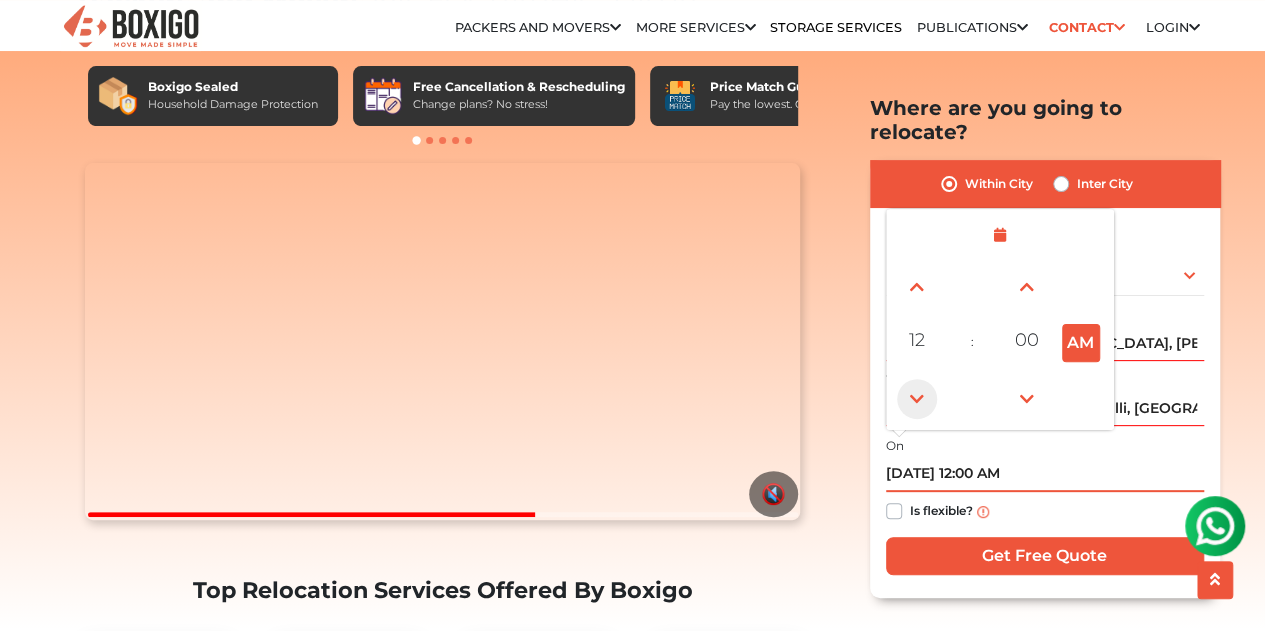 click at bounding box center [917, 398] 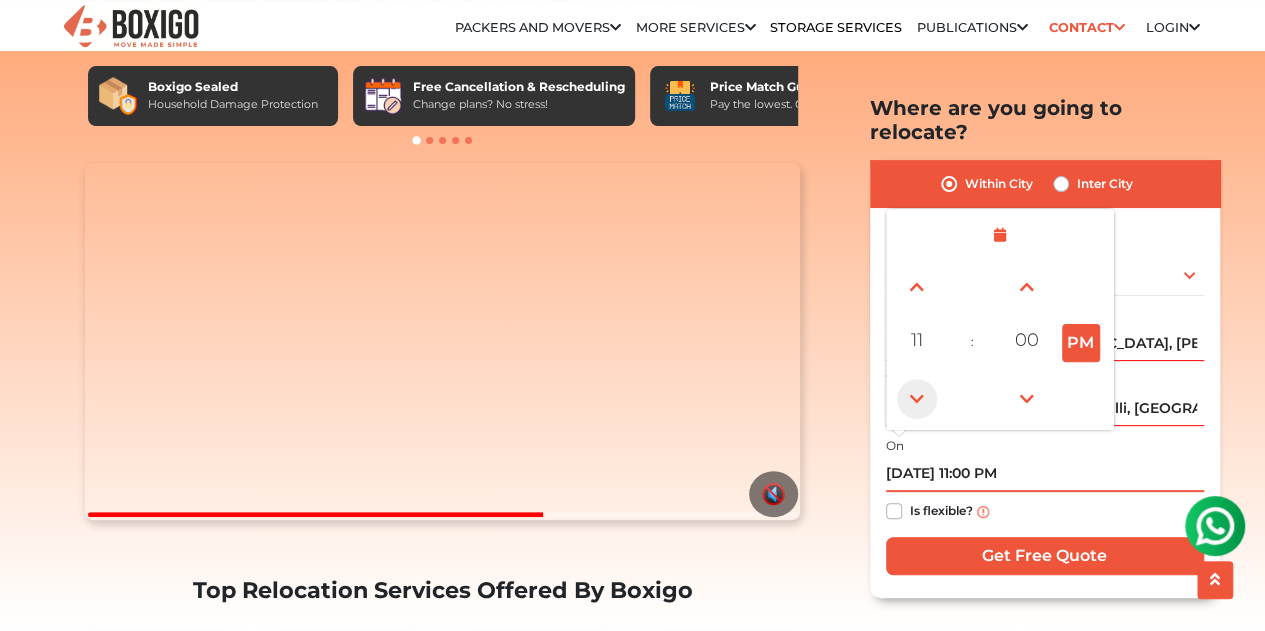 click at bounding box center [917, 398] 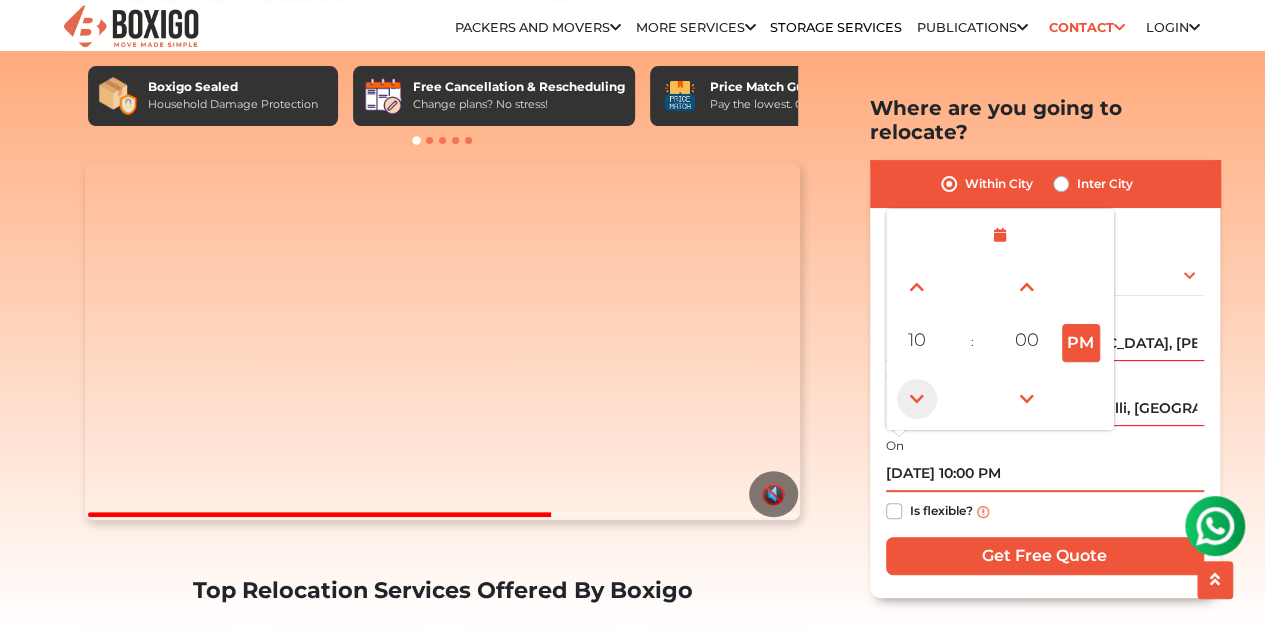 click at bounding box center [917, 398] 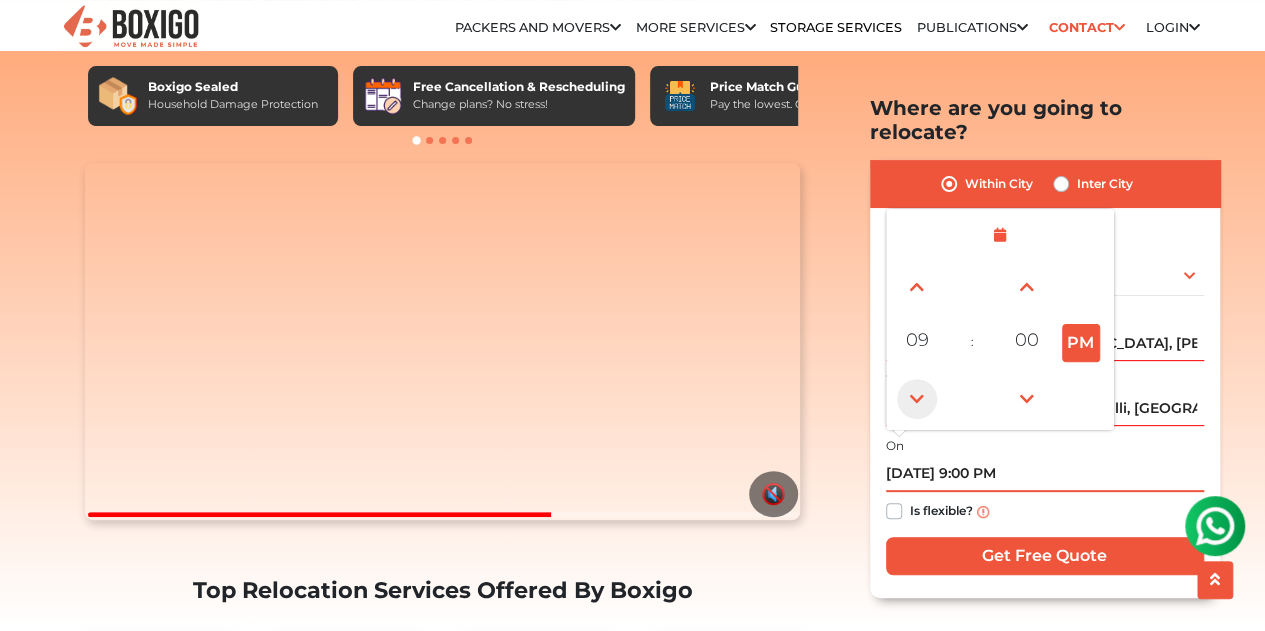 click at bounding box center [917, 398] 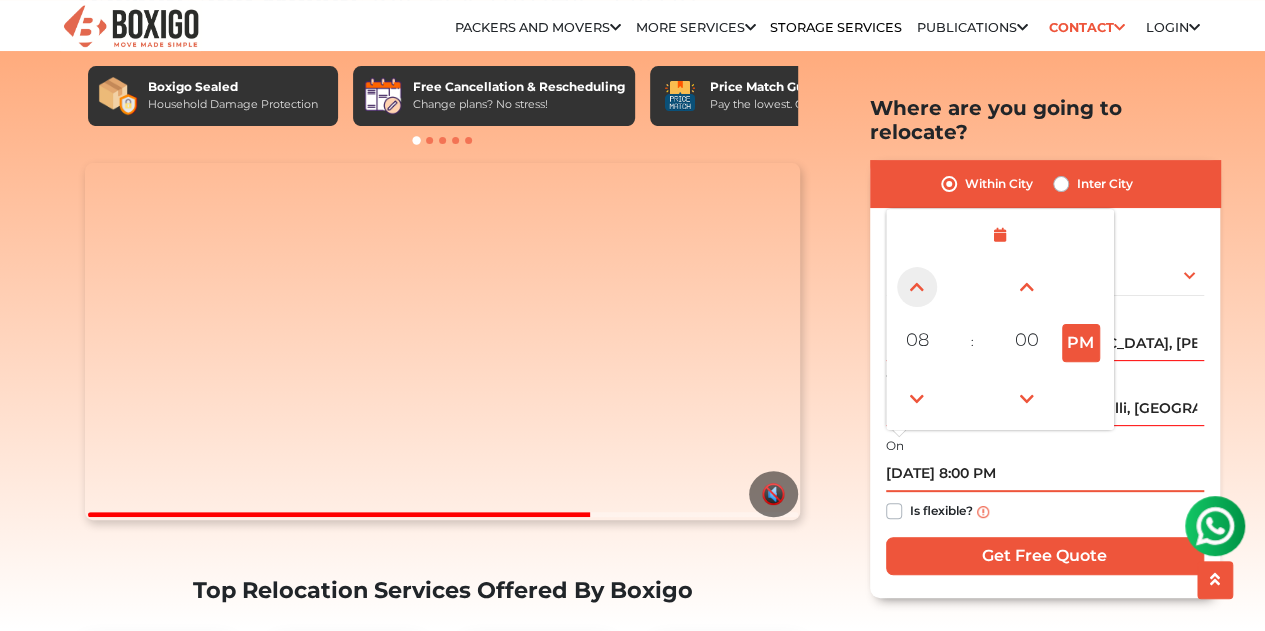 click at bounding box center (917, 286) 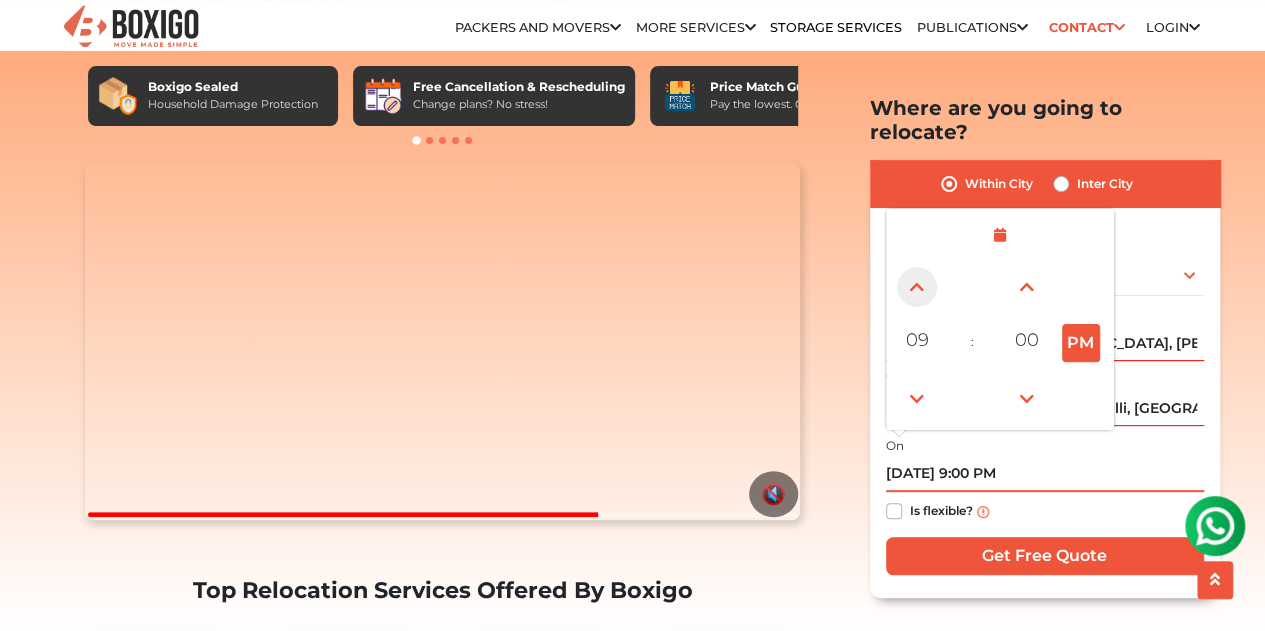 click at bounding box center [917, 286] 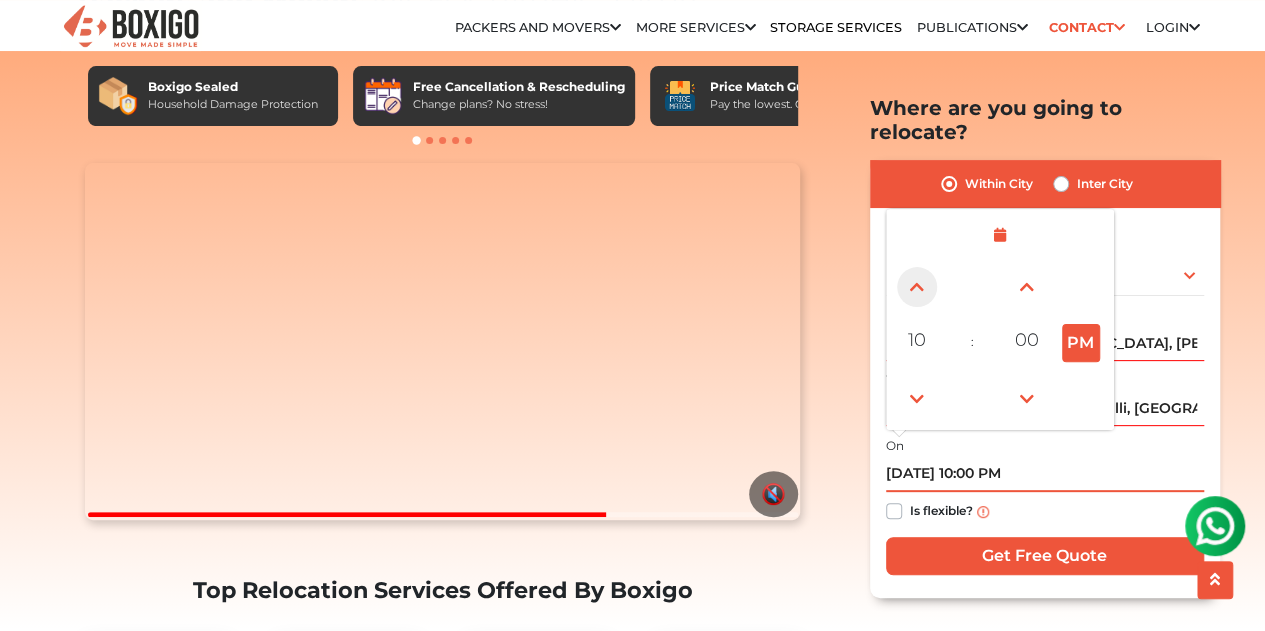 click at bounding box center [917, 286] 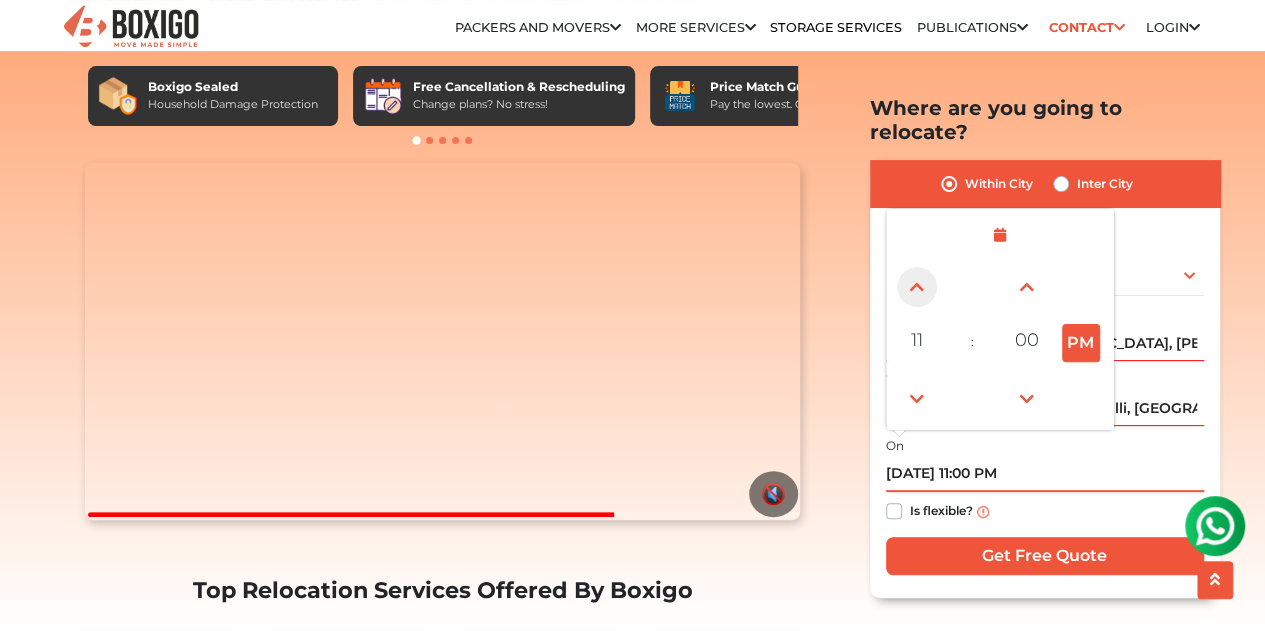 click at bounding box center (917, 286) 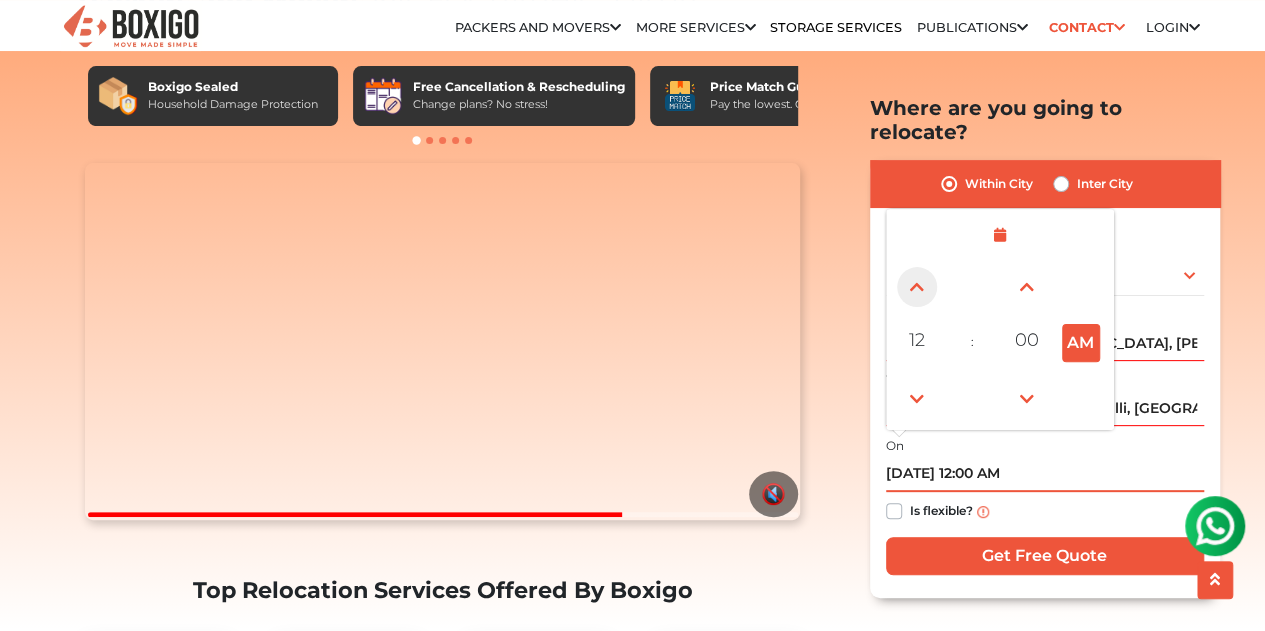 click at bounding box center (917, 286) 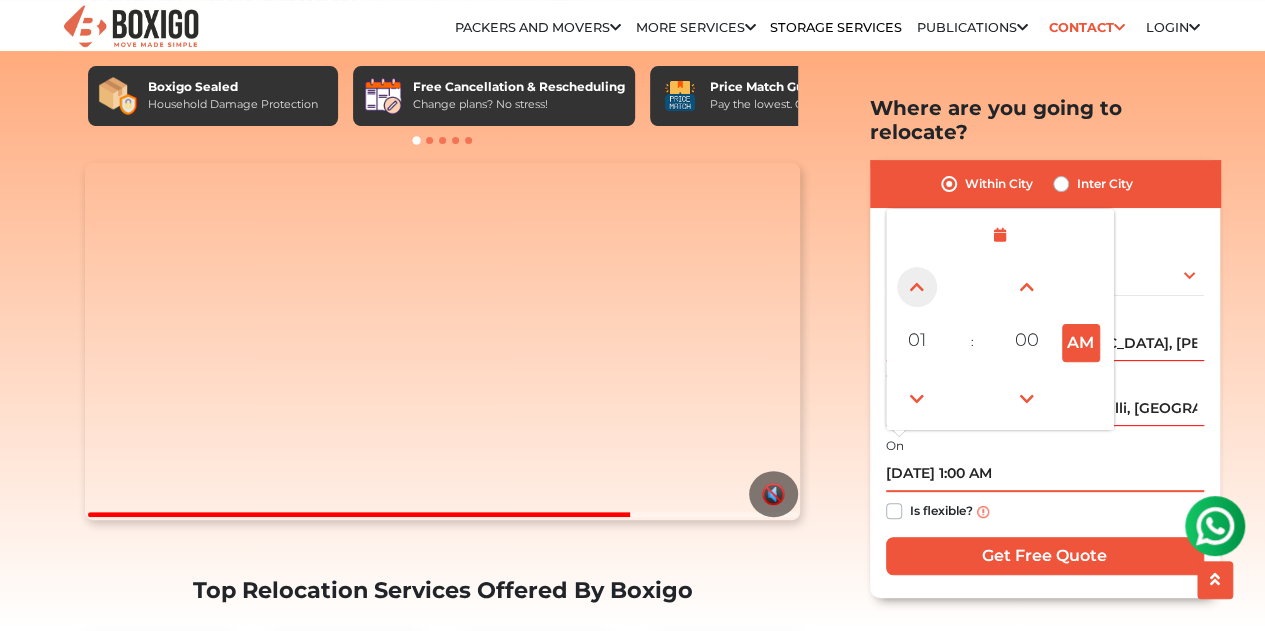 click at bounding box center (917, 286) 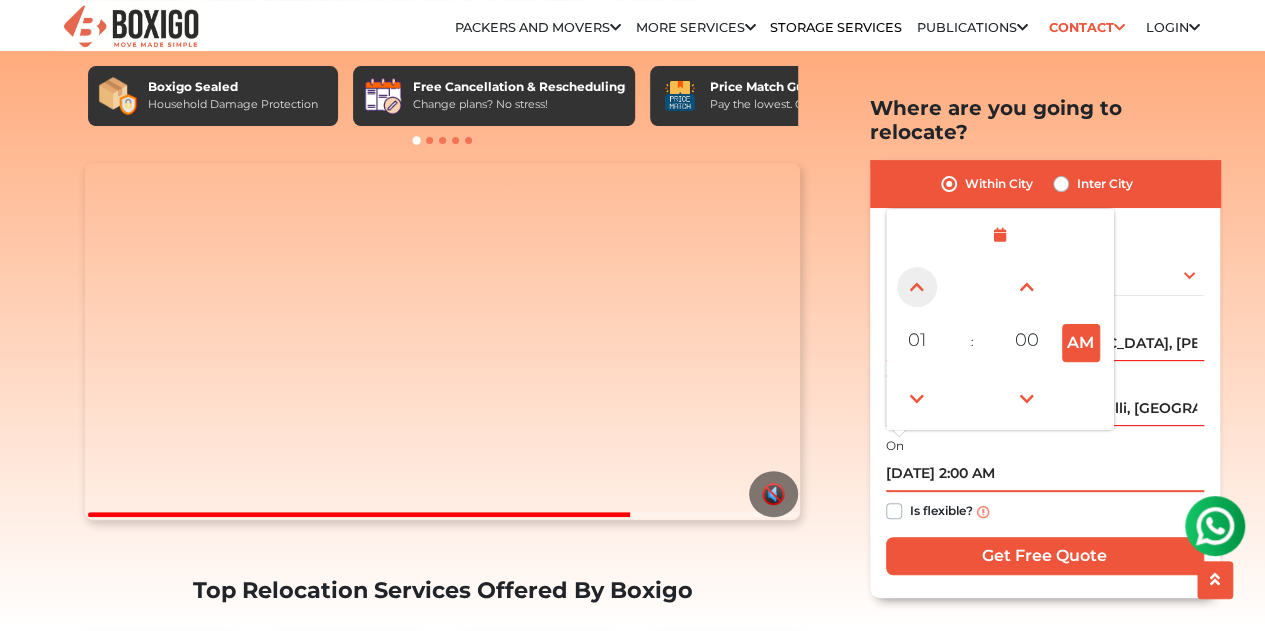 click at bounding box center (917, 286) 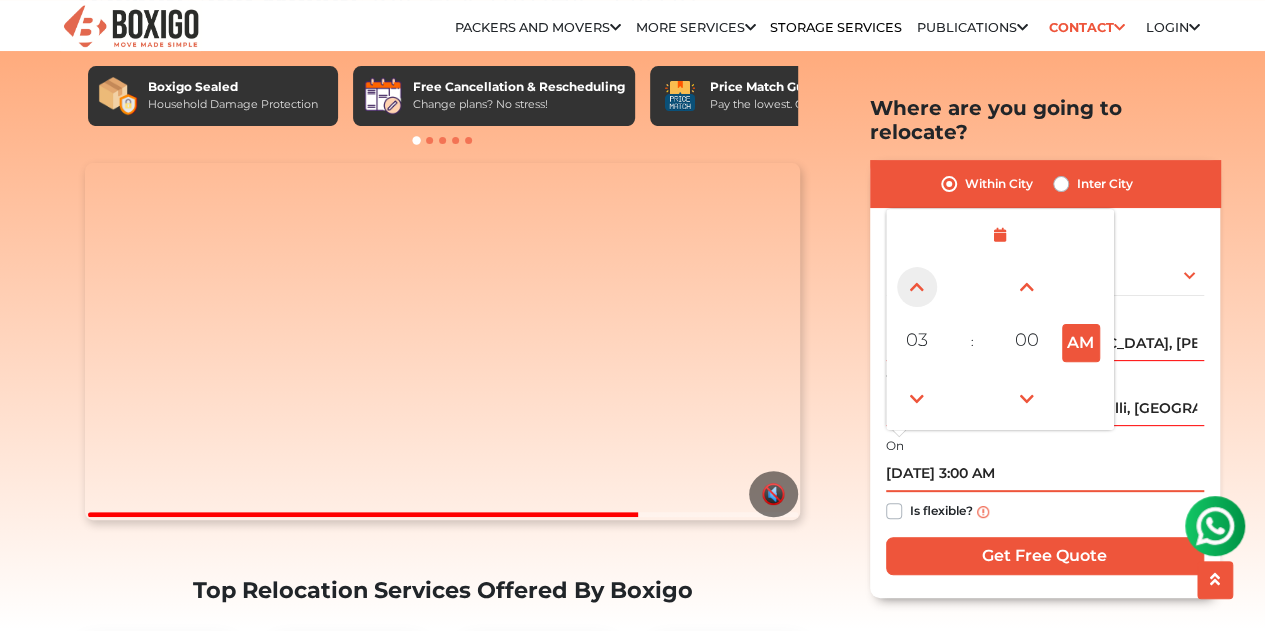 click at bounding box center (917, 286) 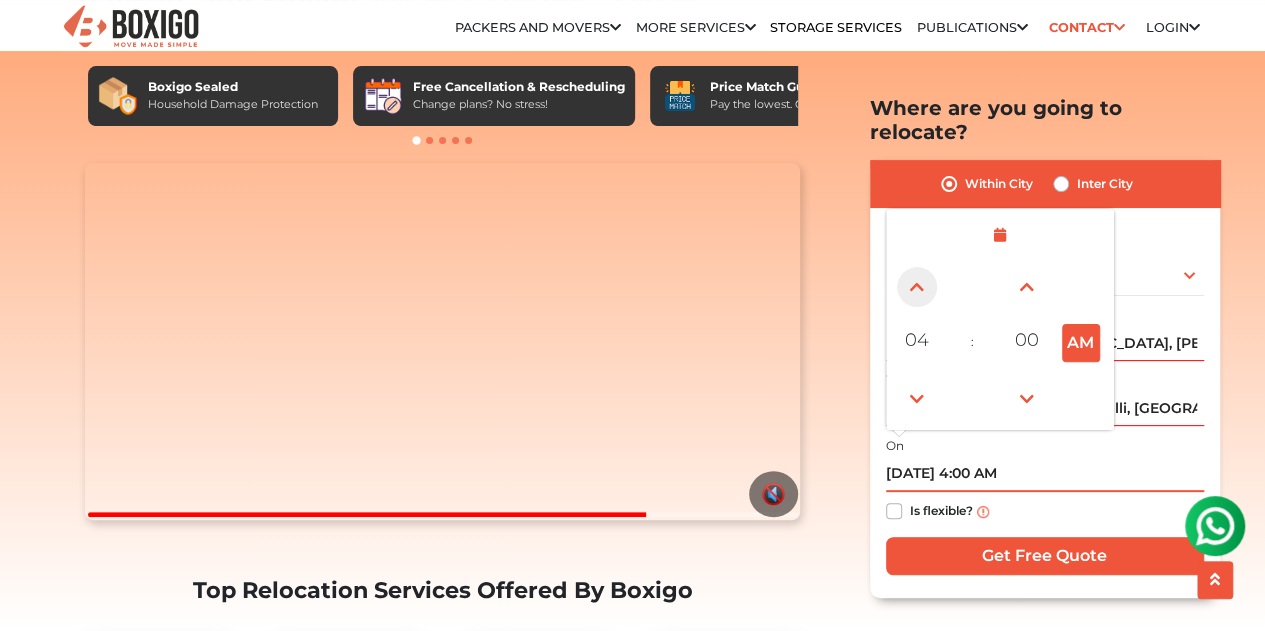 click at bounding box center [917, 286] 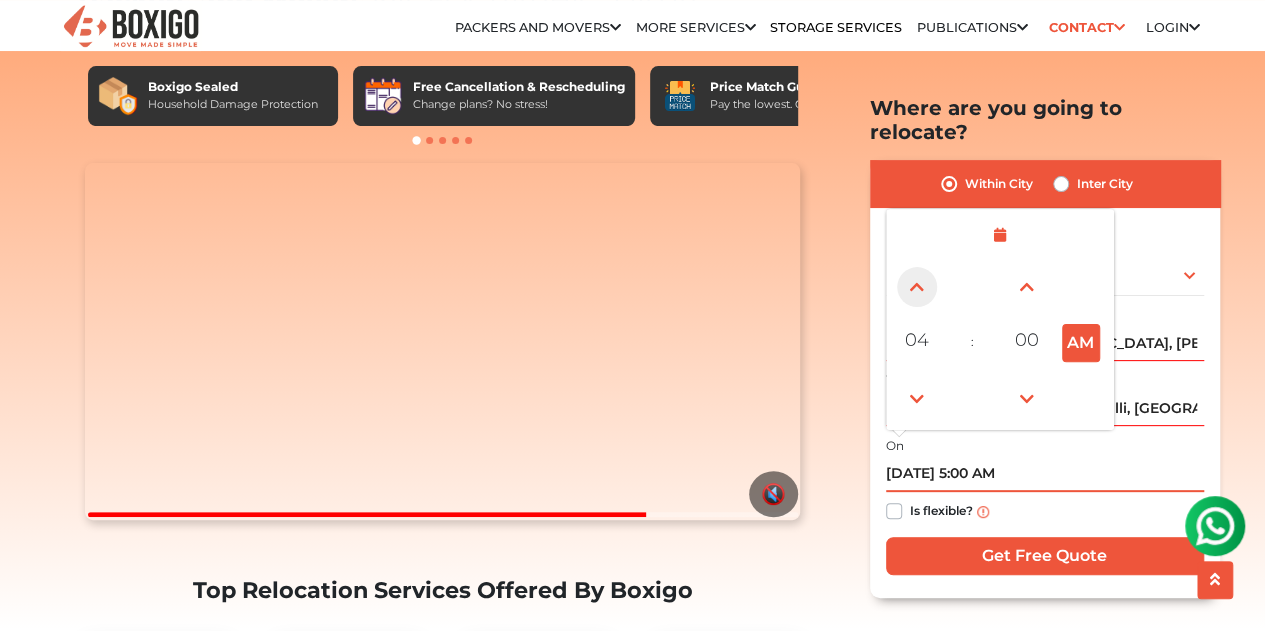 click at bounding box center [917, 286] 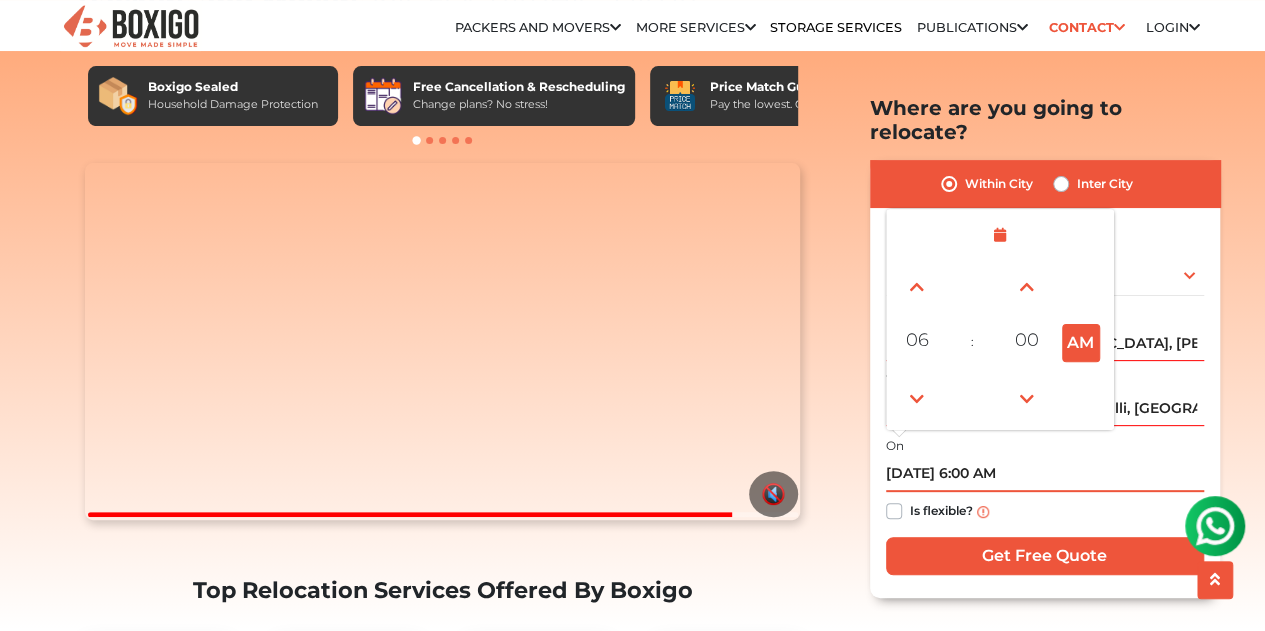 click on "08/01/2025 6:00 AM" at bounding box center (1045, 474) 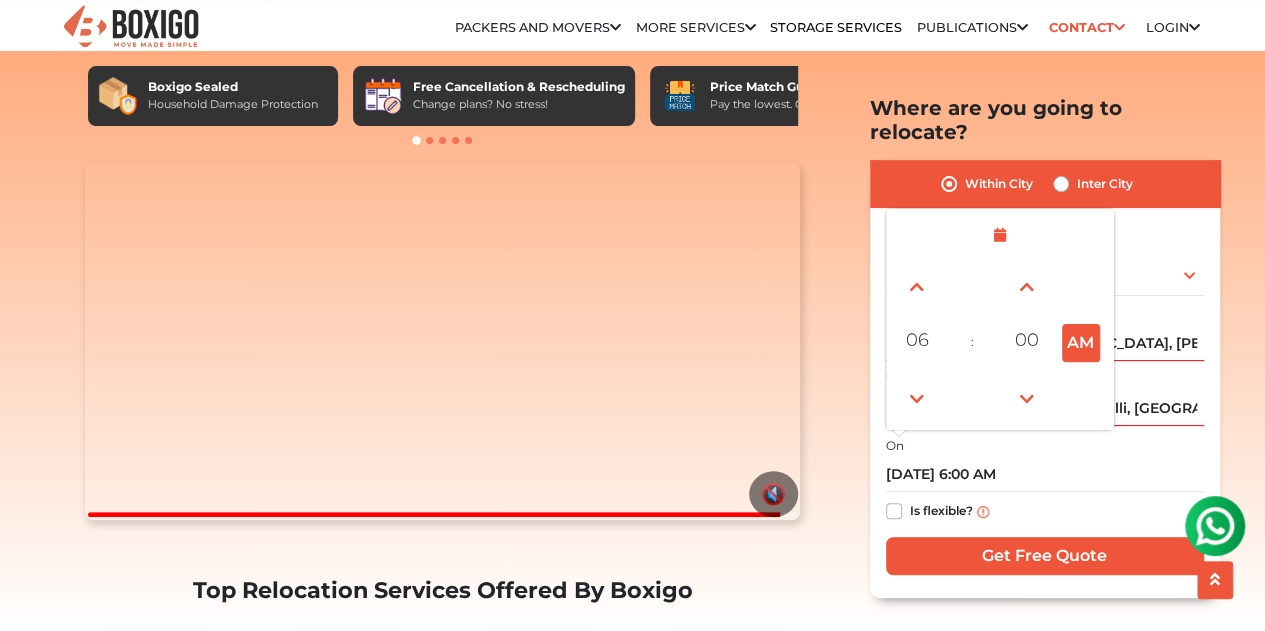 click on "Is flexible?" at bounding box center [1045, 511] 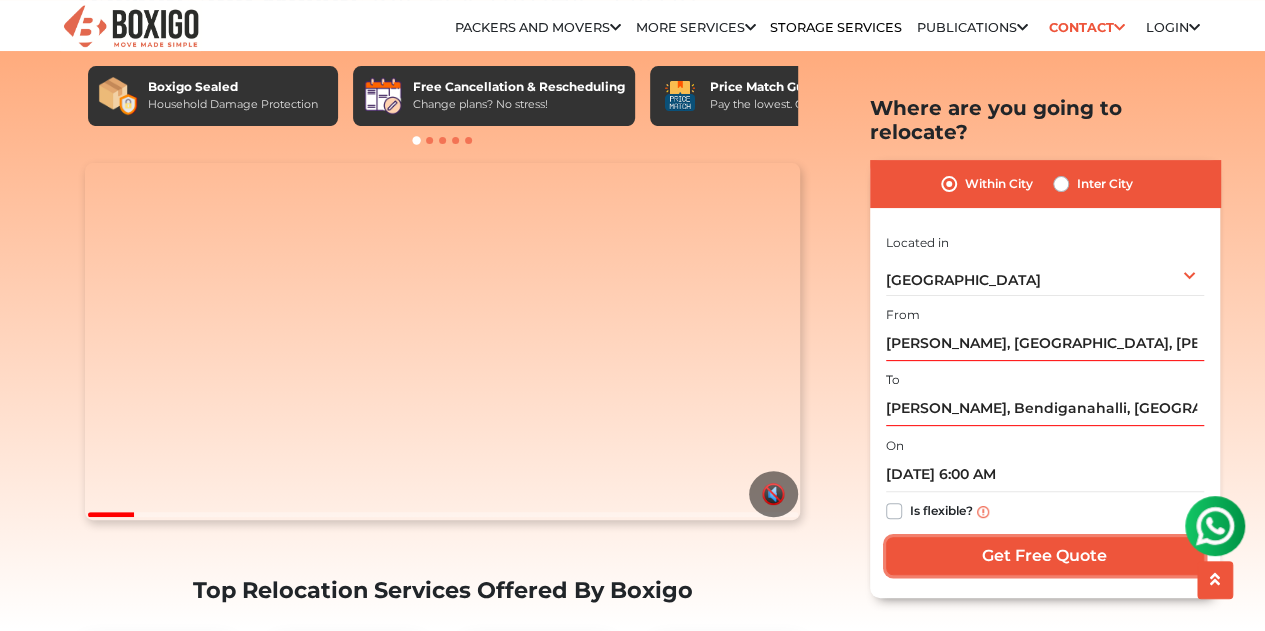 click on "Get Free Quote" at bounding box center (1045, 556) 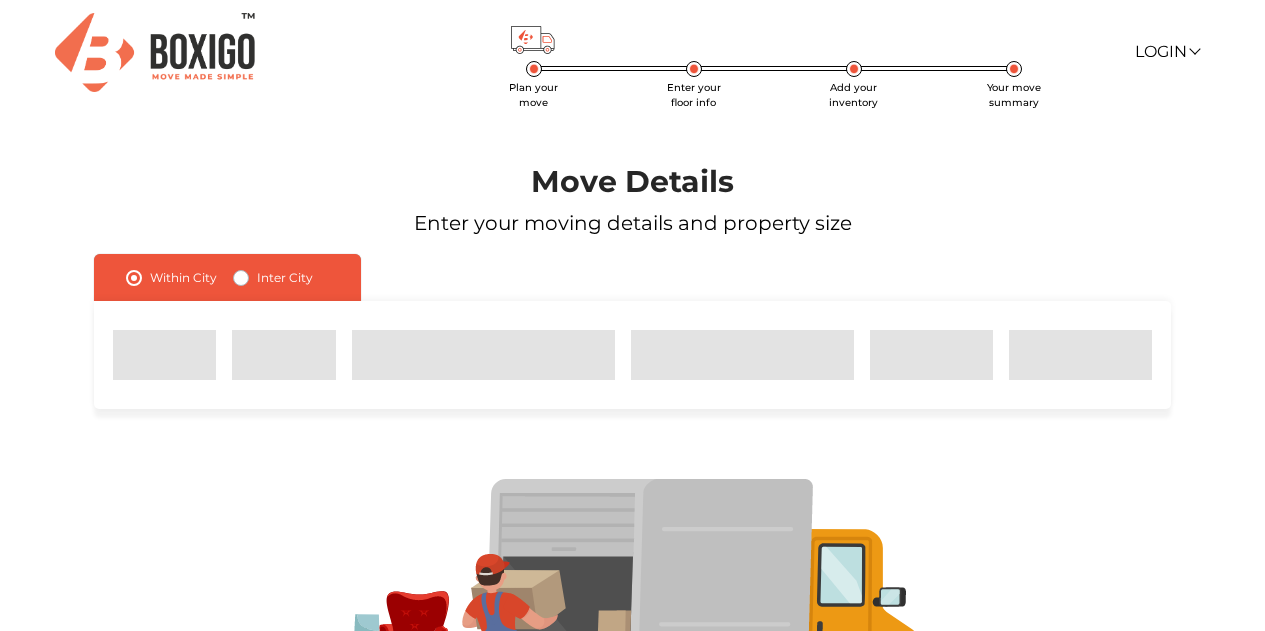 scroll, scrollTop: 0, scrollLeft: 0, axis: both 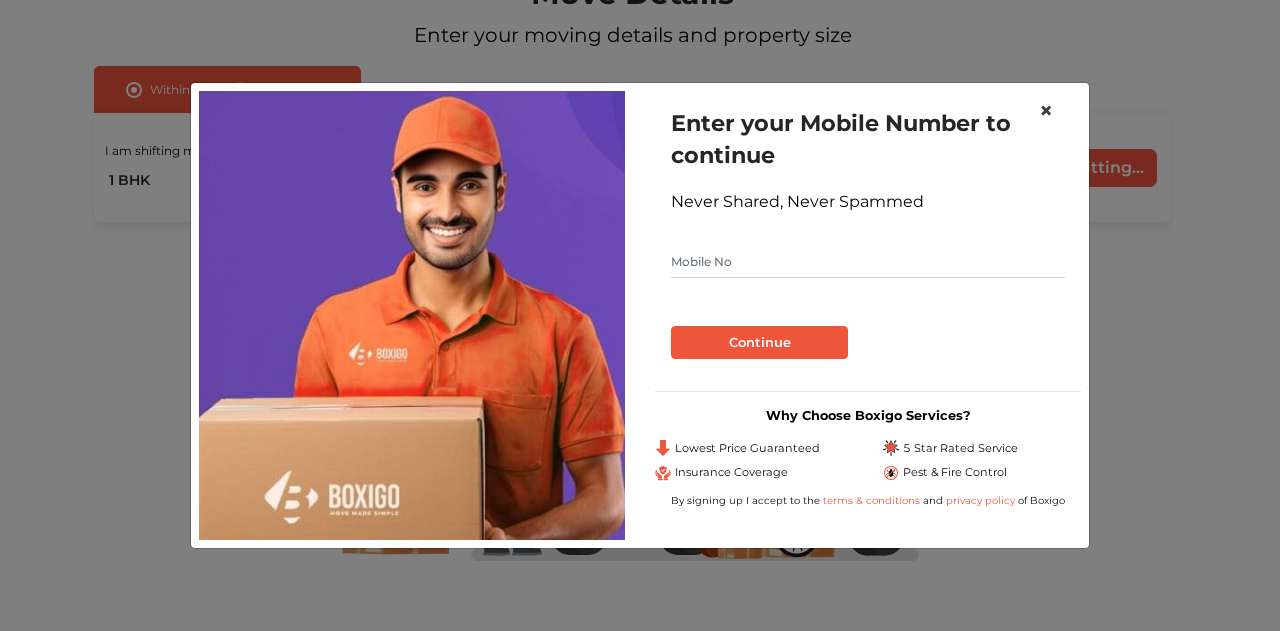 click on "×" at bounding box center [1046, 111] 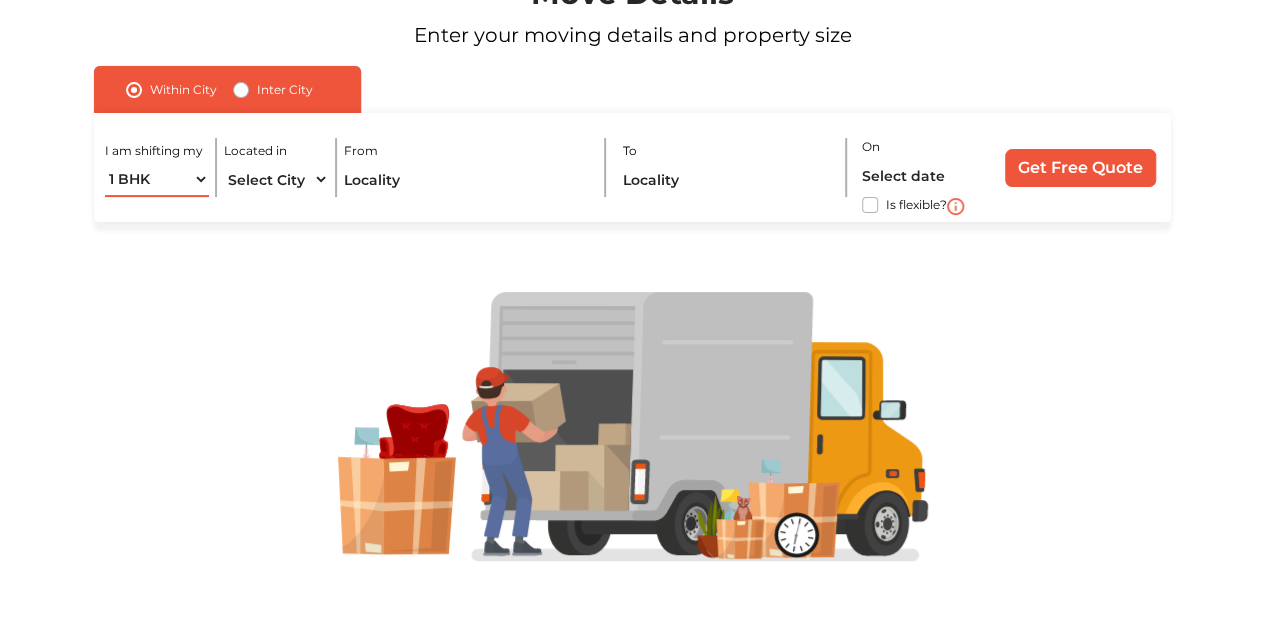 click on "1 BHK 2 BHK 3 BHK 3 + BHK FEW ITEMS" at bounding box center [157, 179] 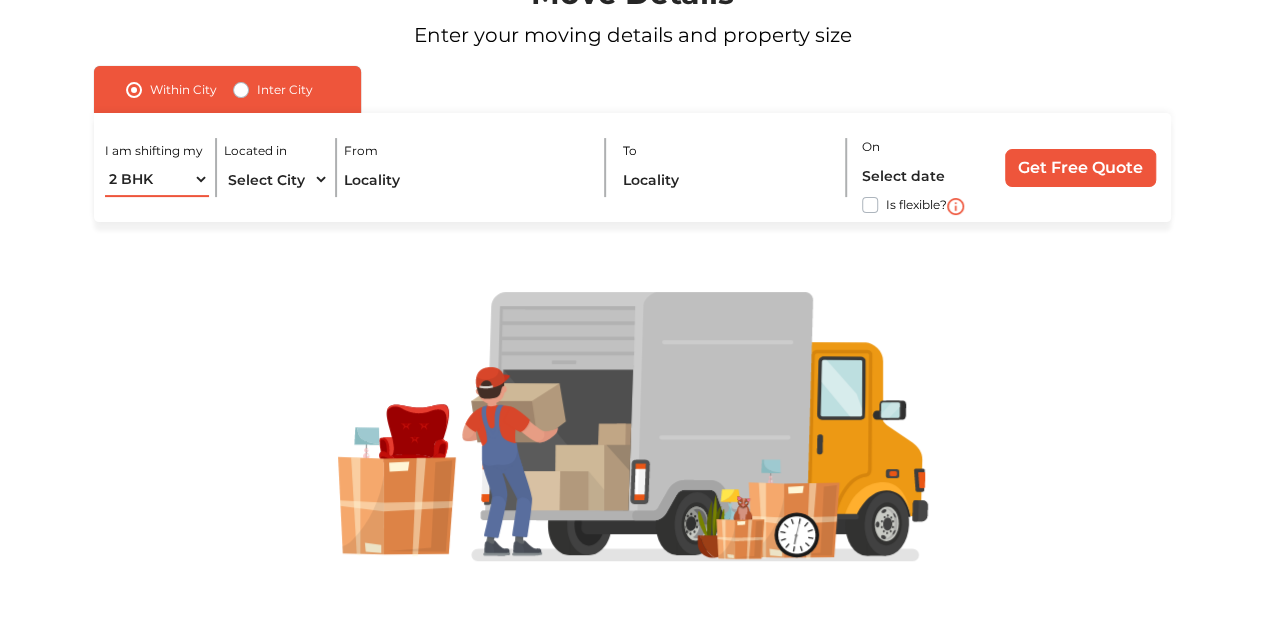 click on "1 BHK 2 BHK 3 BHK 3 + BHK FEW ITEMS" at bounding box center [157, 179] 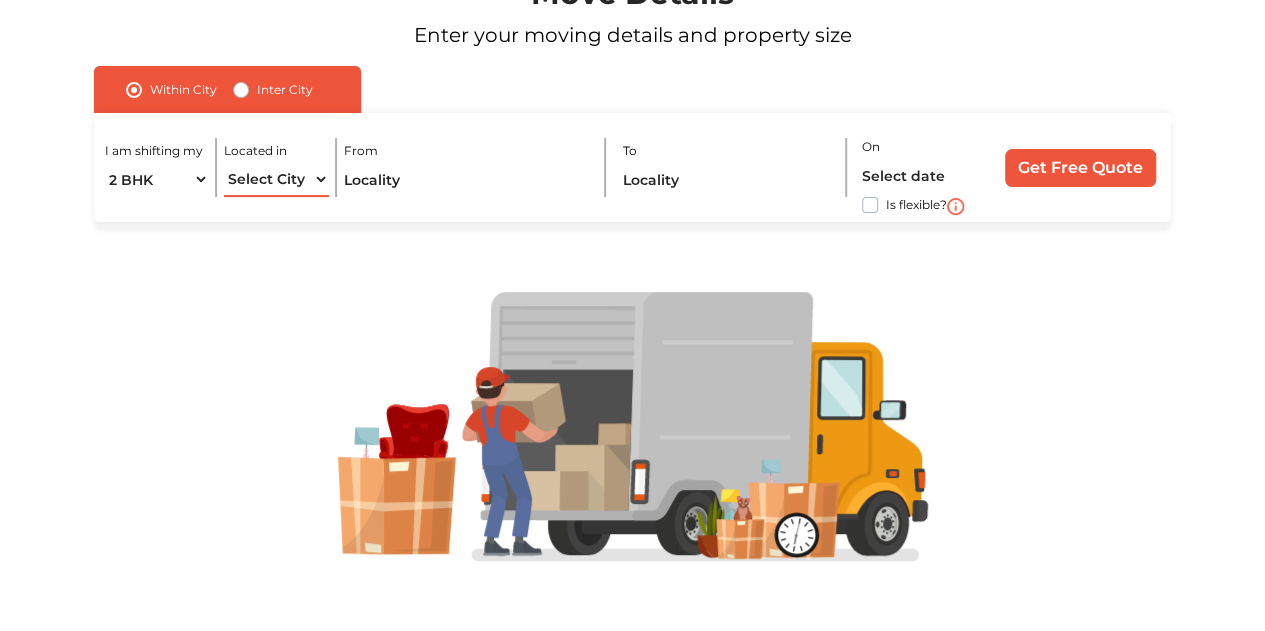 click on "Select City Bangalore Bengaluru Bhopal Bhubaneswar Chennai Coimbatore Cuttack Delhi Gulbarga Gurugram Guwahati Hyderabad Indore Jaipur Kalyan & Dombivali Kochi Kolkata Lucknow Madurai Mangalore Mumbai Mysore Navi Mumbai Noida Patna Pune Raipur Secunderabad Siliguri Srirangam Thane Thiruvananthapuram Vijayawada Visakhapatnam Warangal" at bounding box center (276, 179) 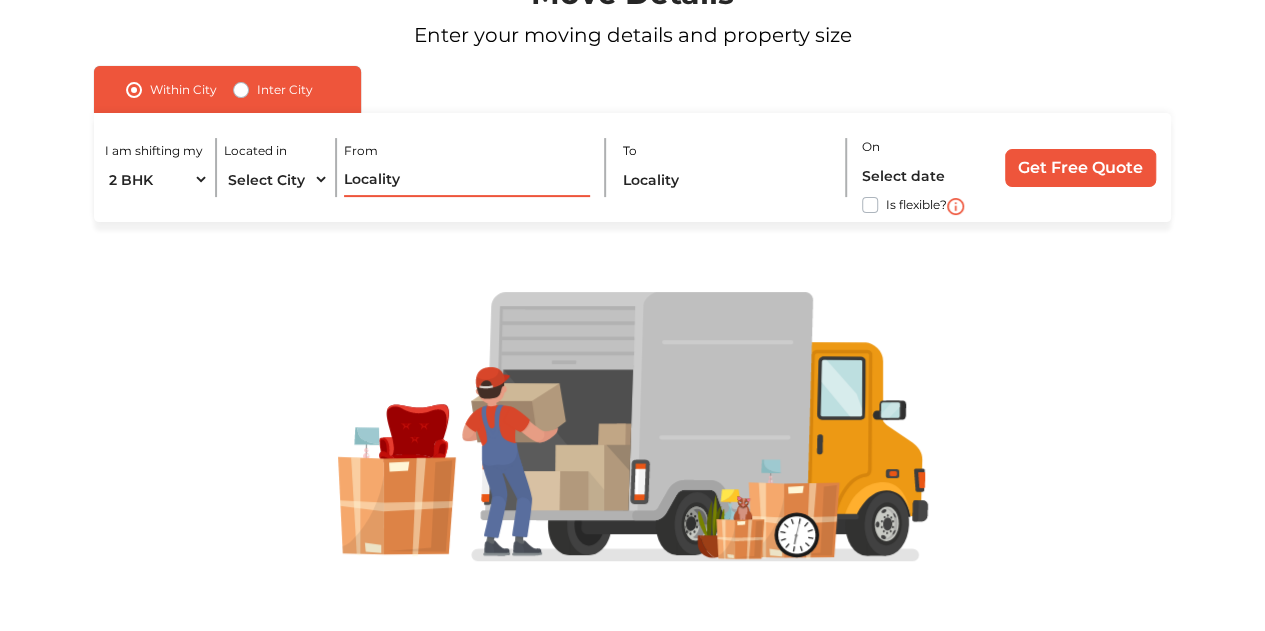 click at bounding box center (467, 179) 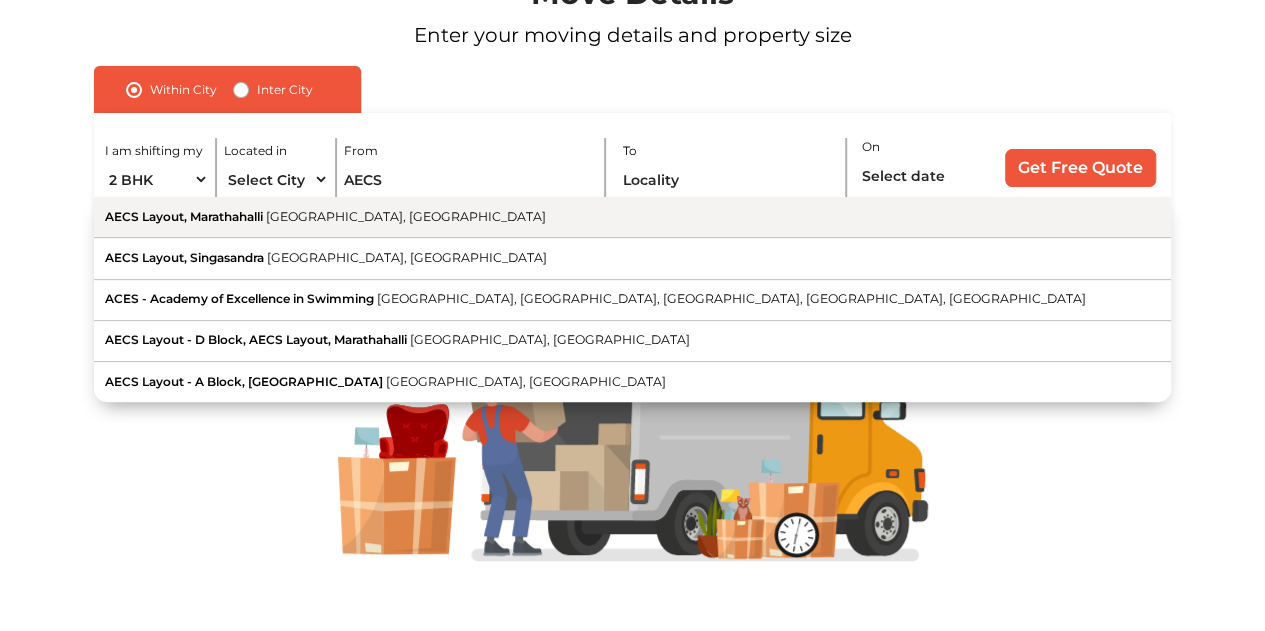 click on "Bengaluru, Karnataka" at bounding box center [406, 216] 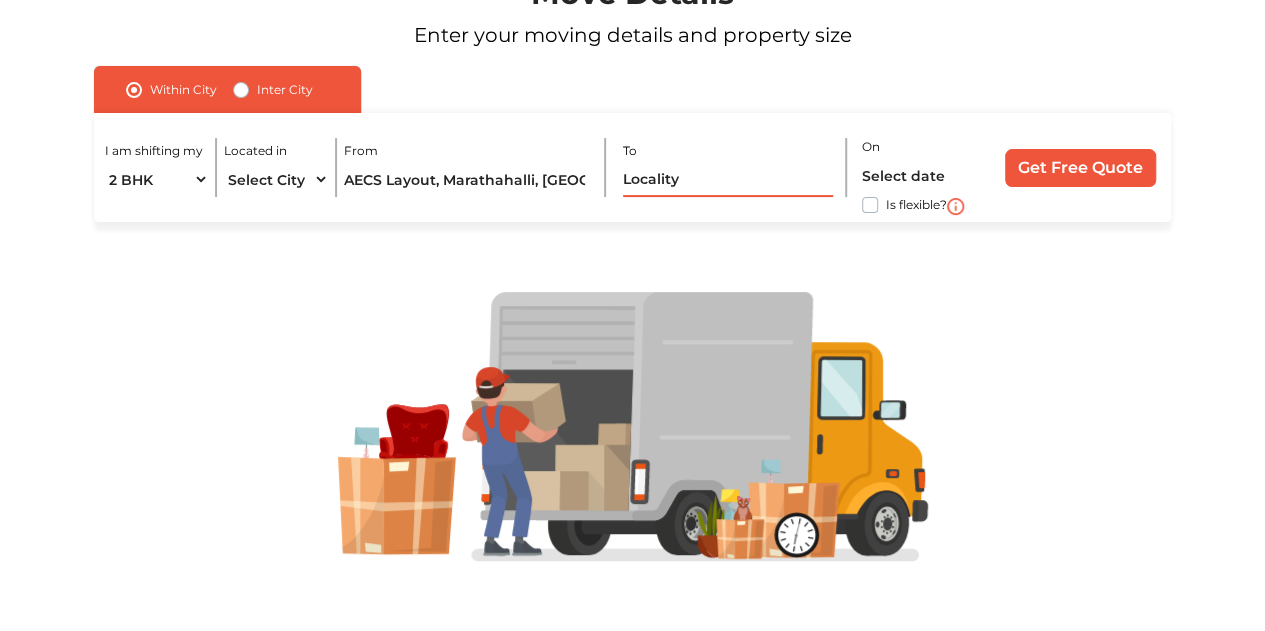 click at bounding box center (728, 179) 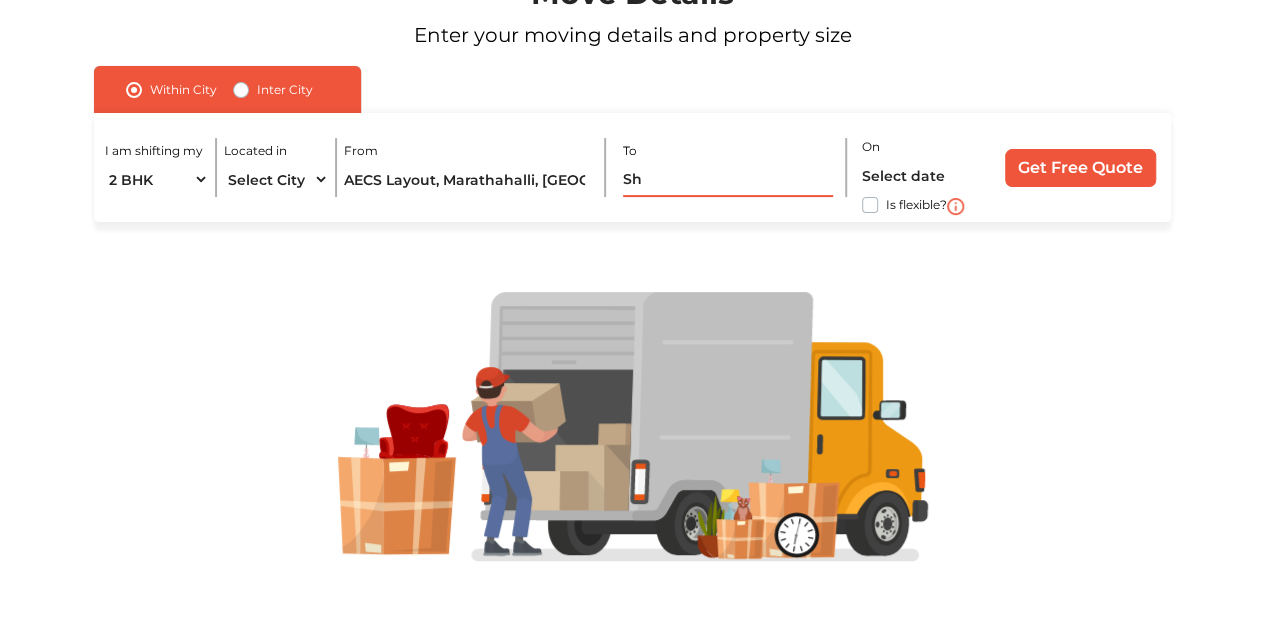 click on "Sh" at bounding box center [728, 179] 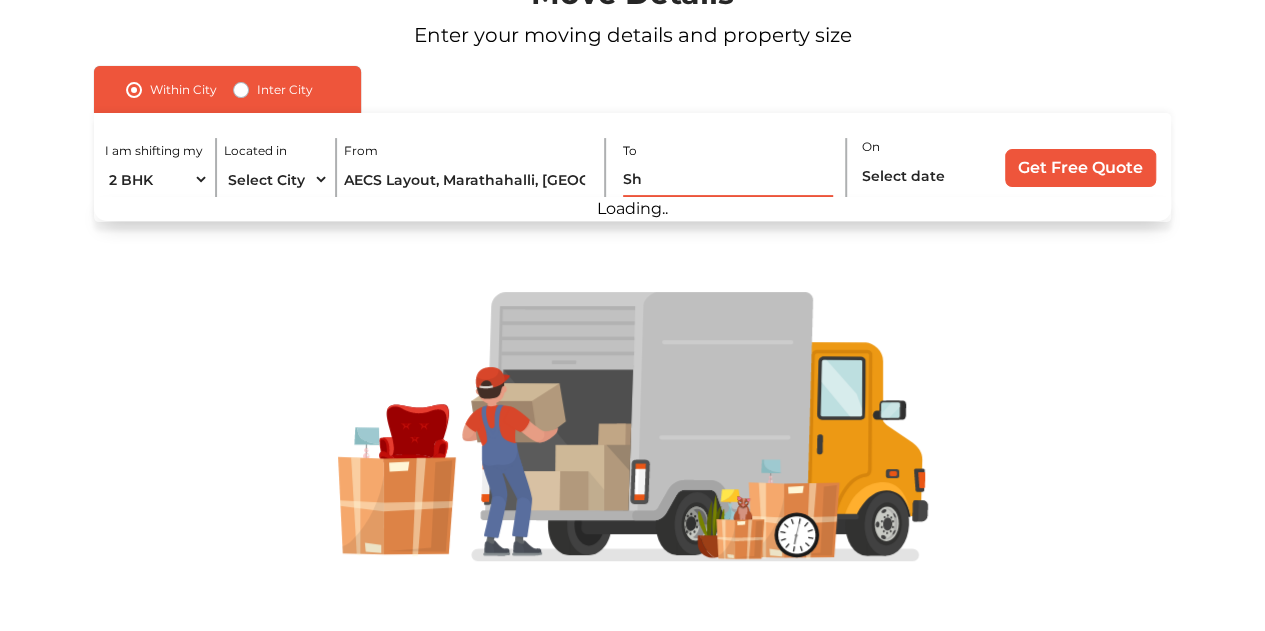 type on "S" 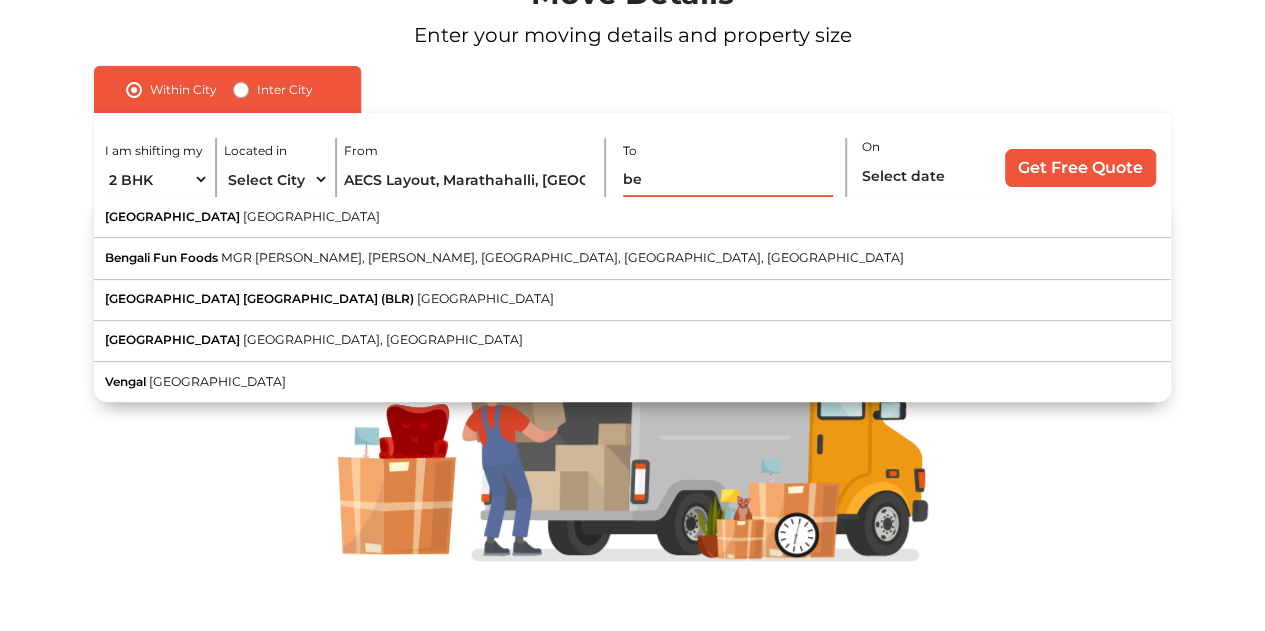 type on "b" 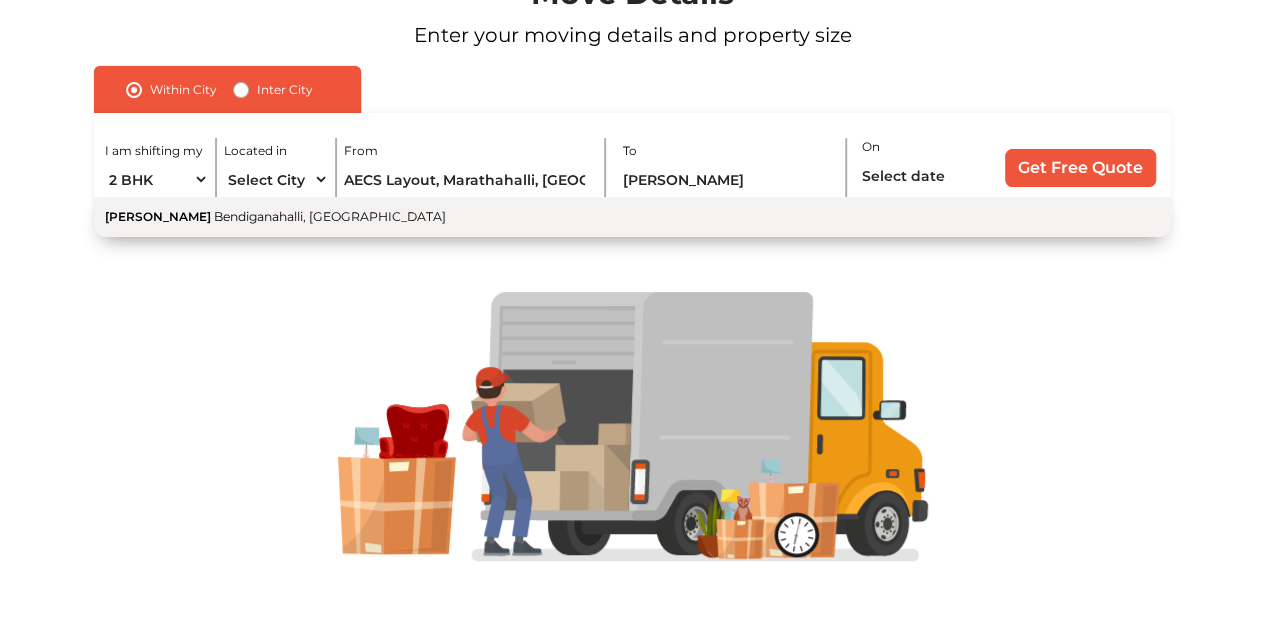 click on "Bendiganahalli, Karnataka" at bounding box center [330, 216] 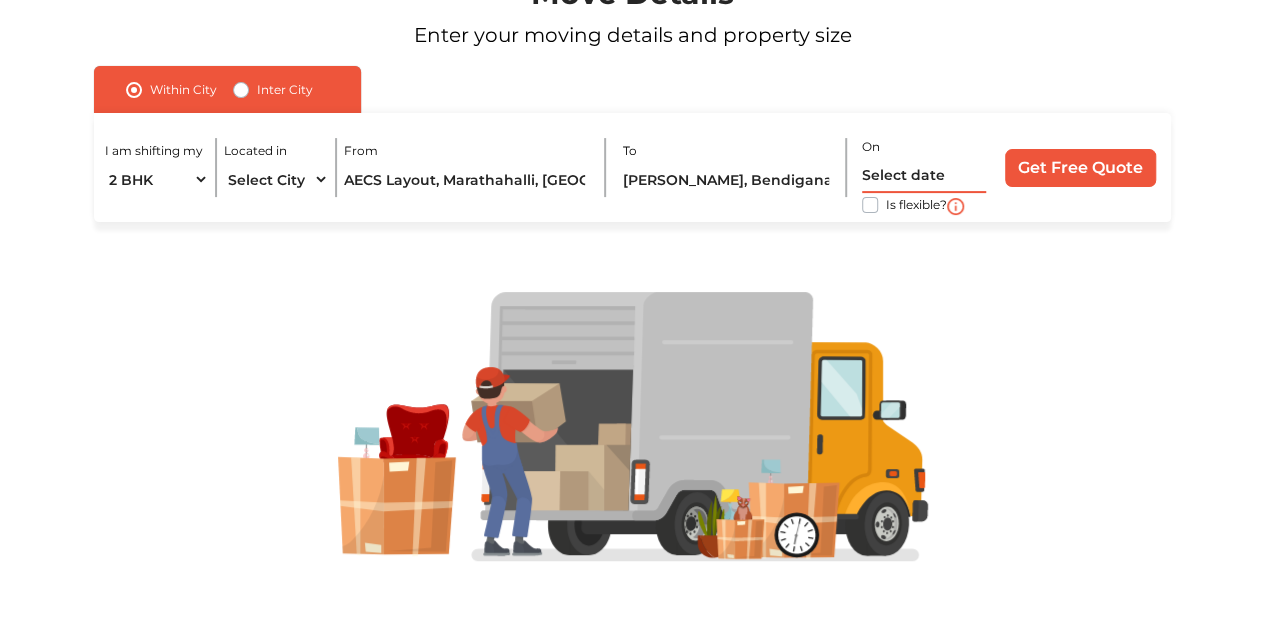 click at bounding box center [924, 175] 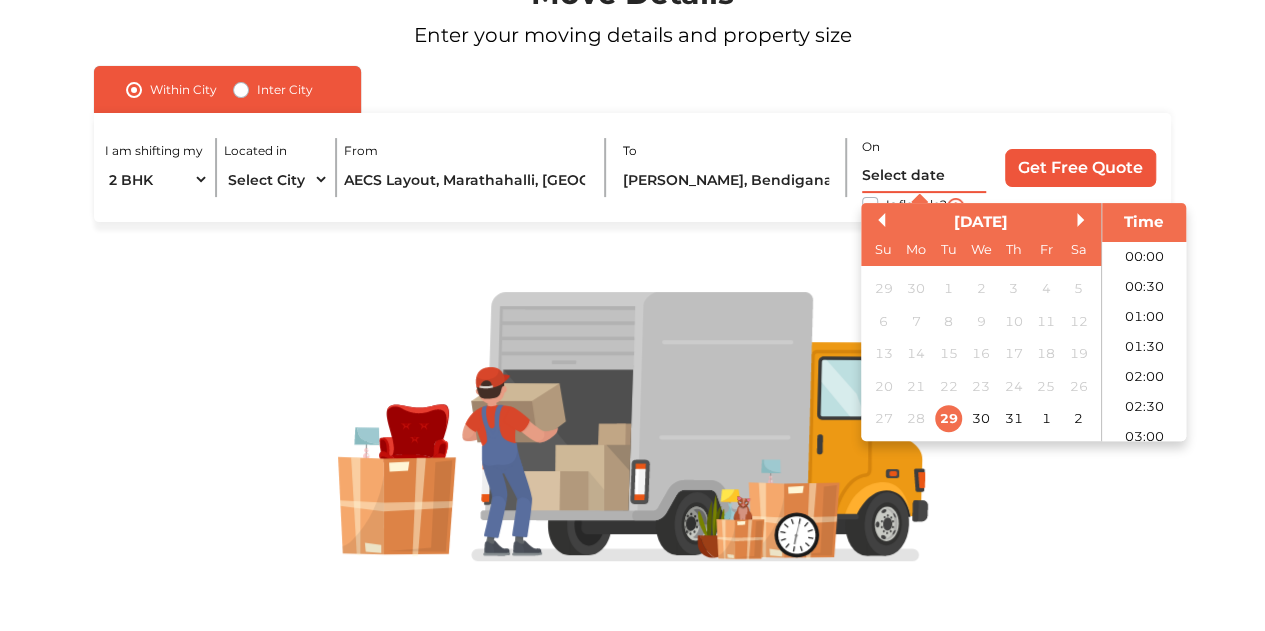scroll, scrollTop: 725, scrollLeft: 0, axis: vertical 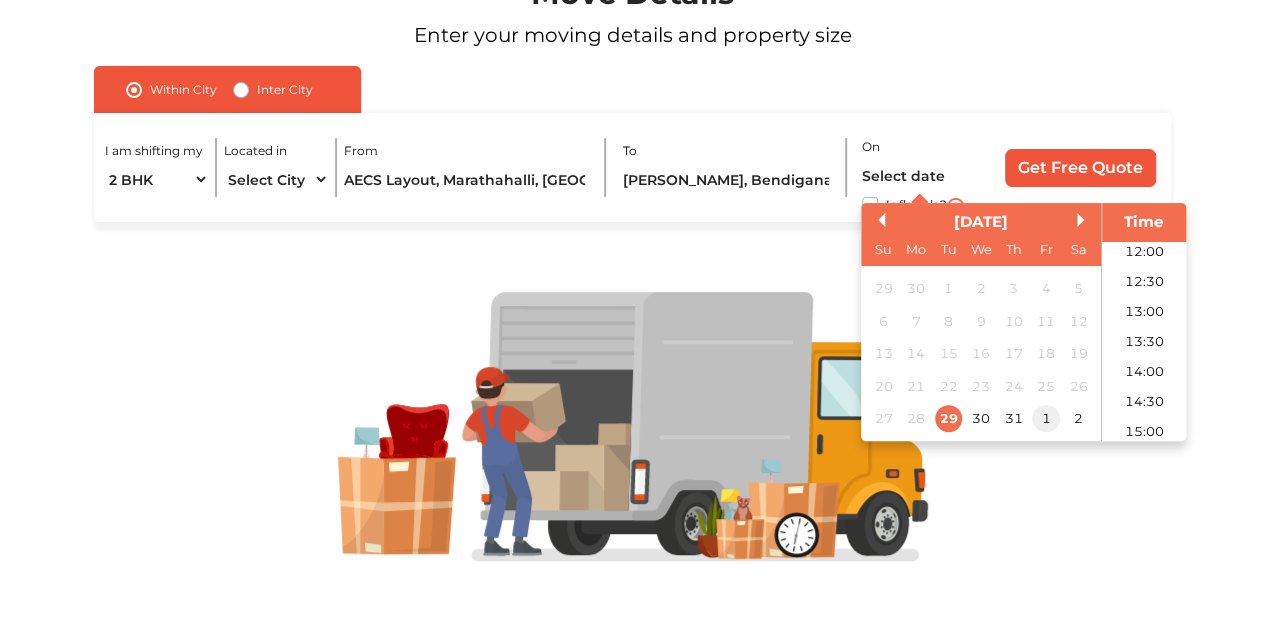 click on "1" at bounding box center (1045, 419) 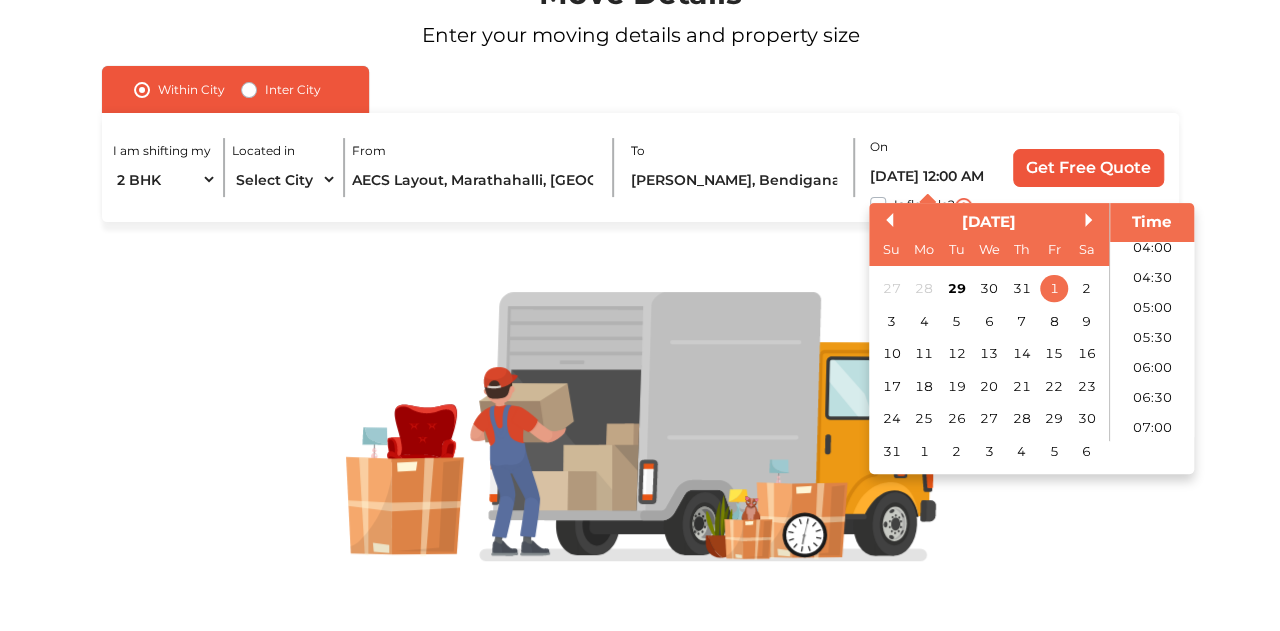 scroll, scrollTop: 243, scrollLeft: 0, axis: vertical 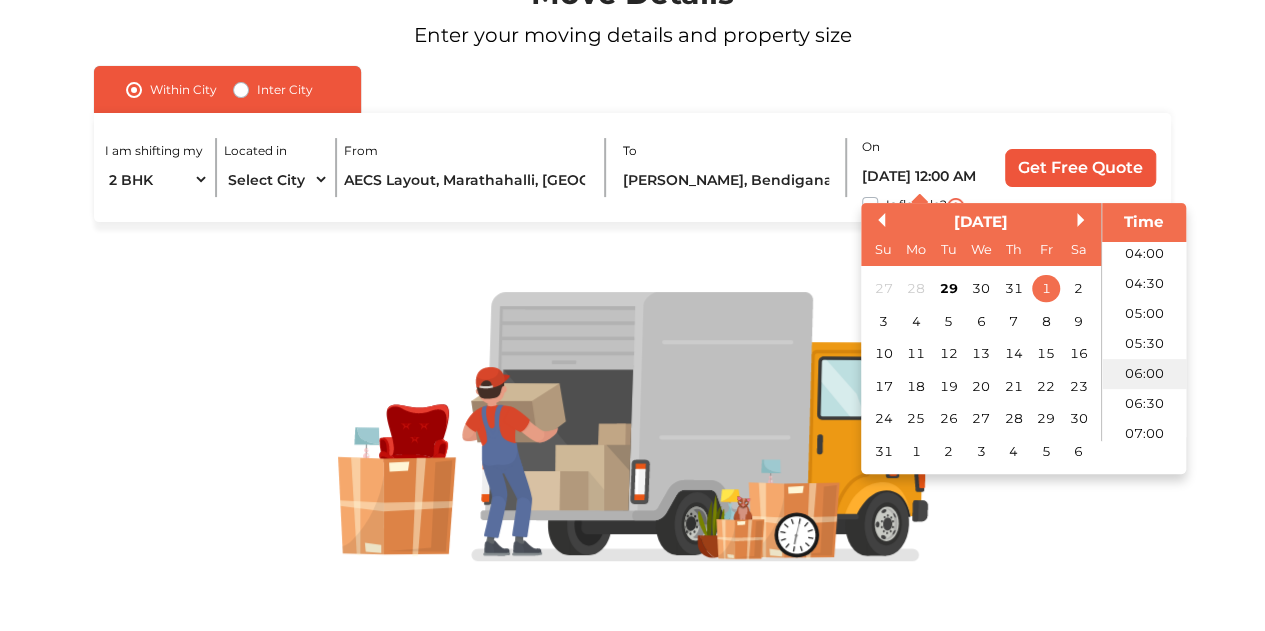 click on "06:00" at bounding box center (1144, 374) 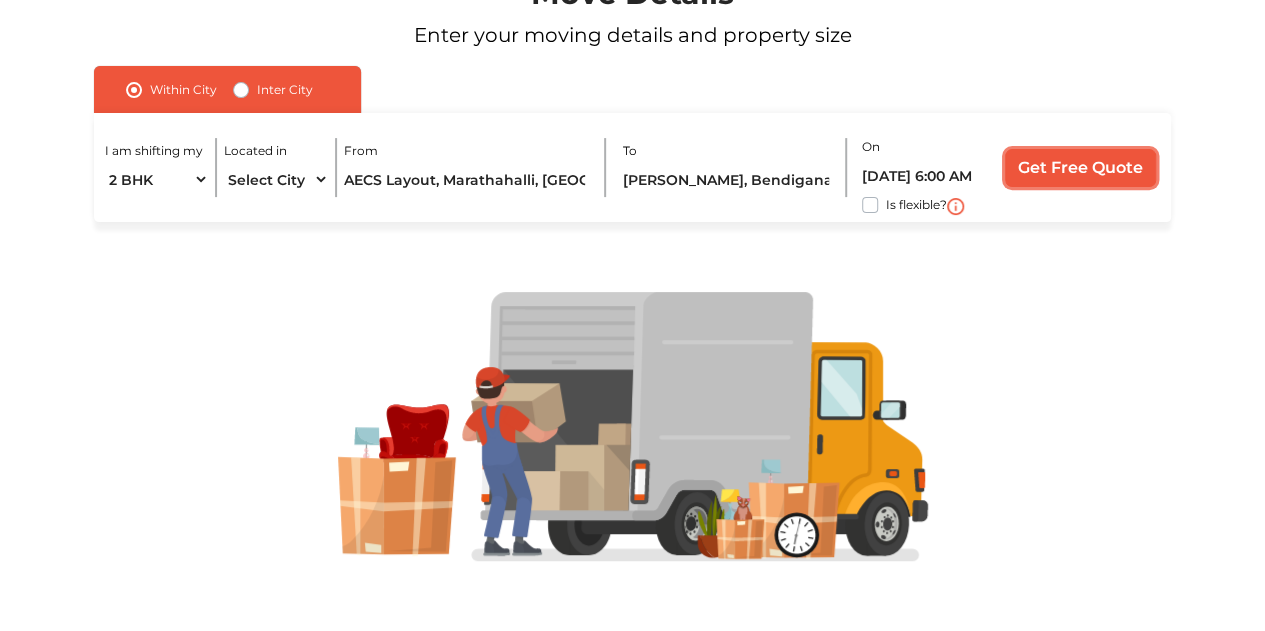 click on "Get Free Quote" at bounding box center (1080, 168) 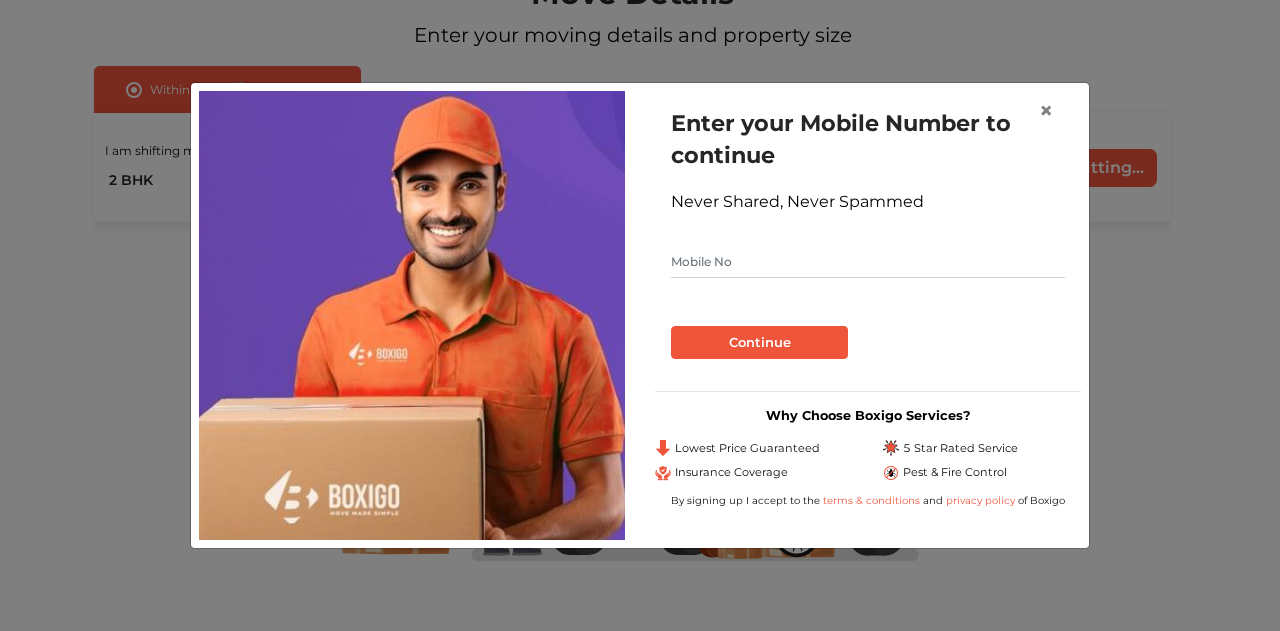 click at bounding box center [868, 262] 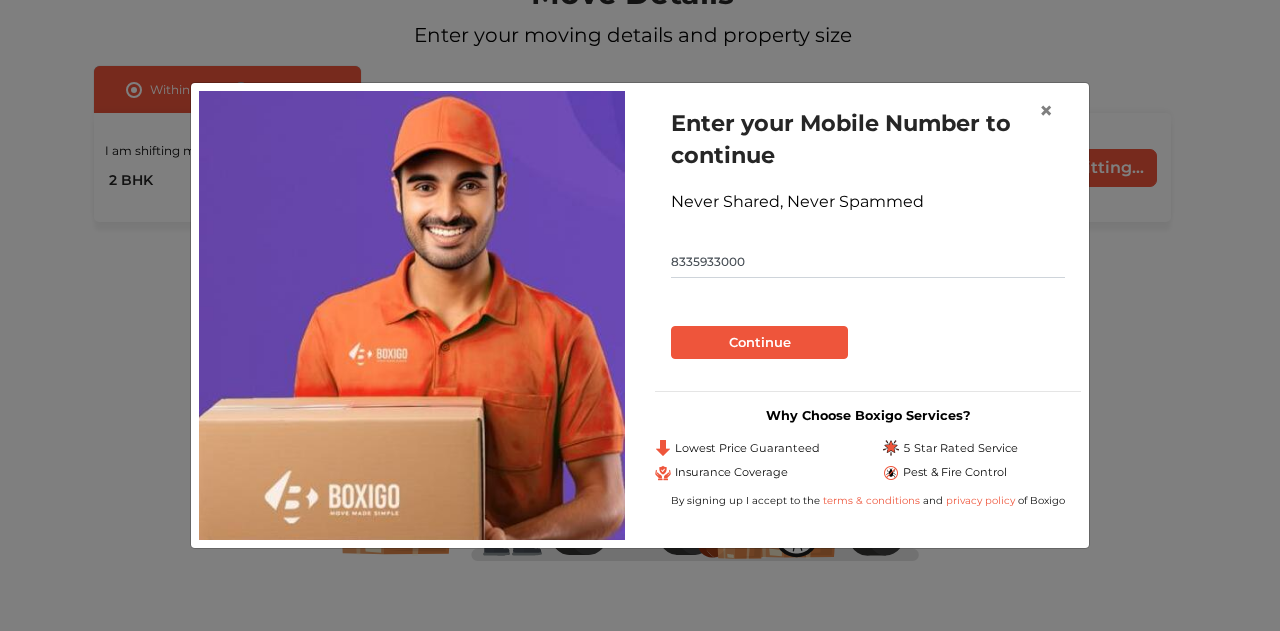 type on "8335933000" 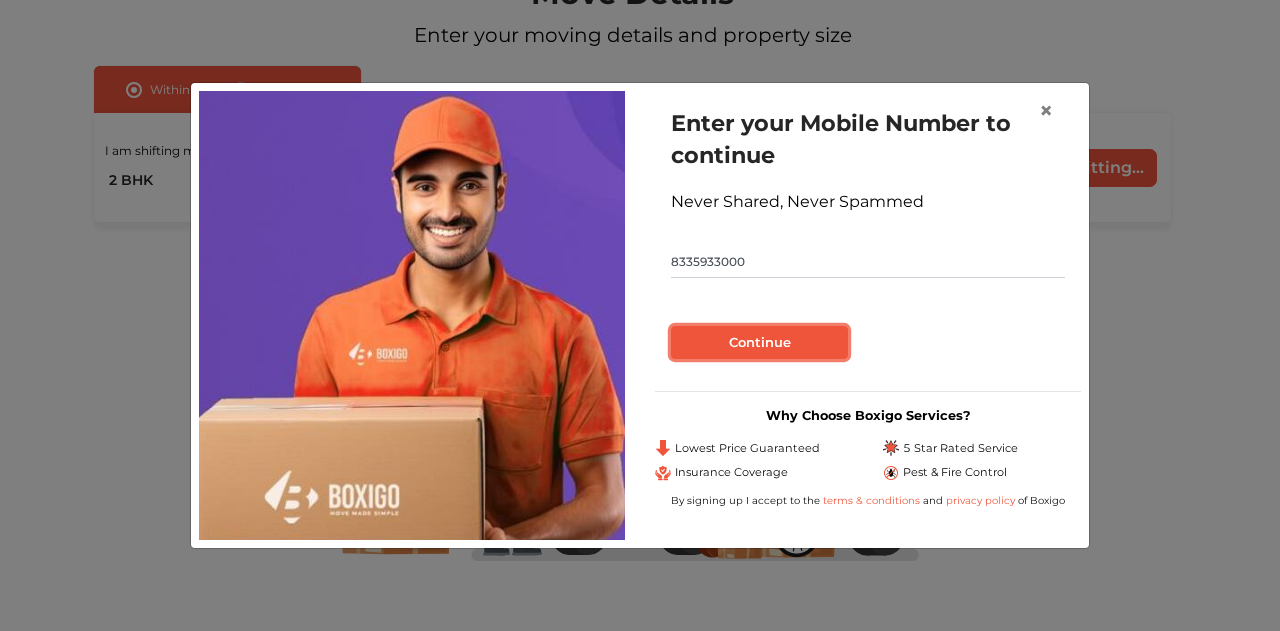 click on "Continue" at bounding box center [759, 343] 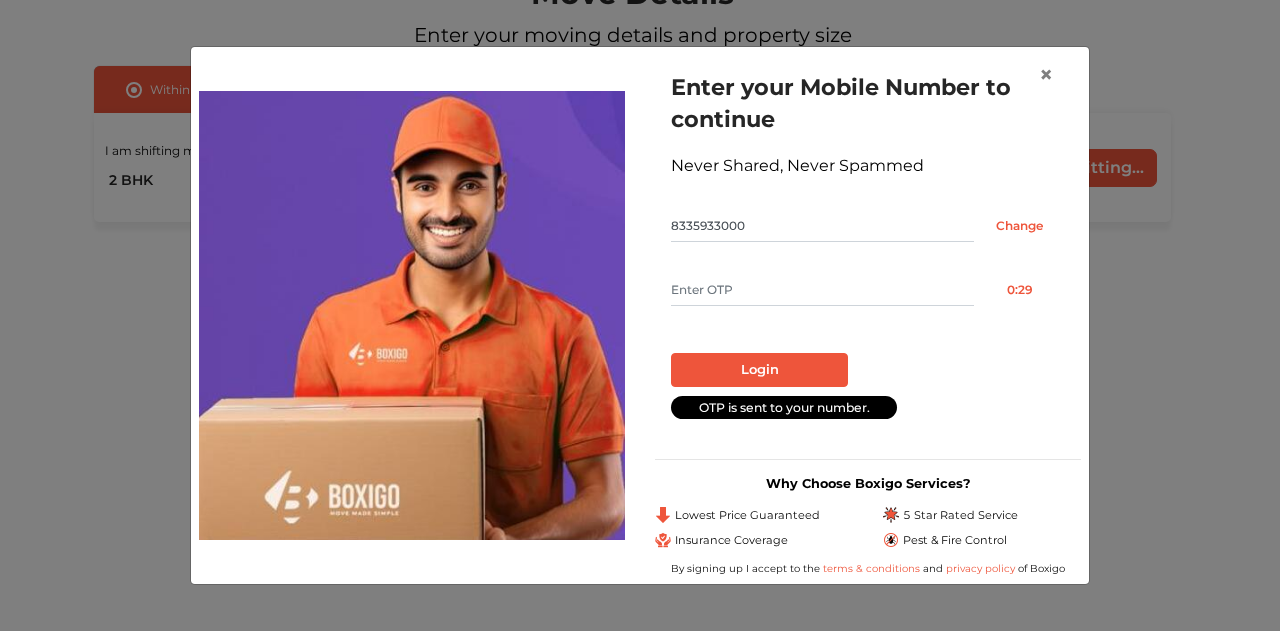 click at bounding box center [822, 290] 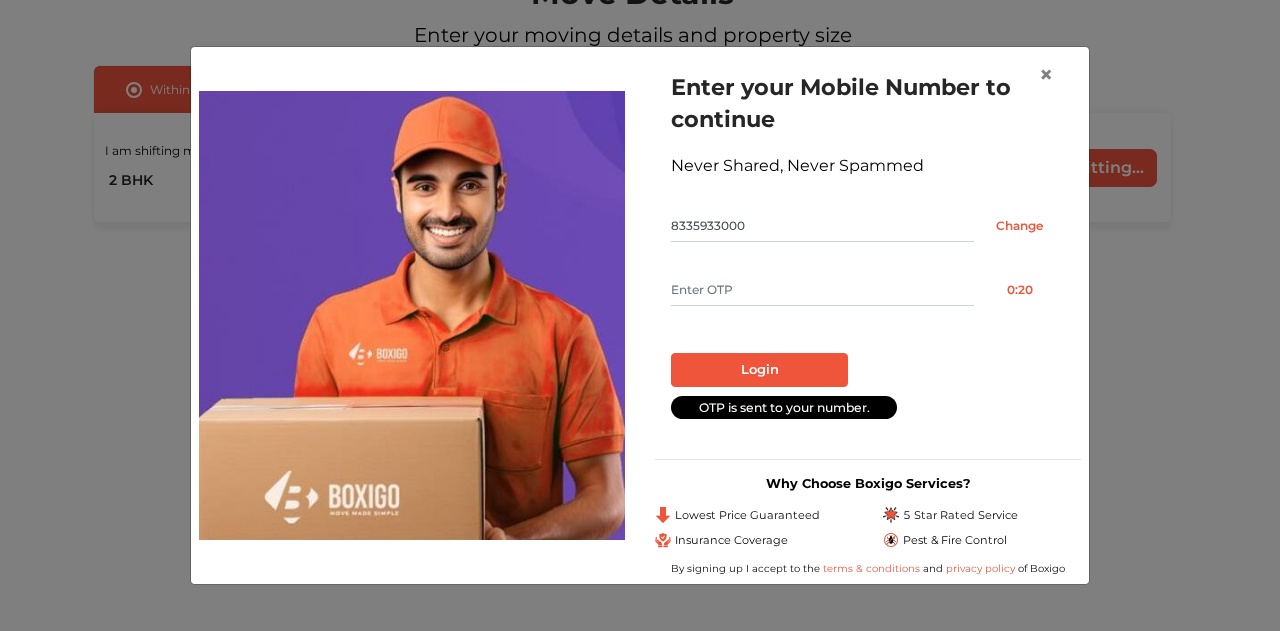 click at bounding box center [822, 290] 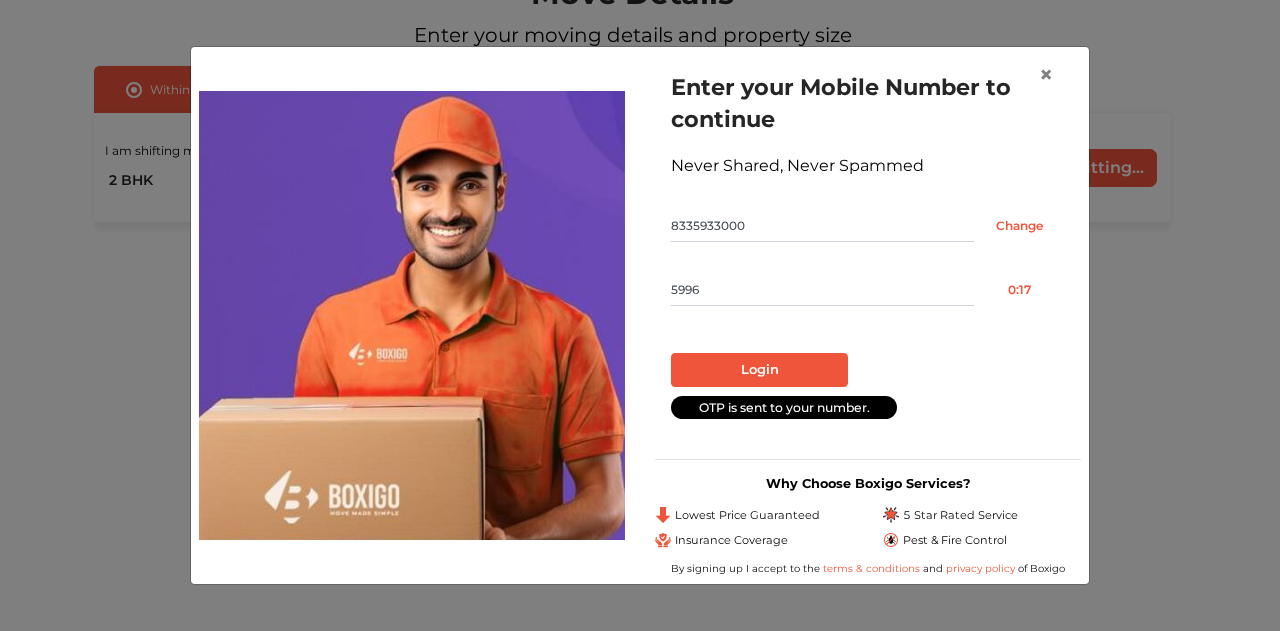 type on "5996" 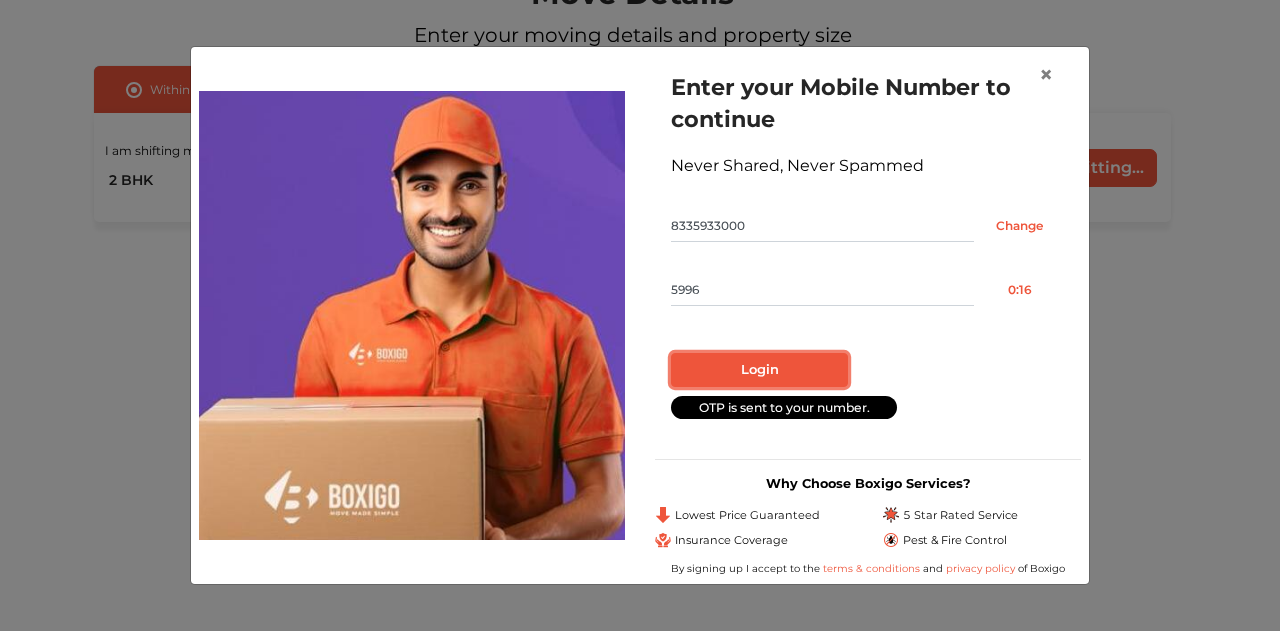 click on "Login" at bounding box center [759, 370] 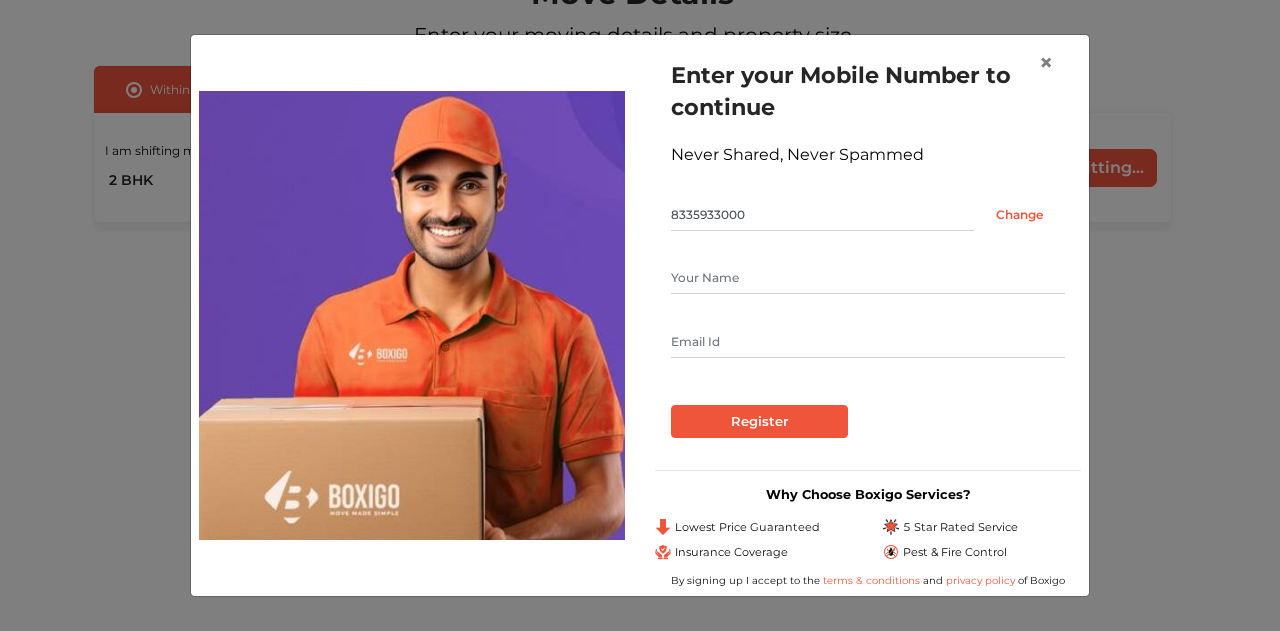 click at bounding box center [868, 278] 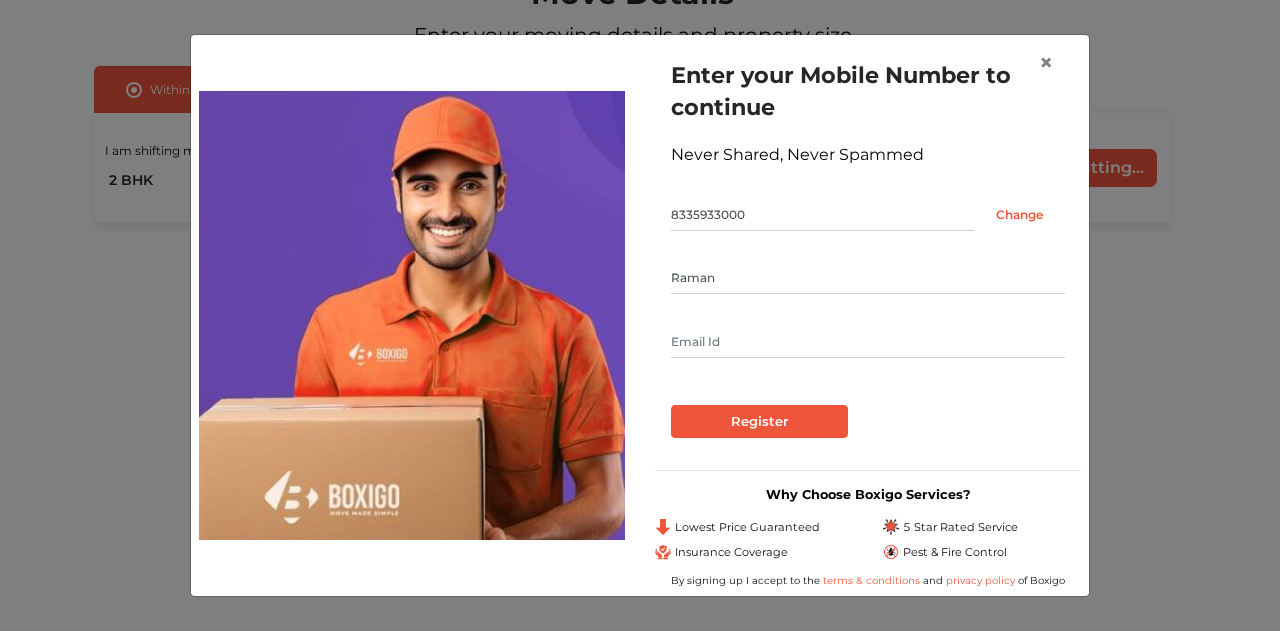 type on "rraman1992@gmail.com" 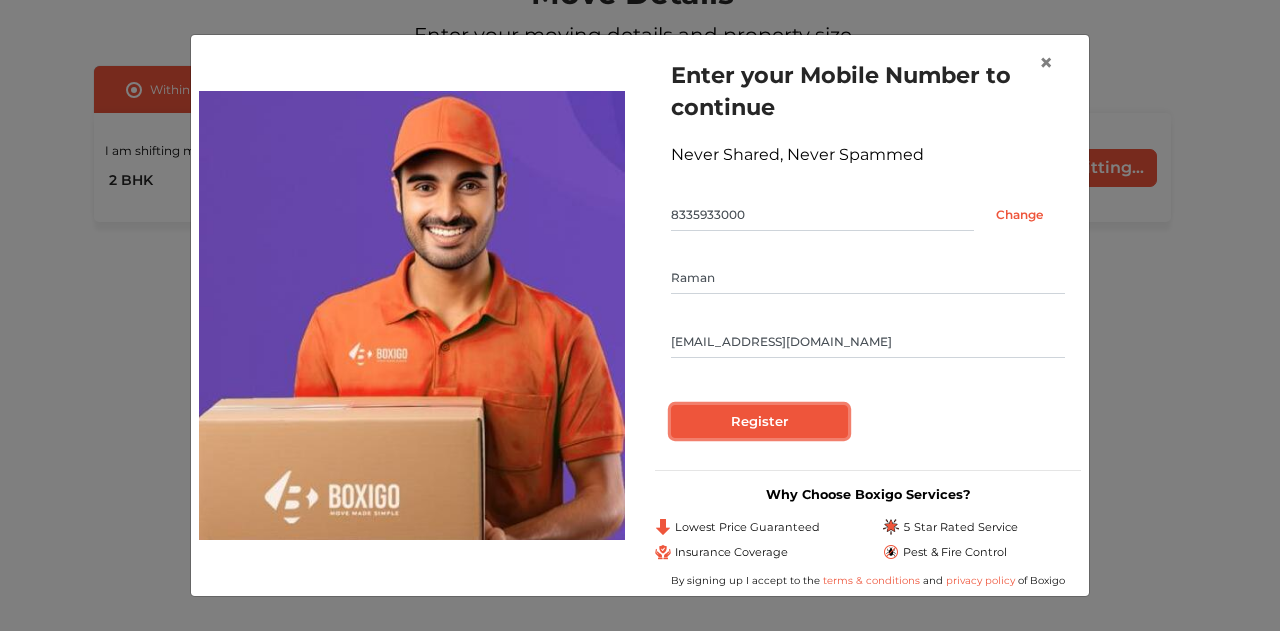 click on "Register" at bounding box center [759, 422] 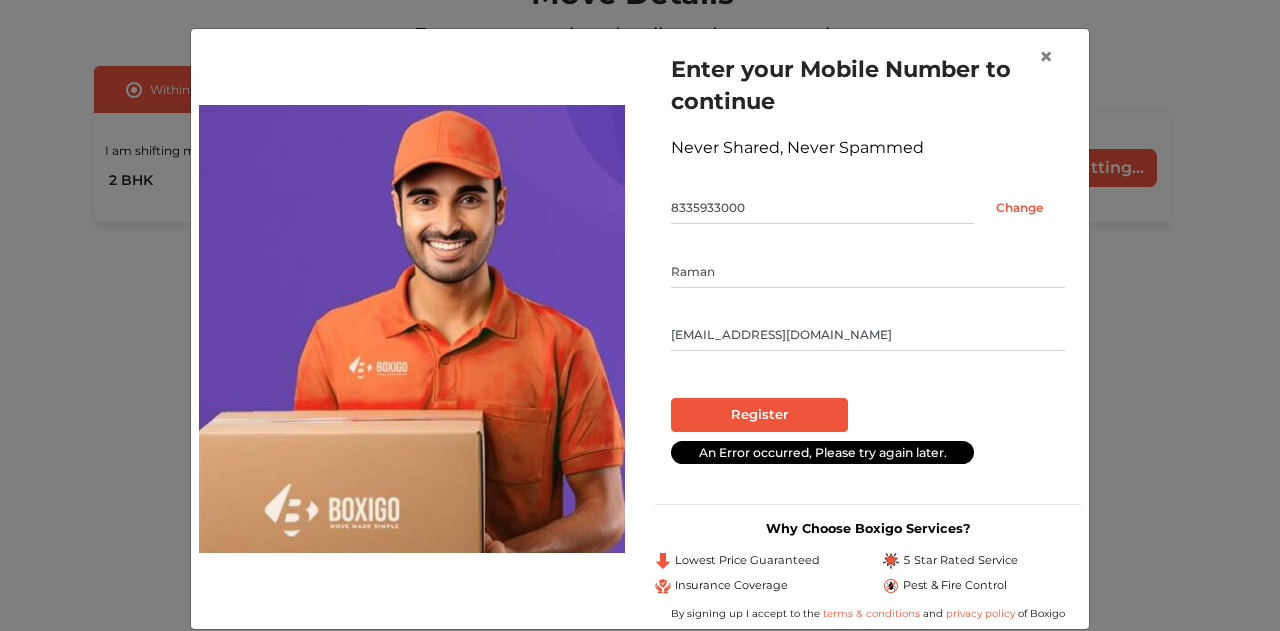 click on "Register" at bounding box center (868, 415) 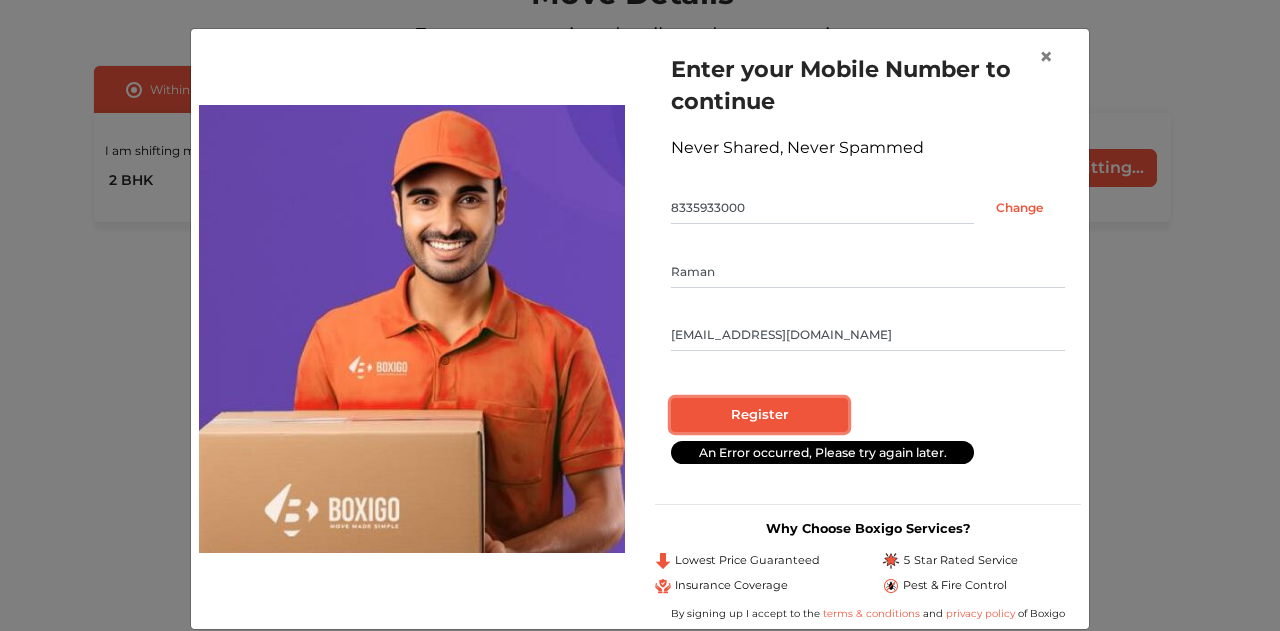 click on "Register" at bounding box center (759, 415) 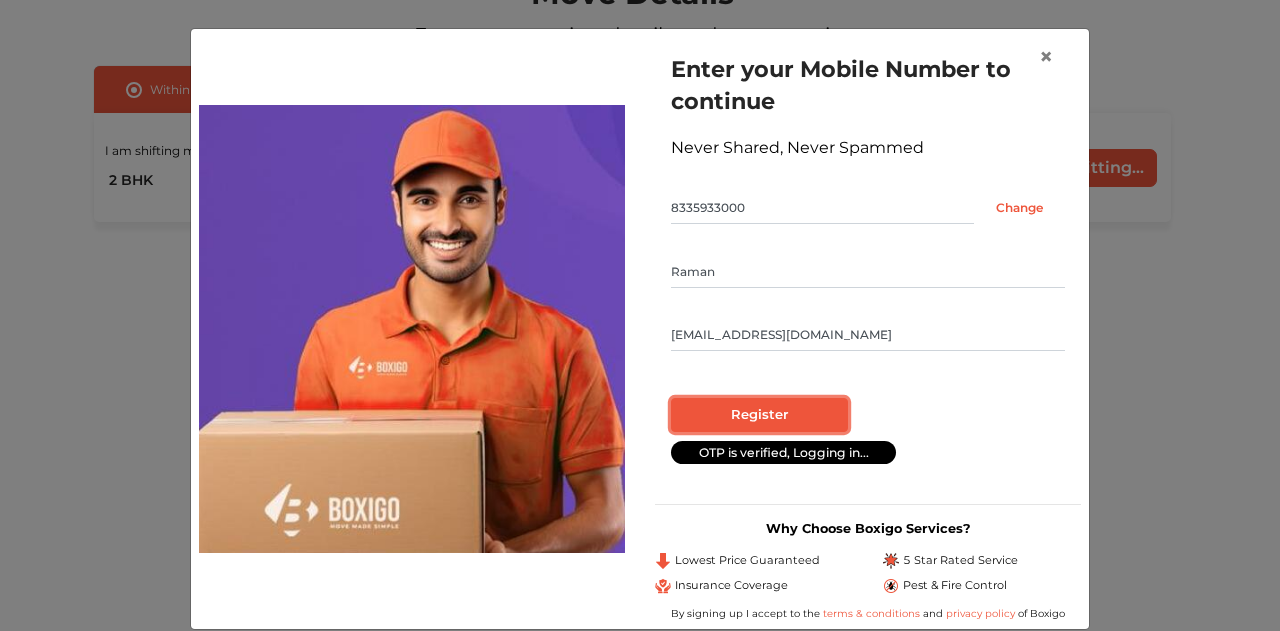 click on "Register" at bounding box center (759, 415) 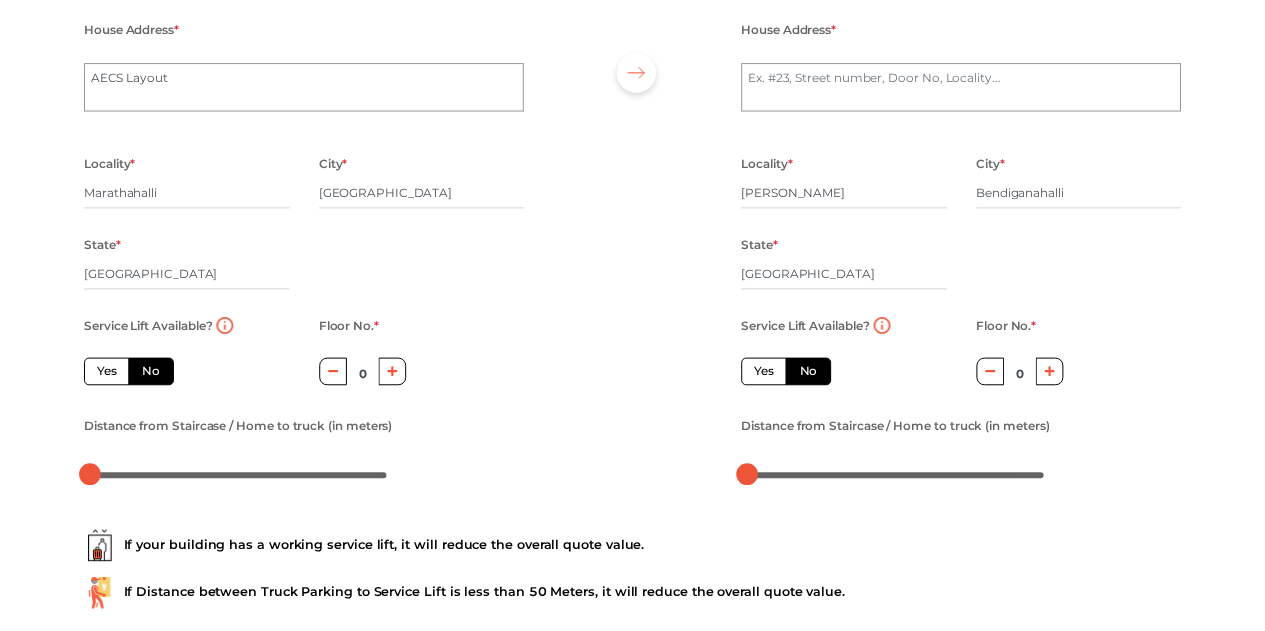 scroll, scrollTop: 84, scrollLeft: 0, axis: vertical 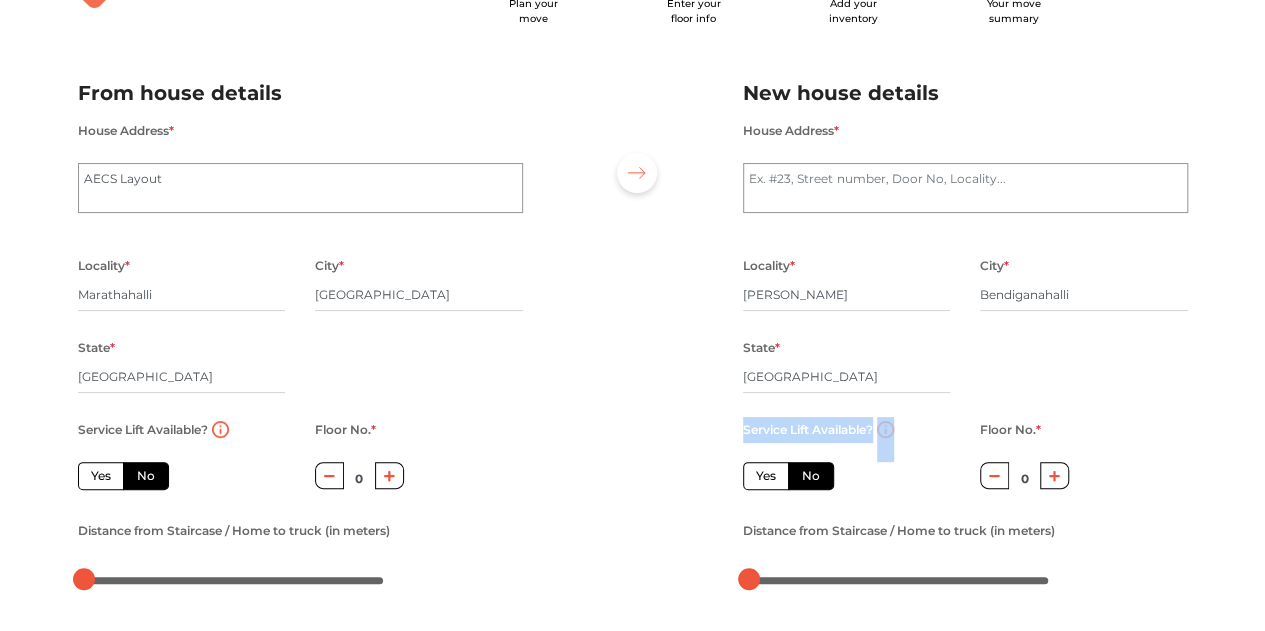 click on "Service Lift Available?" at bounding box center [808, 430] 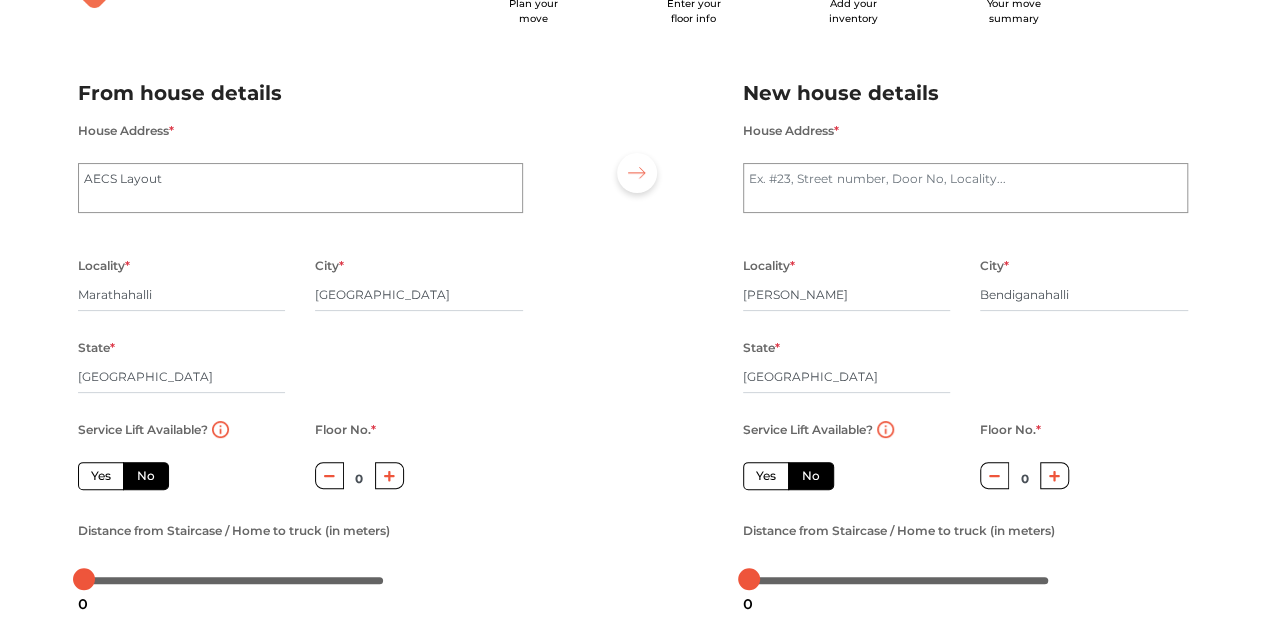 click at bounding box center (633, 328) 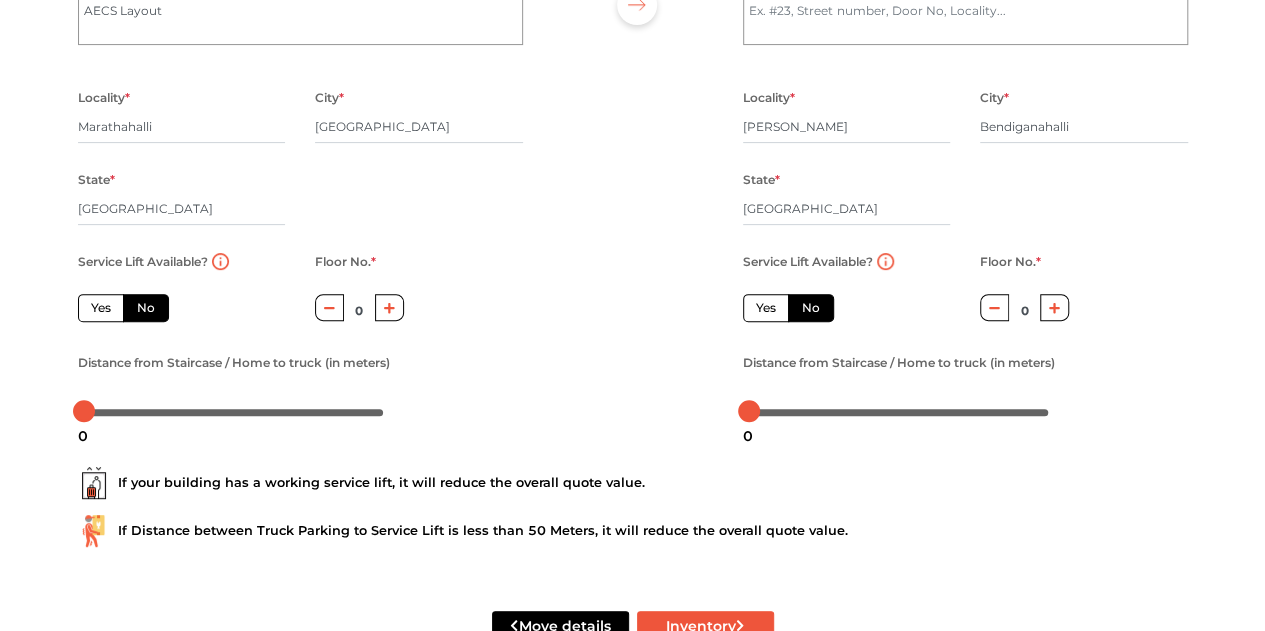 scroll, scrollTop: 314, scrollLeft: 0, axis: vertical 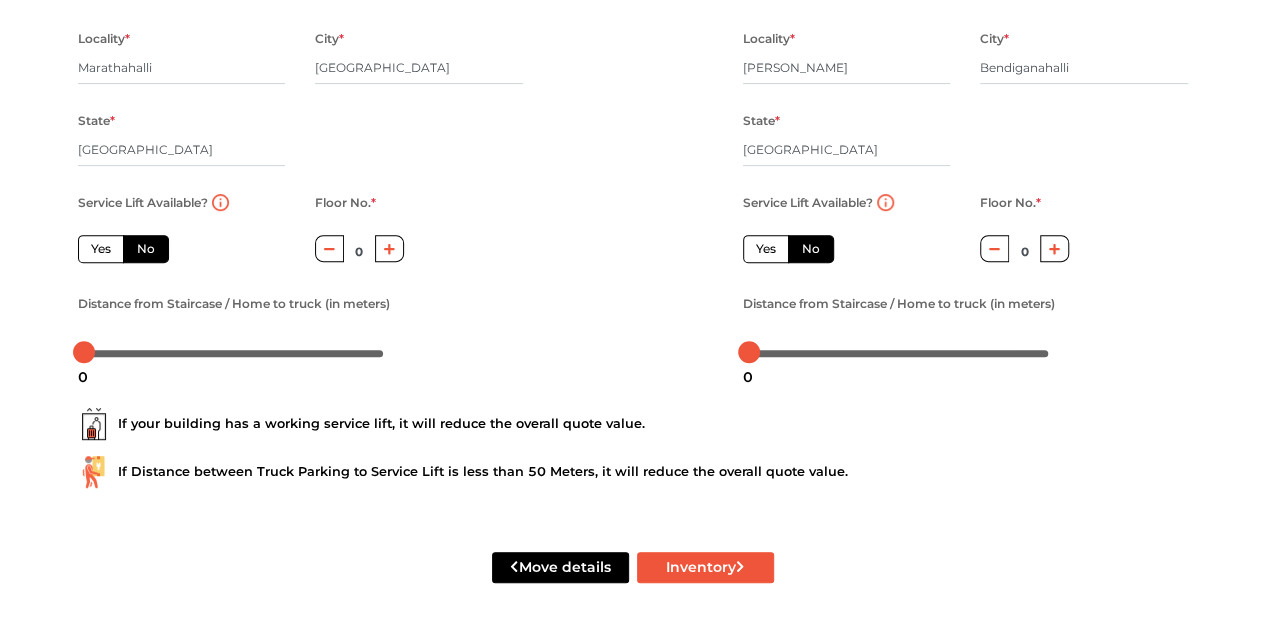 click on "No" at bounding box center (146, 249) 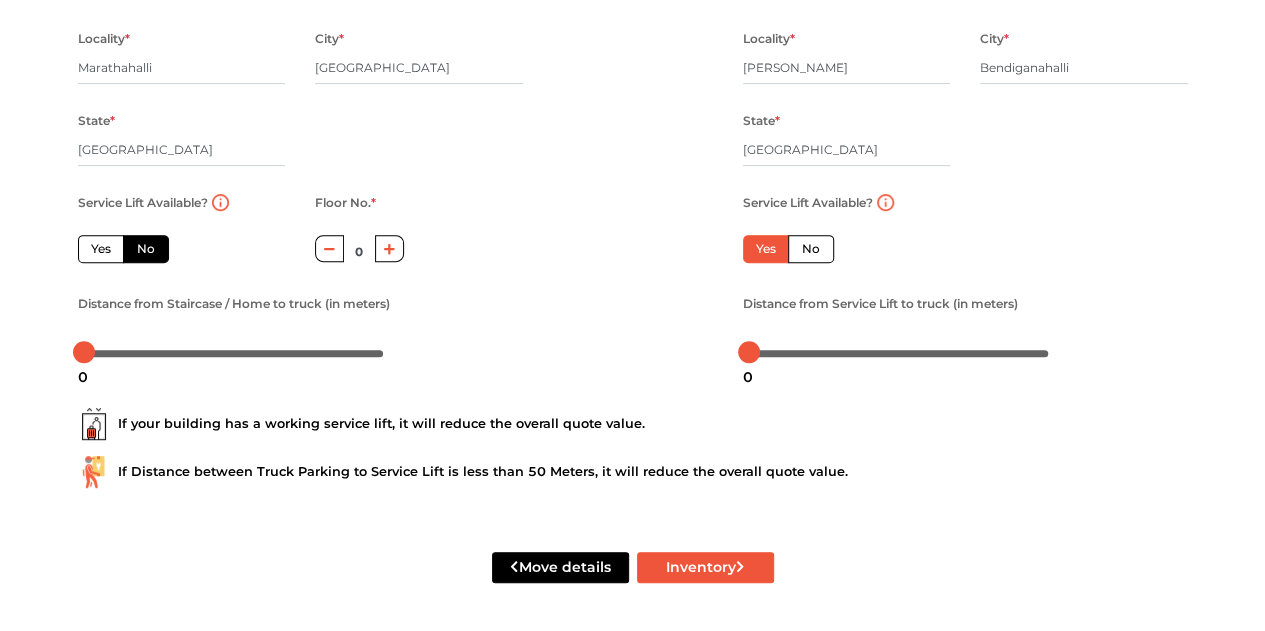 click on "No" at bounding box center [811, 249] 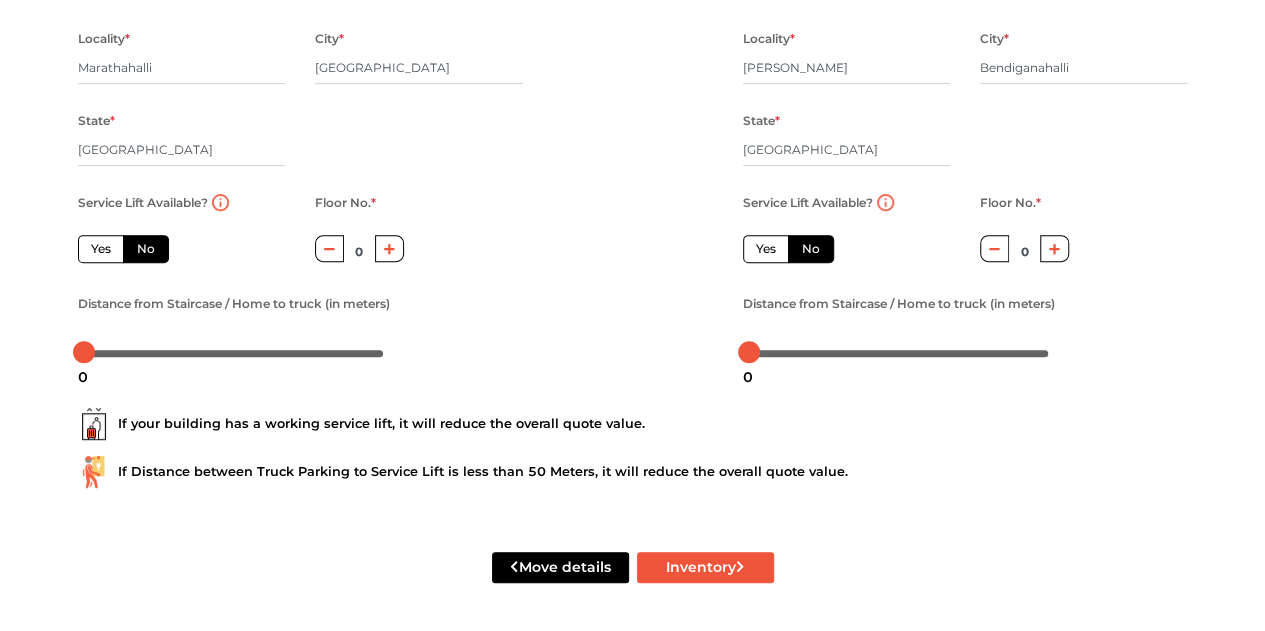 click on "Yes" at bounding box center [766, 249] 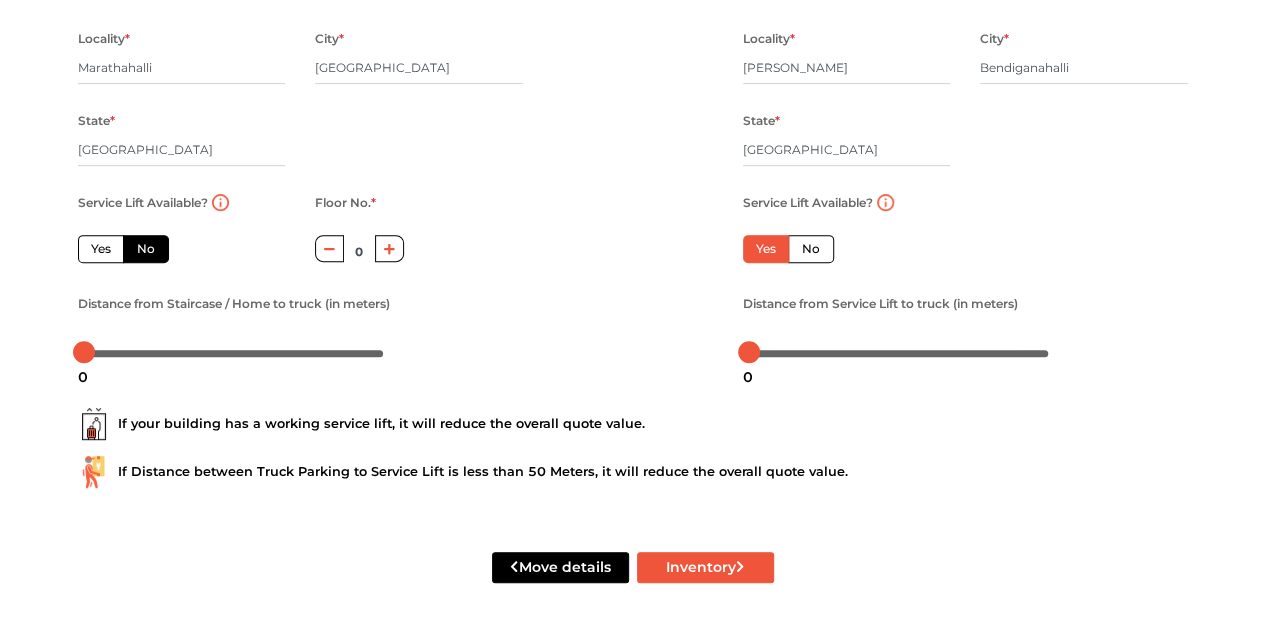 click at bounding box center (389, 248) 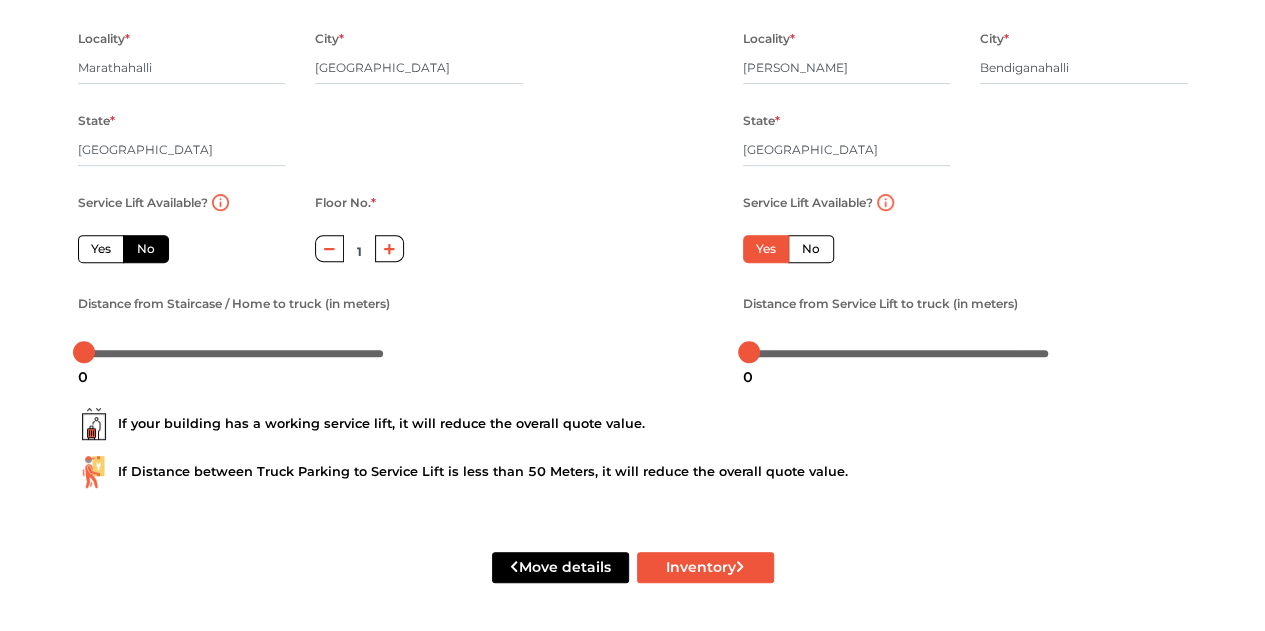 click at bounding box center (389, 248) 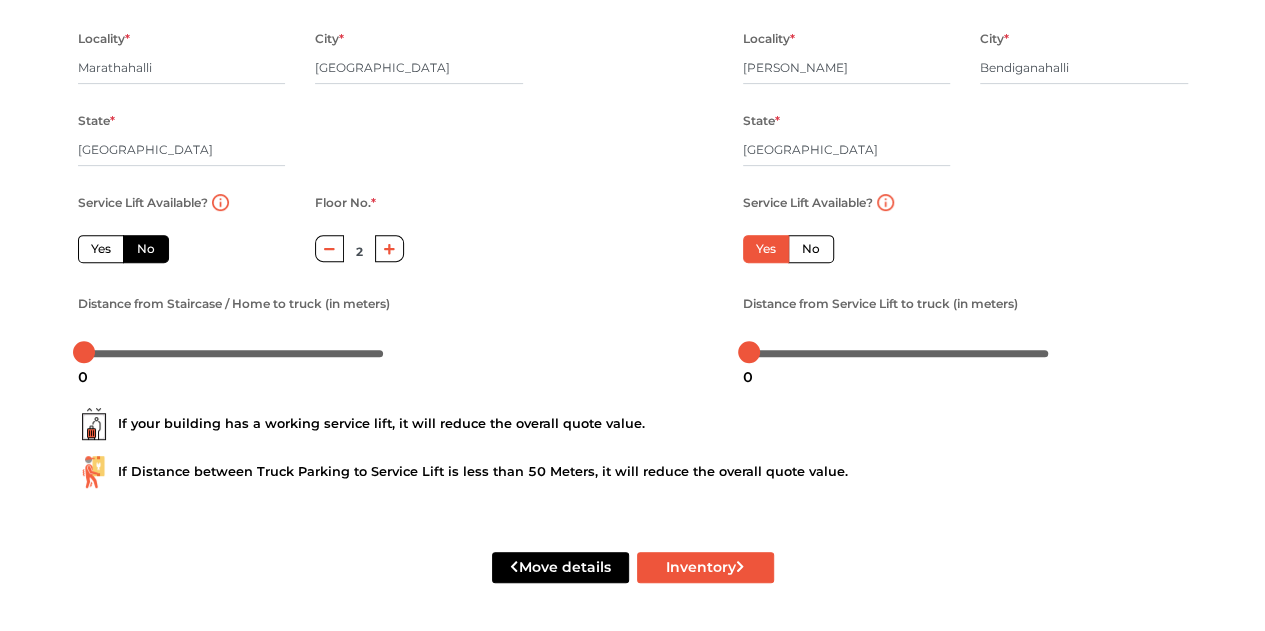 click at bounding box center (389, 248) 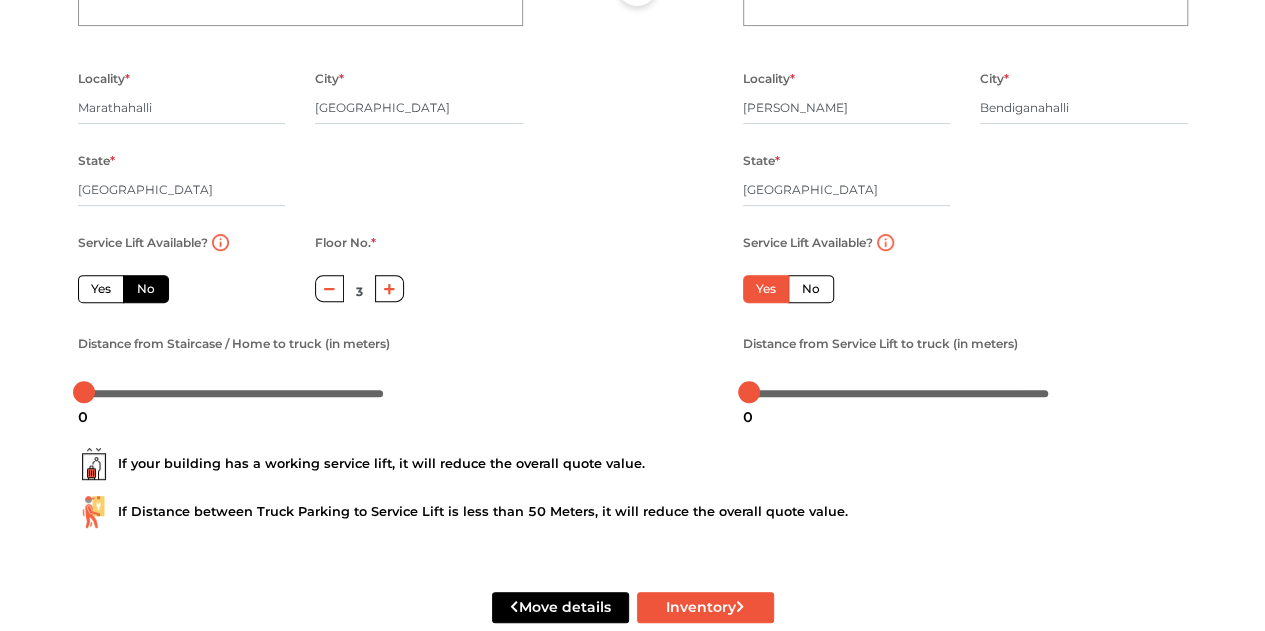 scroll, scrollTop: 314, scrollLeft: 0, axis: vertical 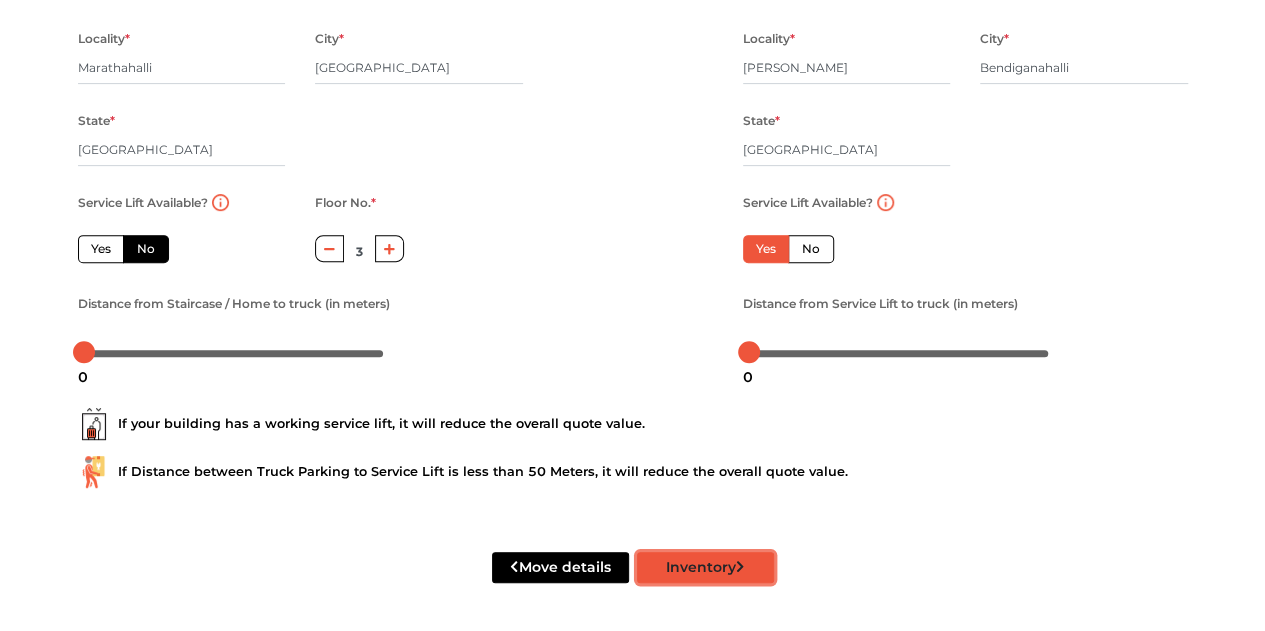 click on "Inventory" at bounding box center [705, 567] 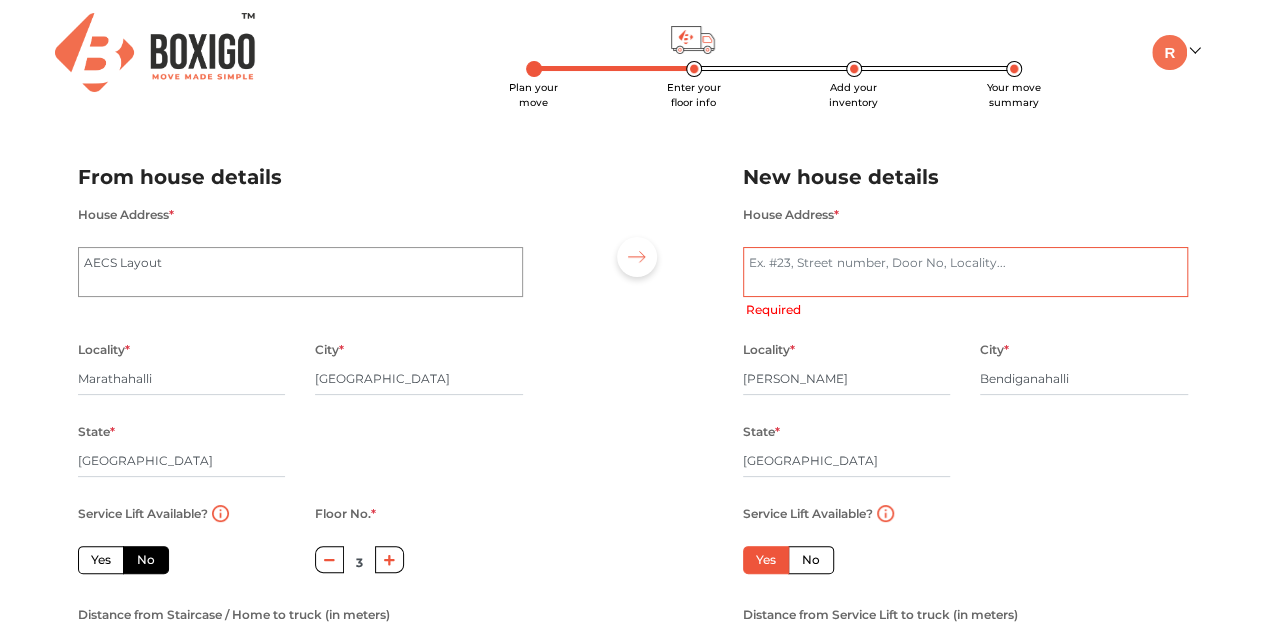 scroll, scrollTop: 66, scrollLeft: 0, axis: vertical 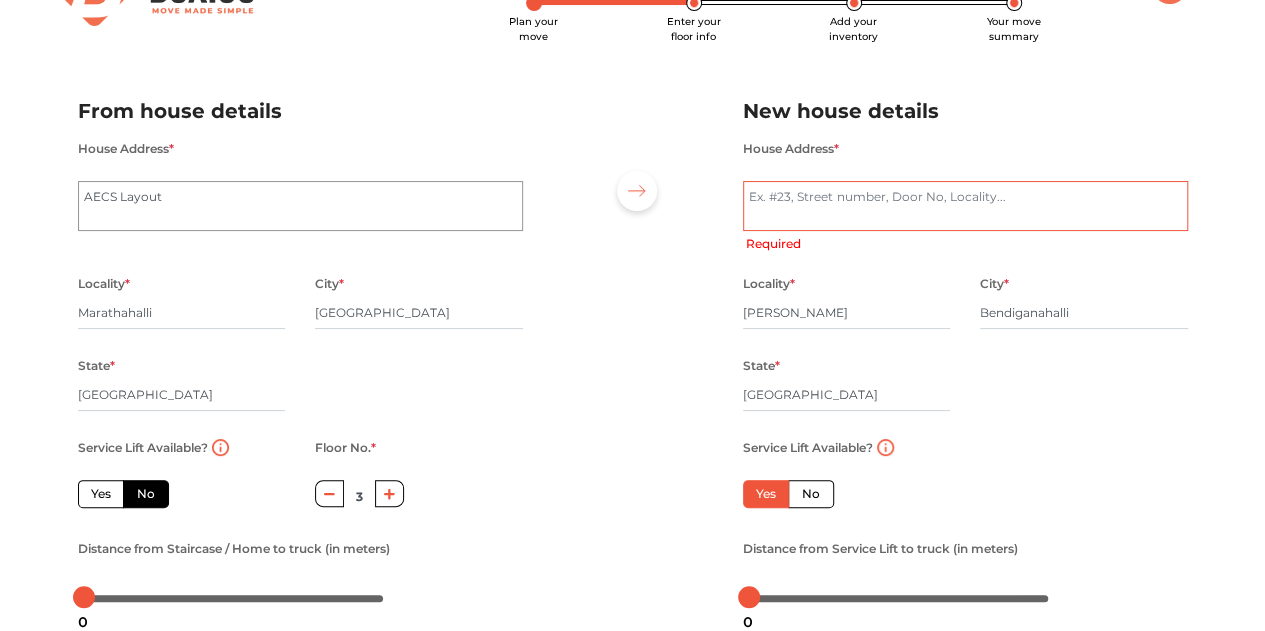 click on "House Address  *" at bounding box center (965, 206) 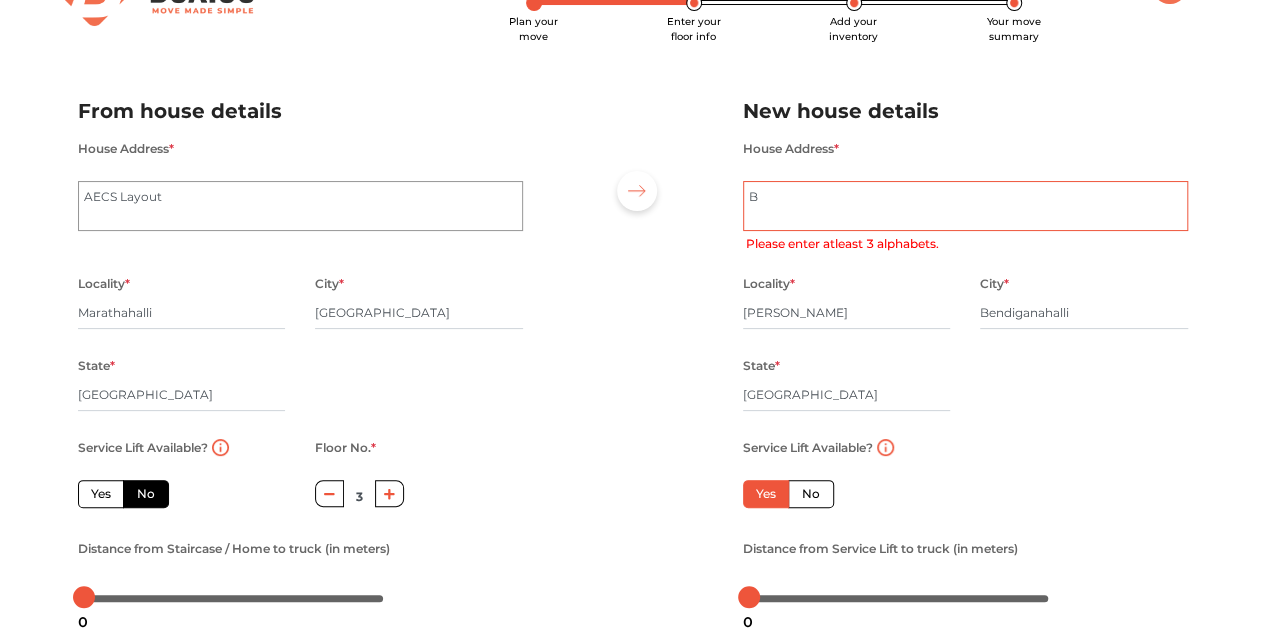 type on "Be" 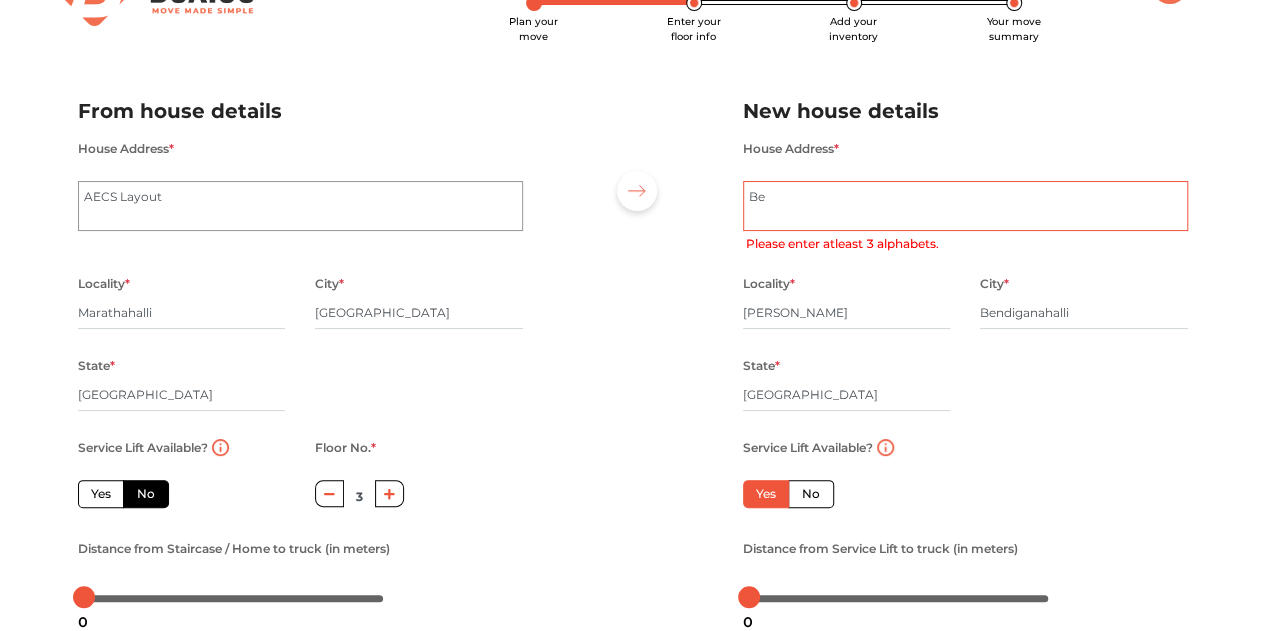 radio on "true" 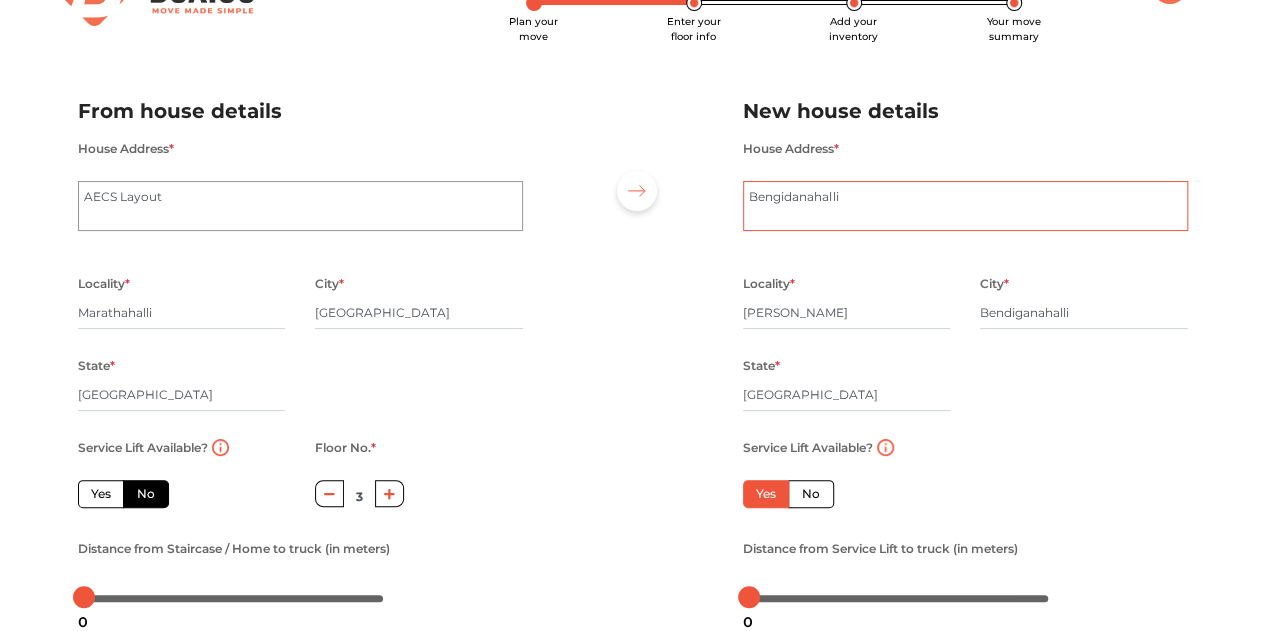 scroll, scrollTop: 314, scrollLeft: 0, axis: vertical 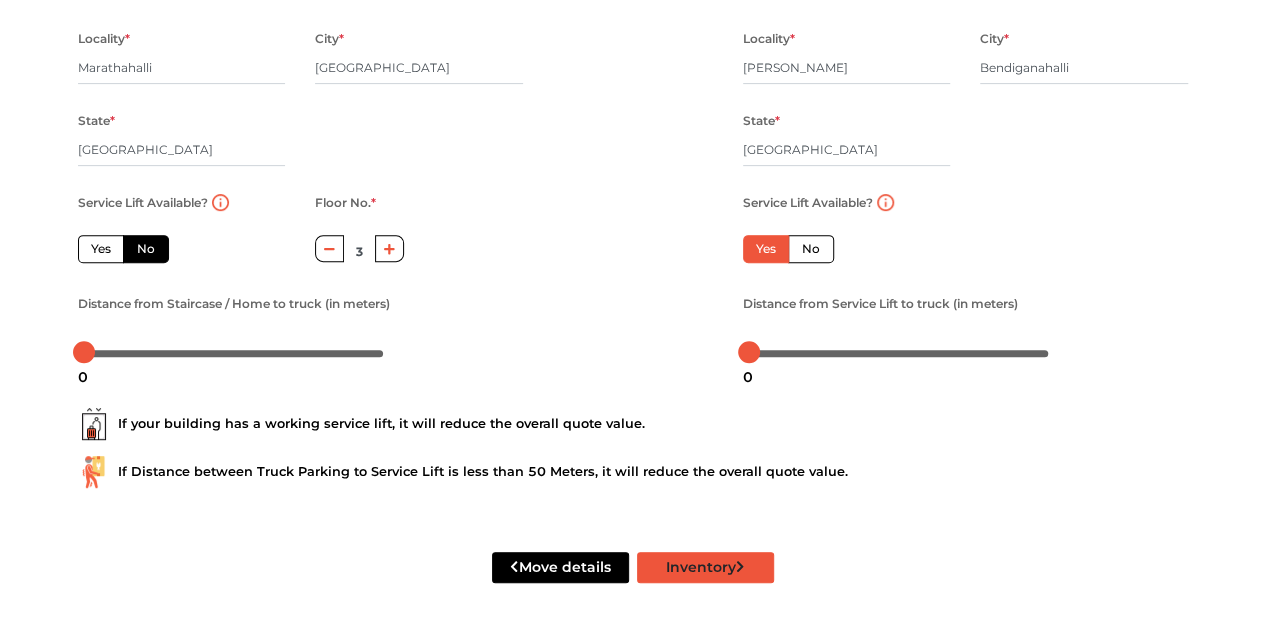 type on "Bengidanahalli" 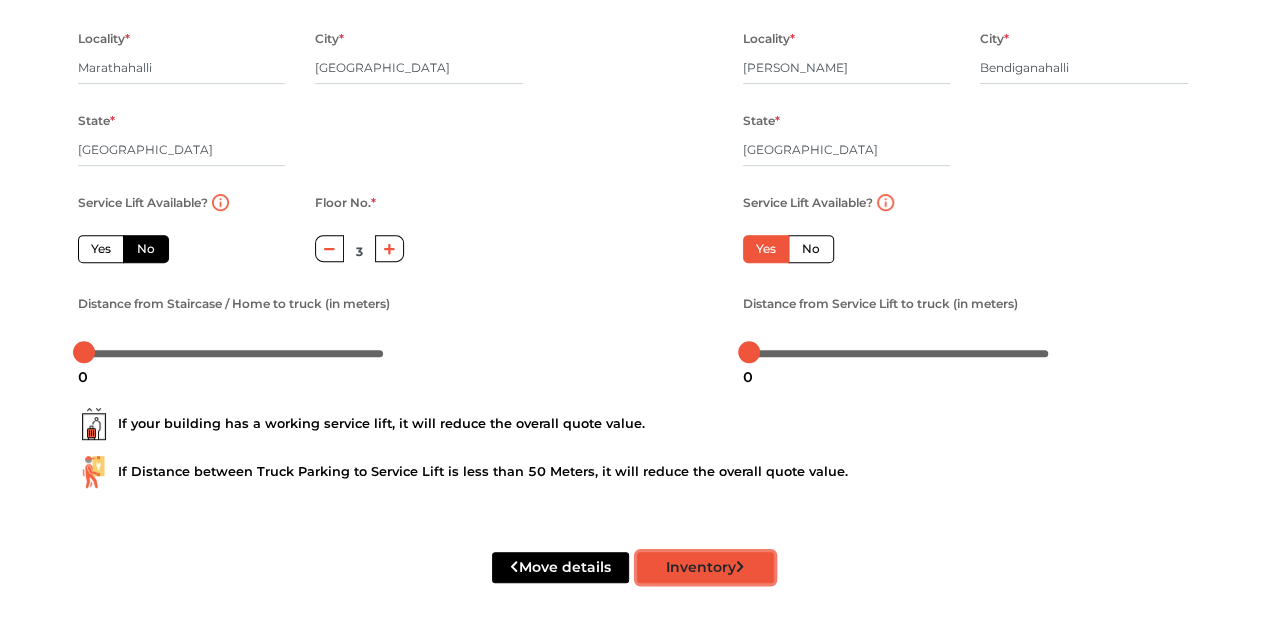 click on "Inventory" at bounding box center (705, 567) 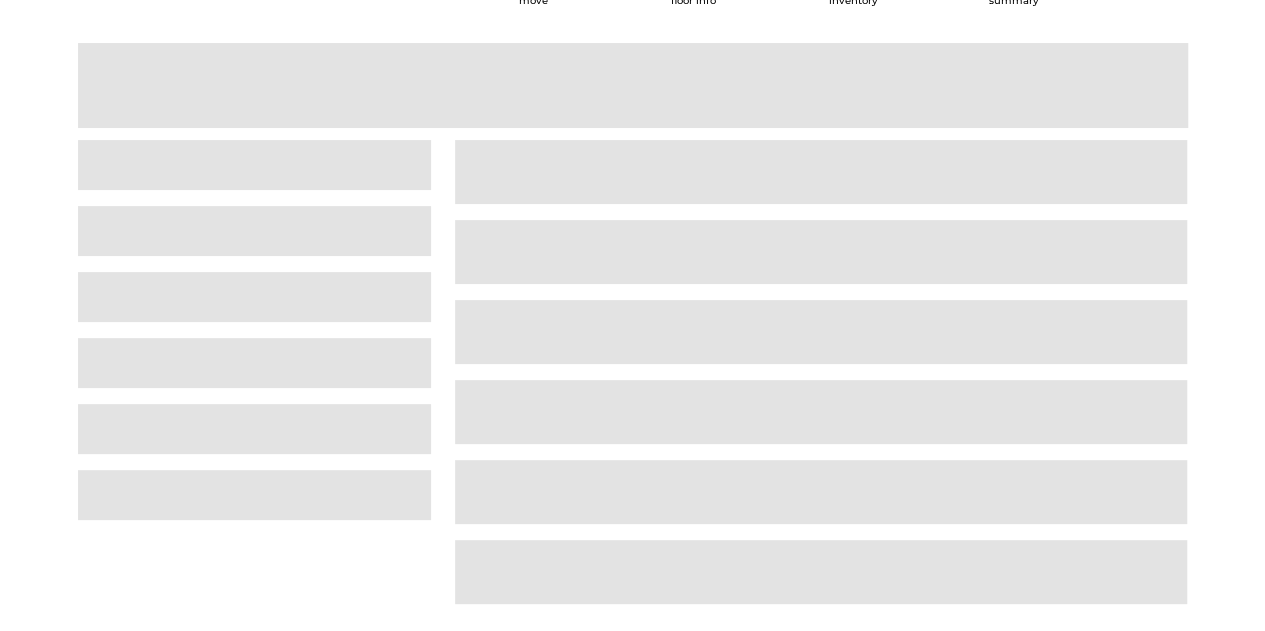 scroll, scrollTop: 50, scrollLeft: 0, axis: vertical 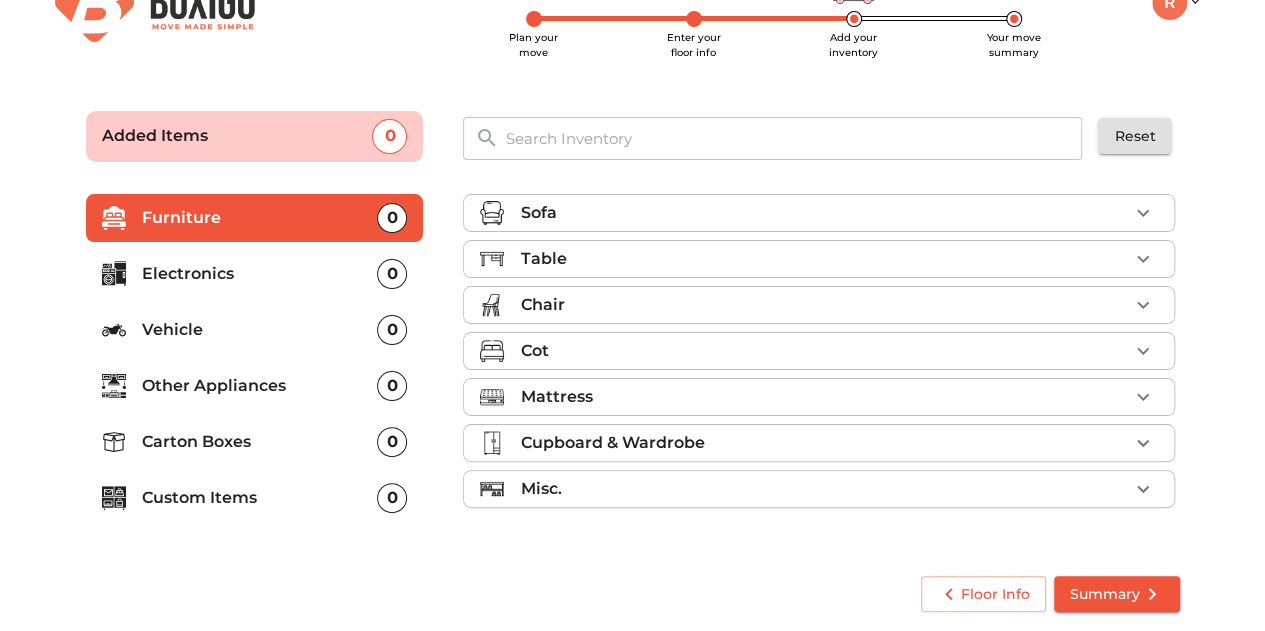 click 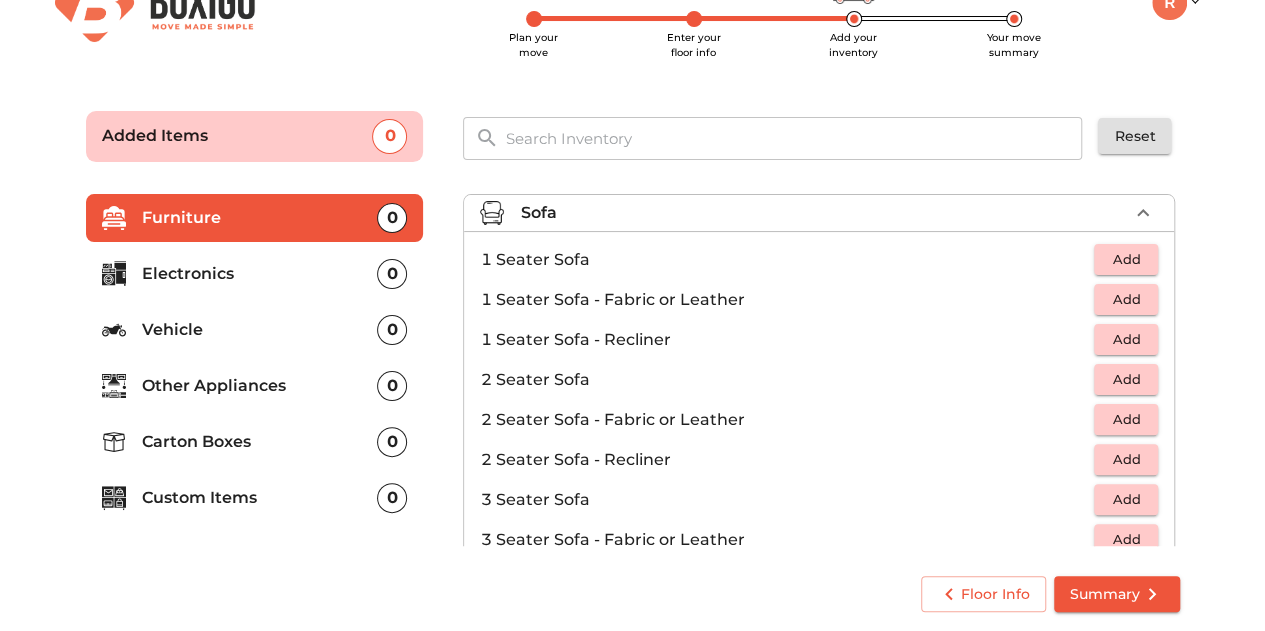 click on "Add" at bounding box center (1126, 499) 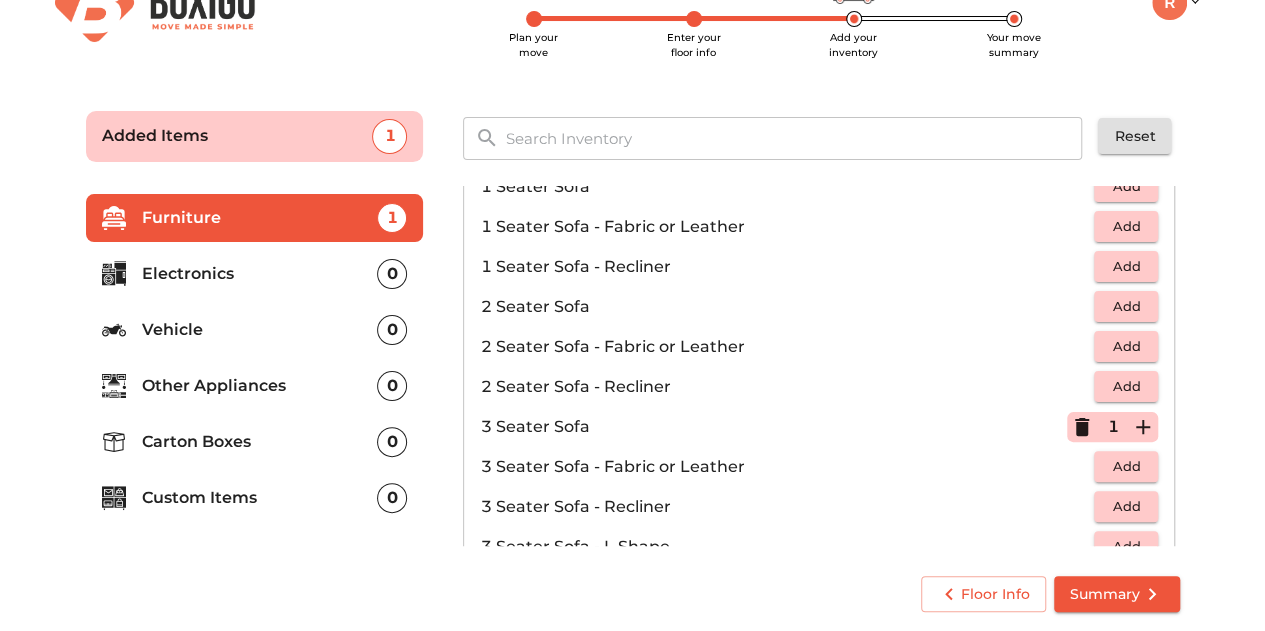 scroll, scrollTop: 0, scrollLeft: 0, axis: both 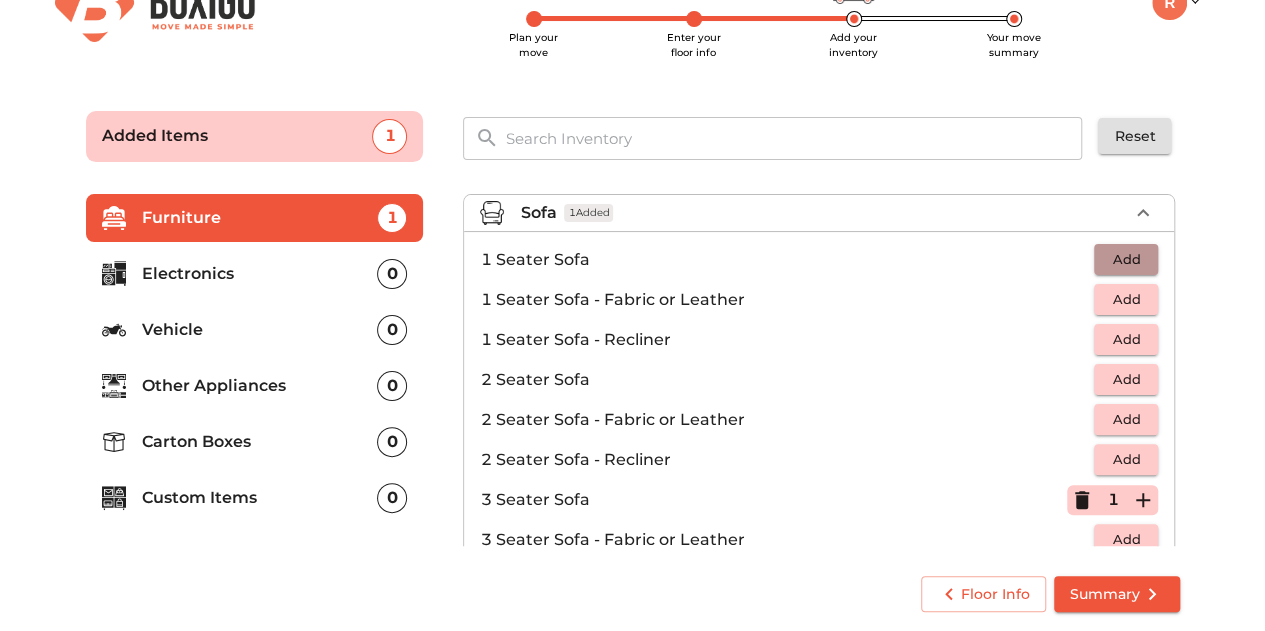 click on "Add" at bounding box center (1126, 259) 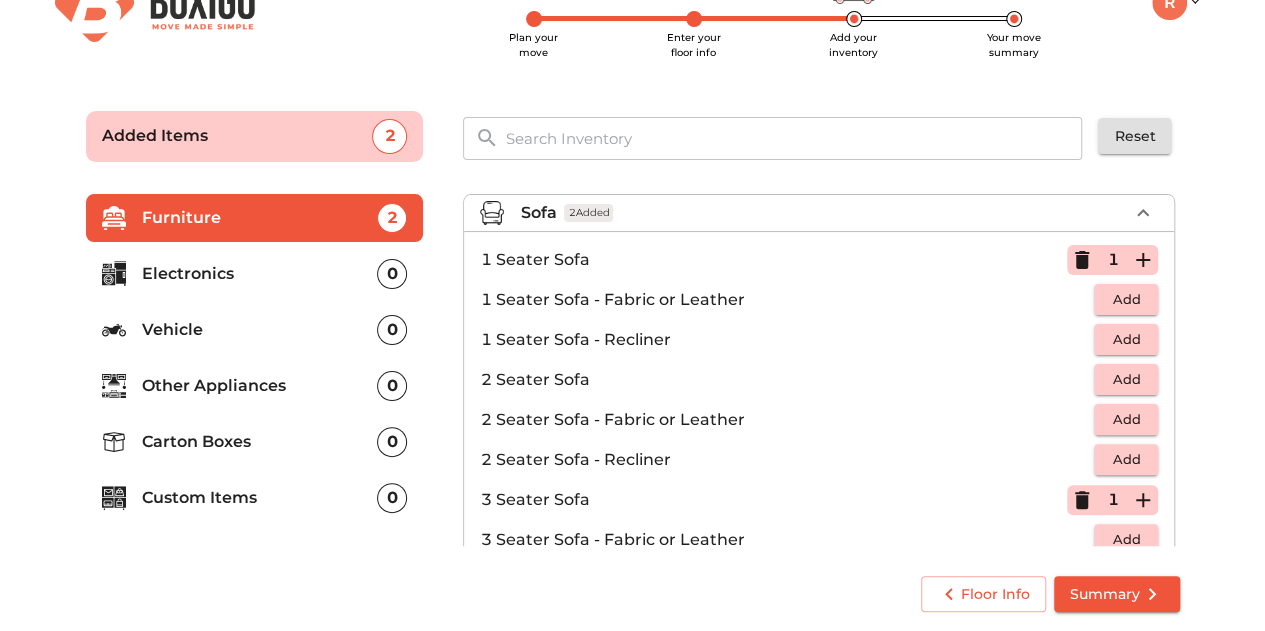 click 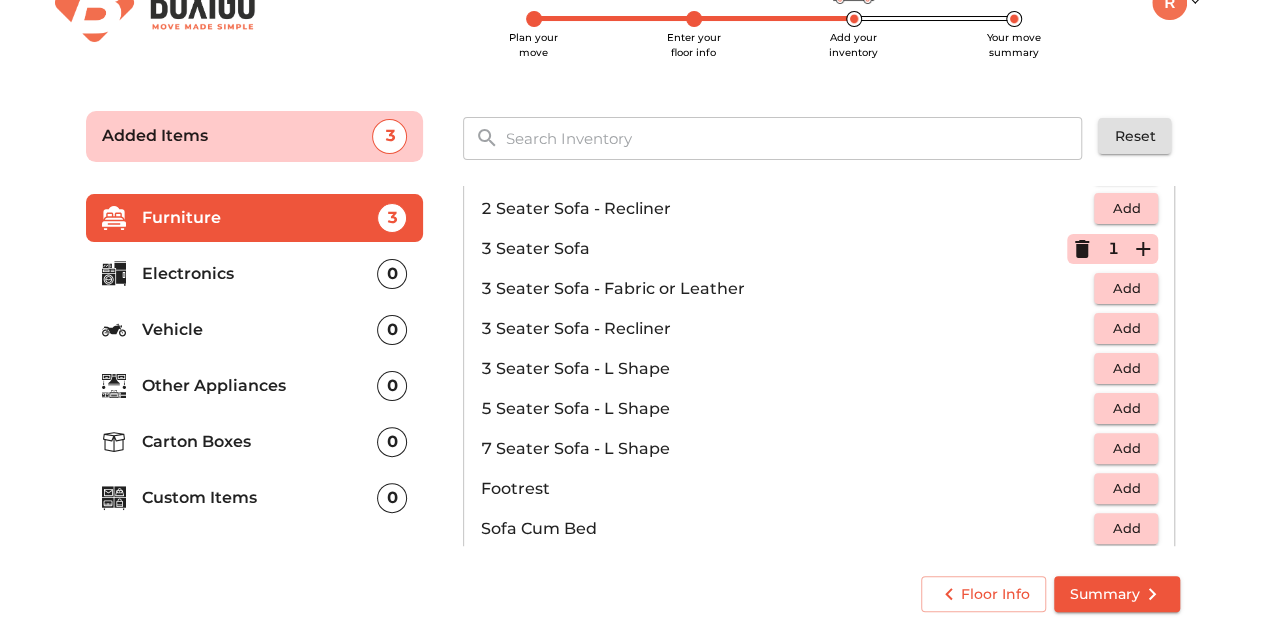 scroll, scrollTop: 590, scrollLeft: 0, axis: vertical 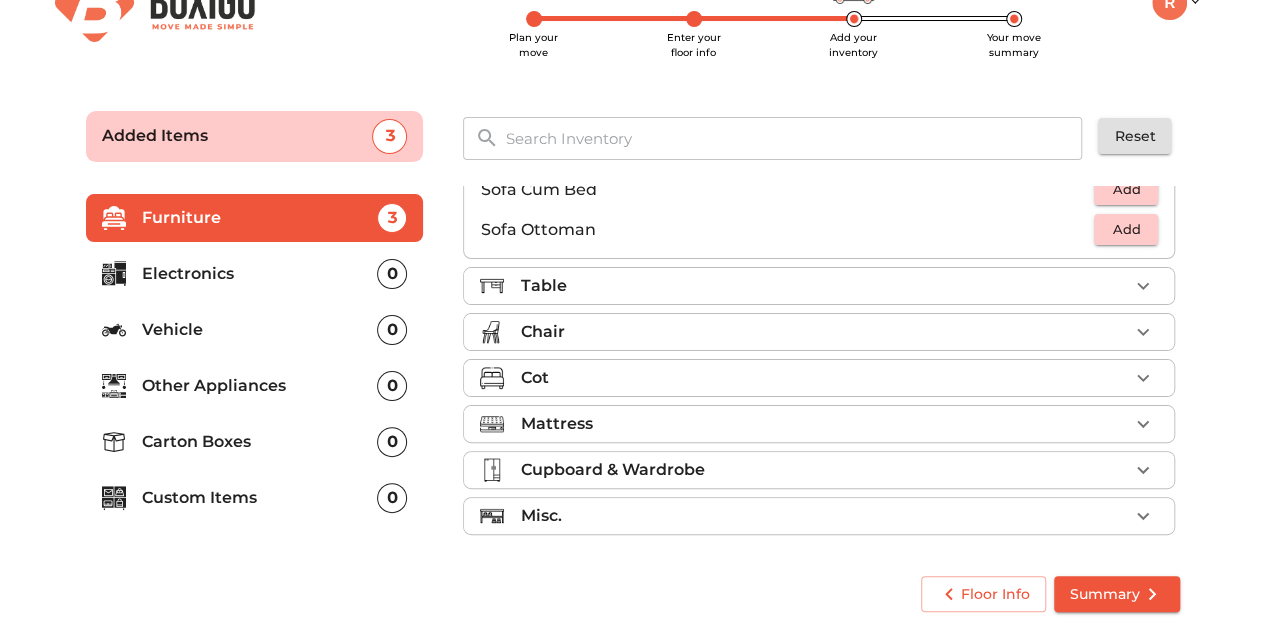click 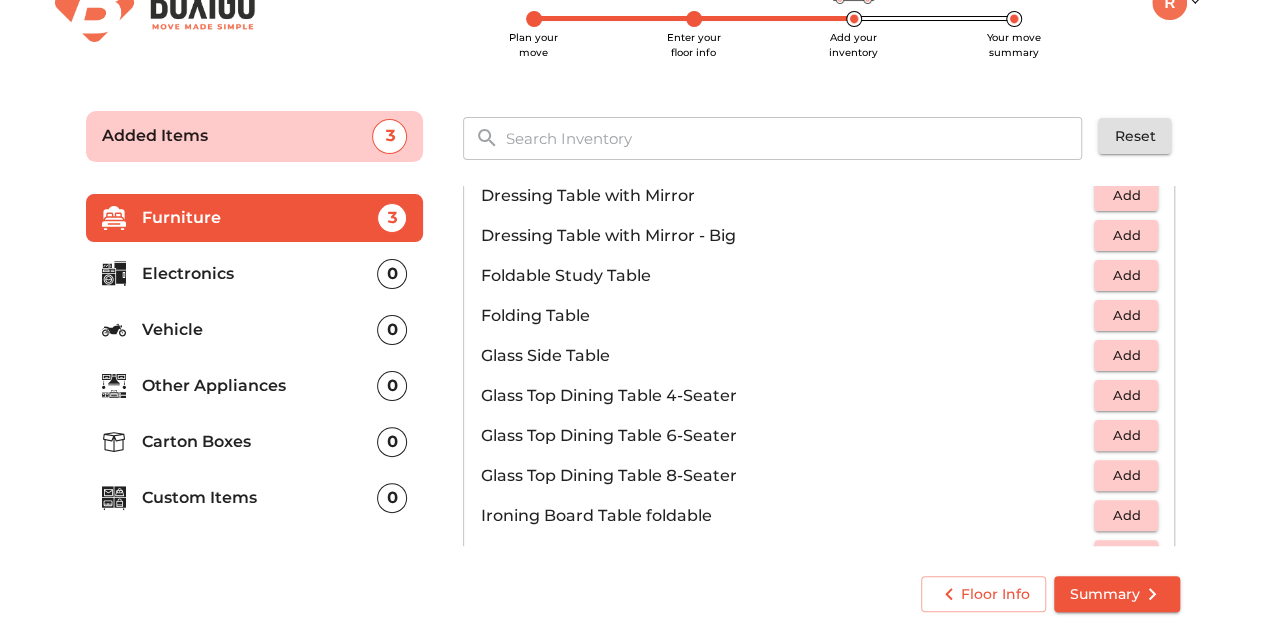 scroll, scrollTop: 533, scrollLeft: 0, axis: vertical 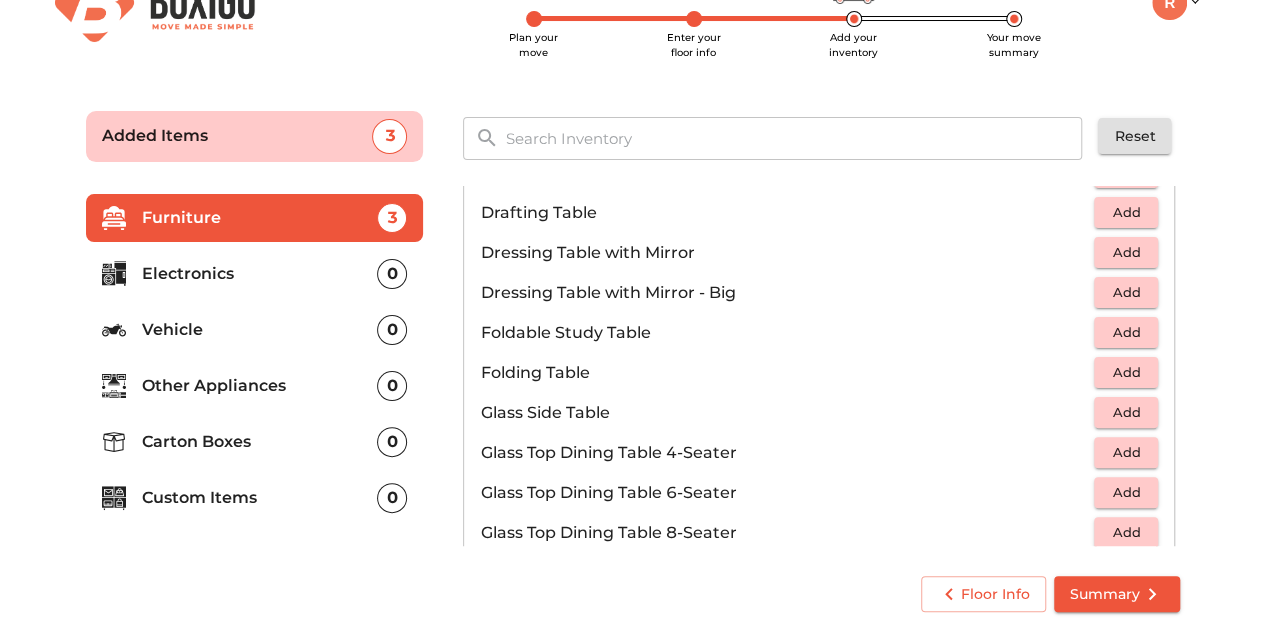 click on "Add" at bounding box center [1126, 332] 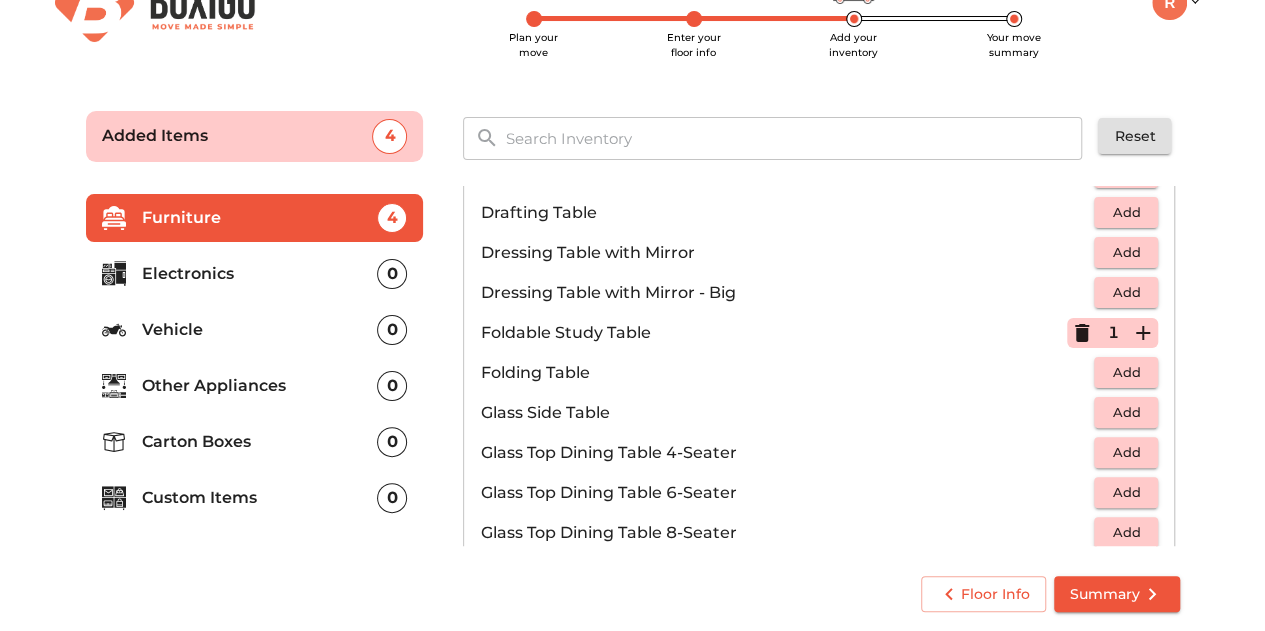 click 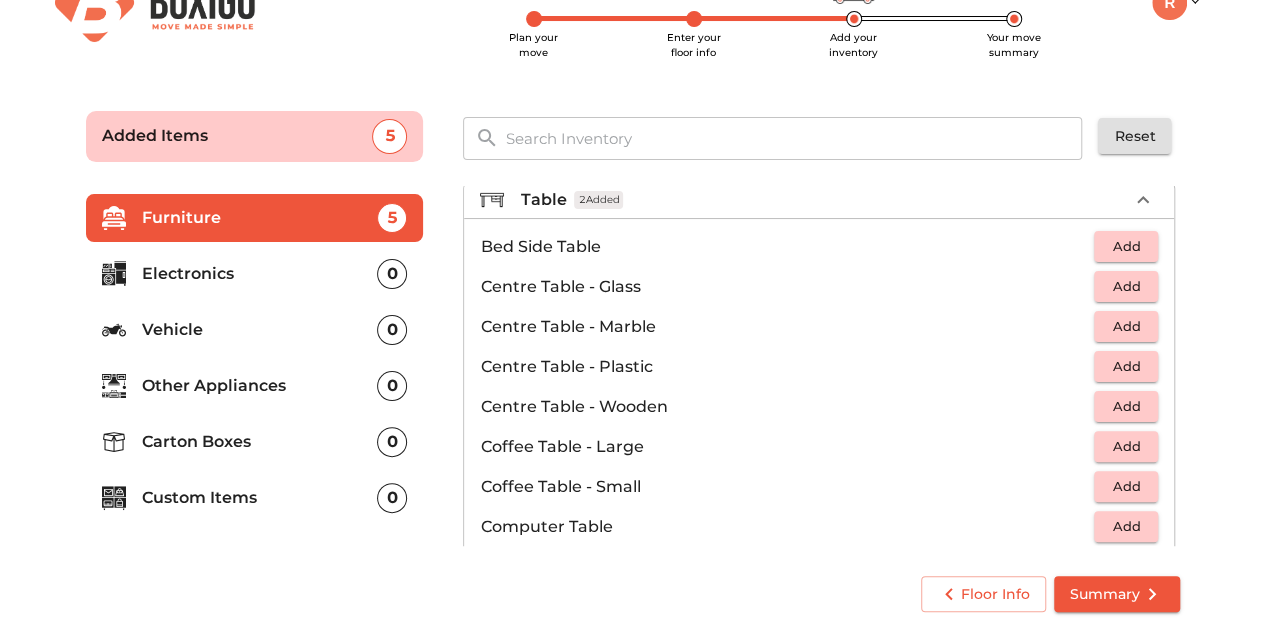 scroll, scrollTop: 58, scrollLeft: 0, axis: vertical 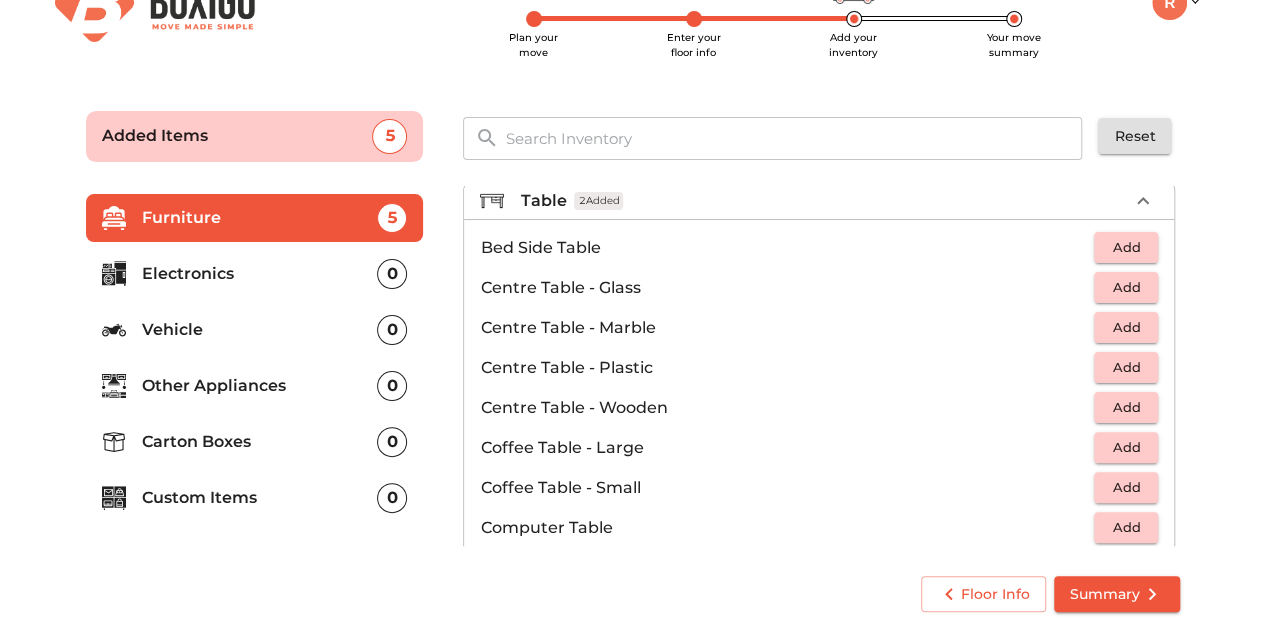 click on "Add" at bounding box center [1126, 407] 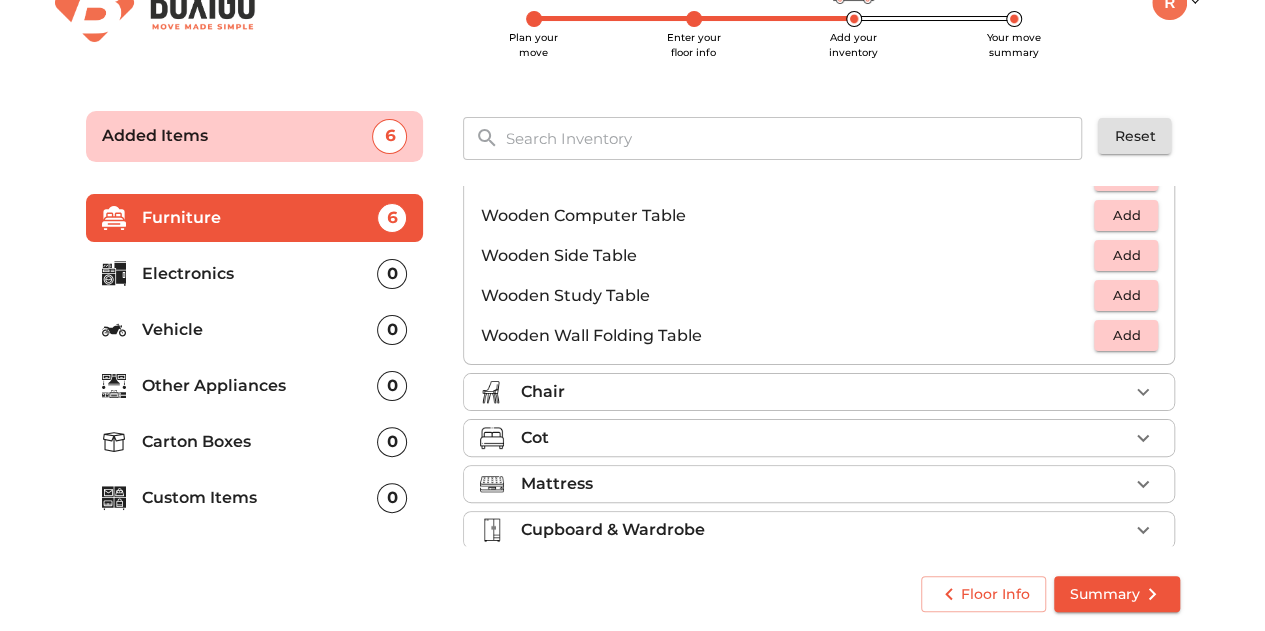 scroll, scrollTop: 1390, scrollLeft: 0, axis: vertical 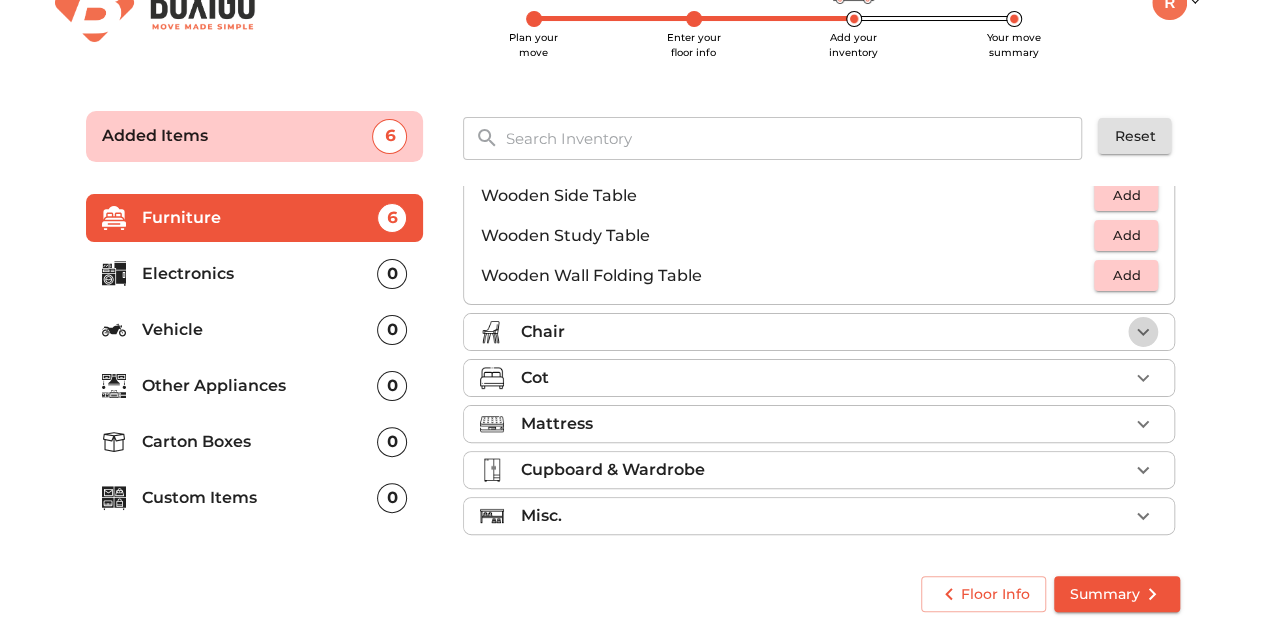click 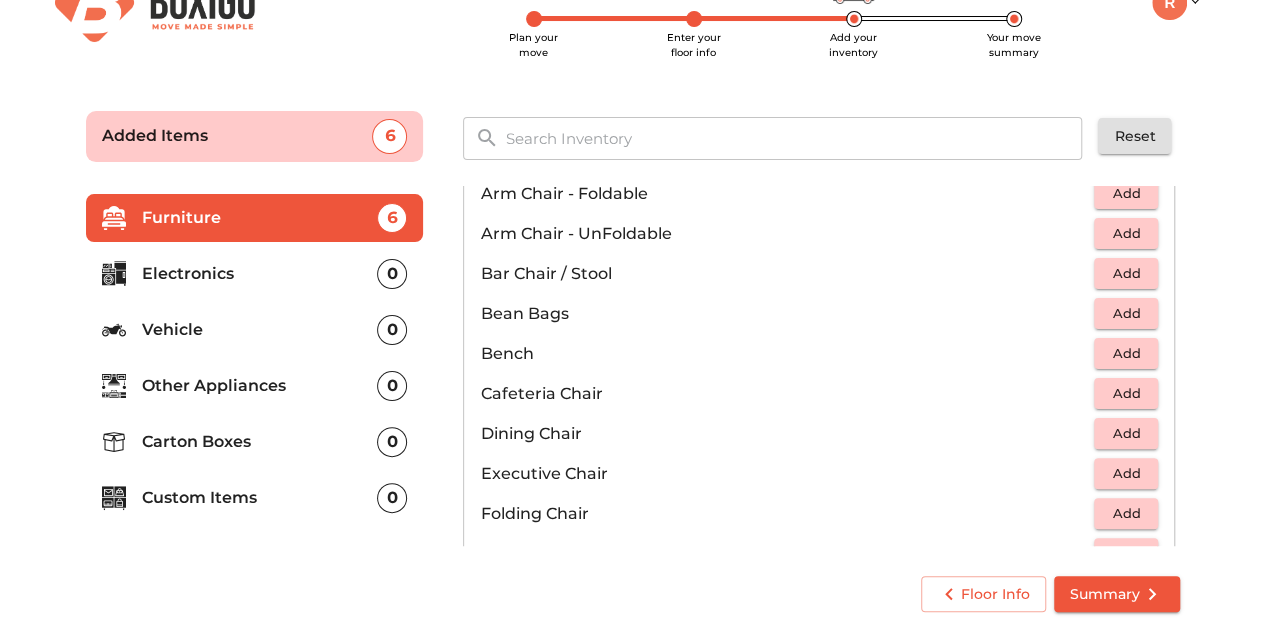 scroll, scrollTop: 0, scrollLeft: 0, axis: both 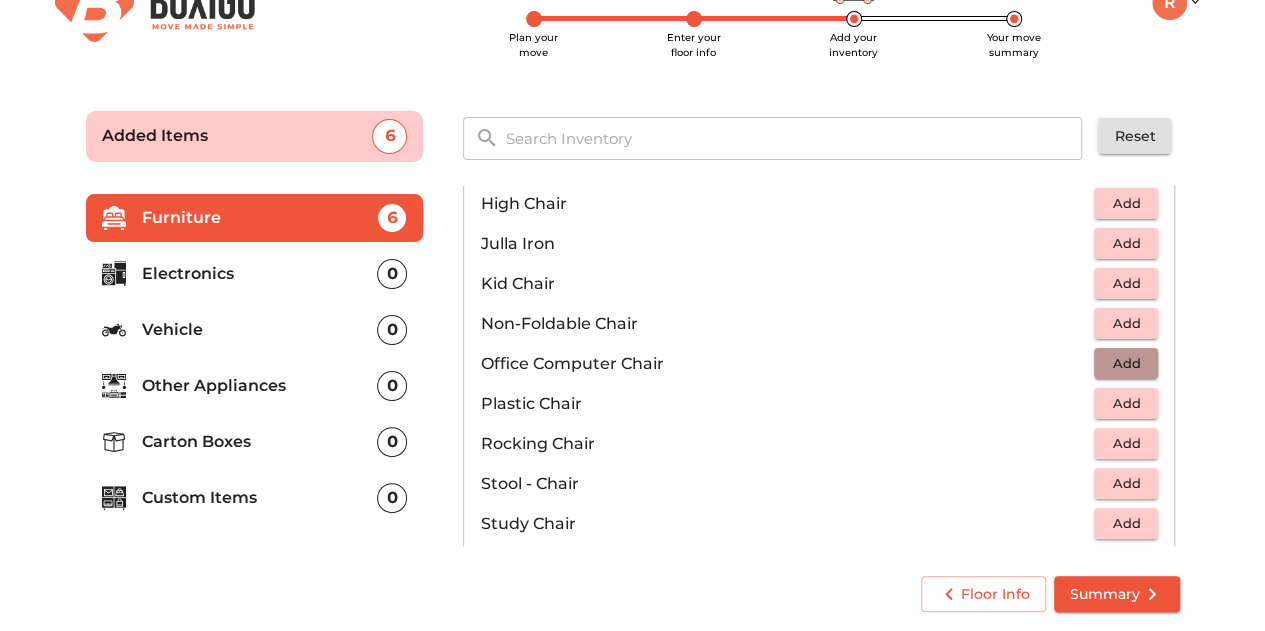 click on "Add" at bounding box center (1126, 363) 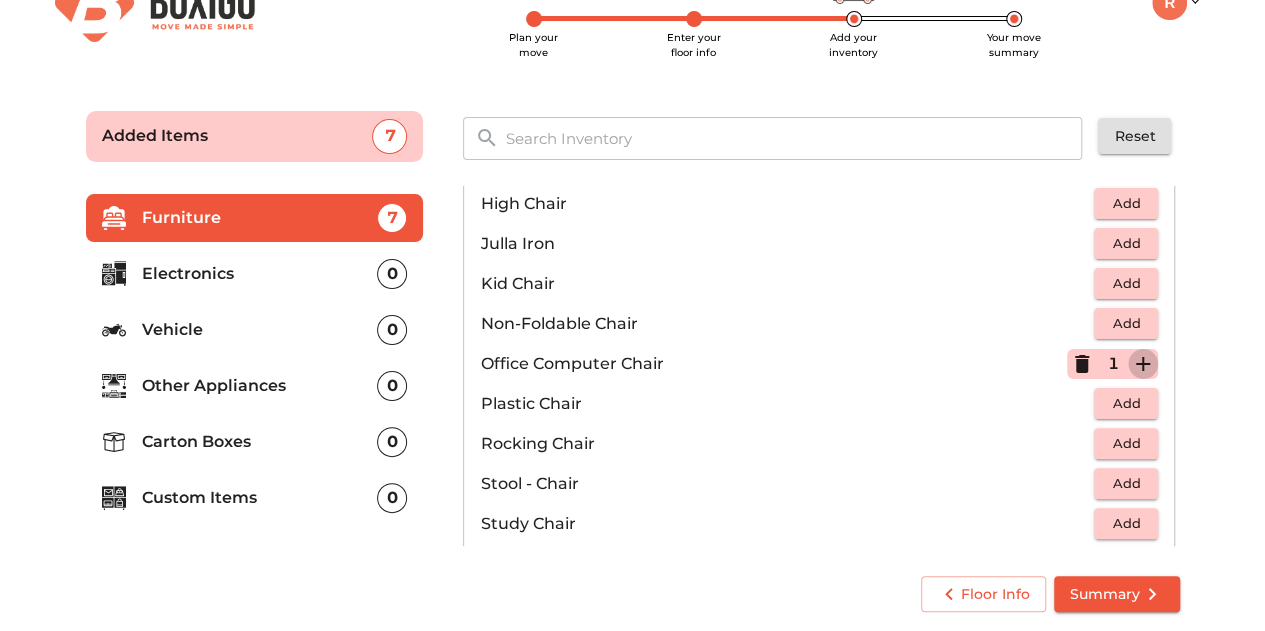 click 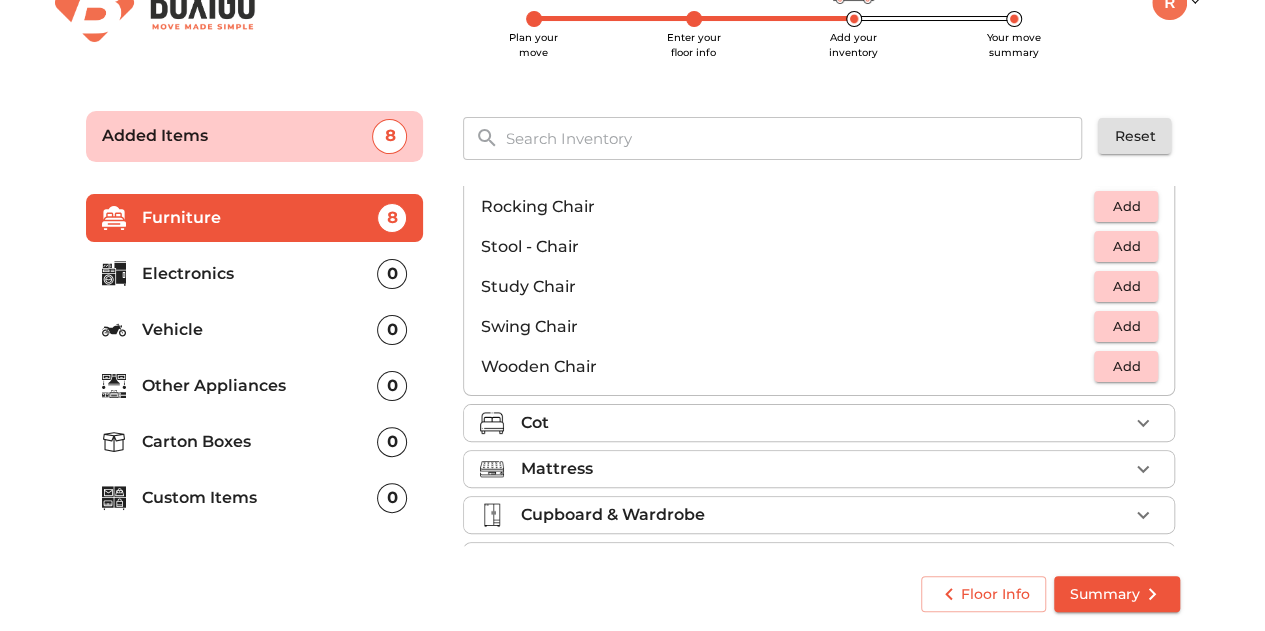 scroll, scrollTop: 830, scrollLeft: 0, axis: vertical 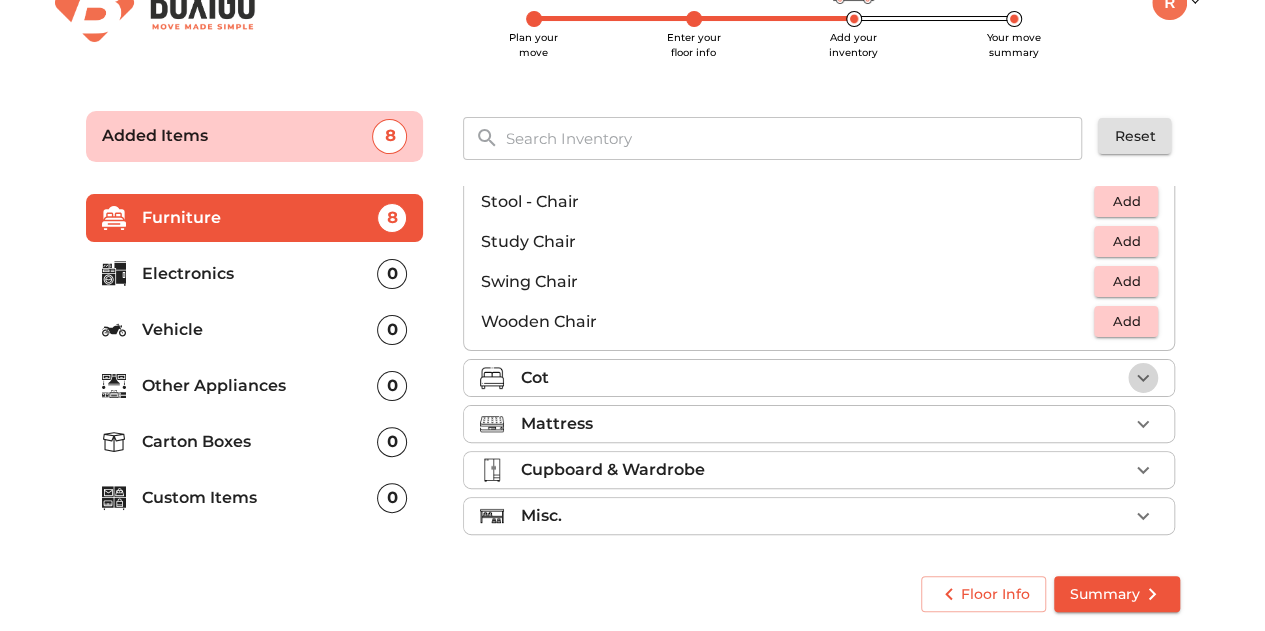 click 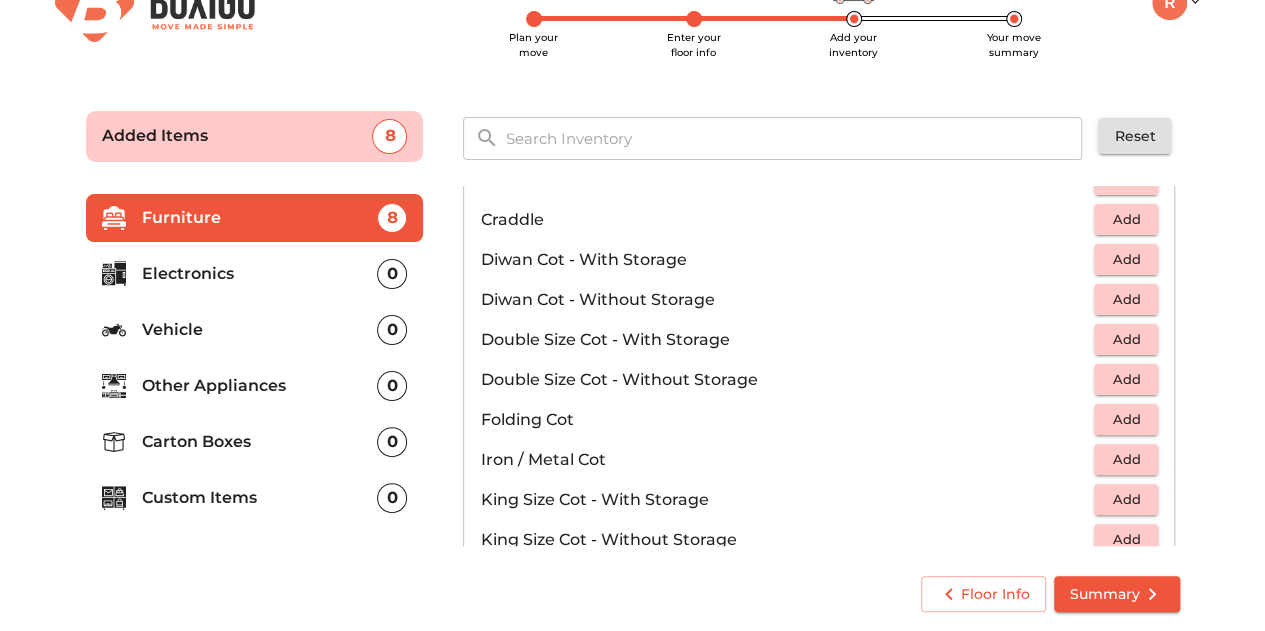 scroll, scrollTop: 270, scrollLeft: 0, axis: vertical 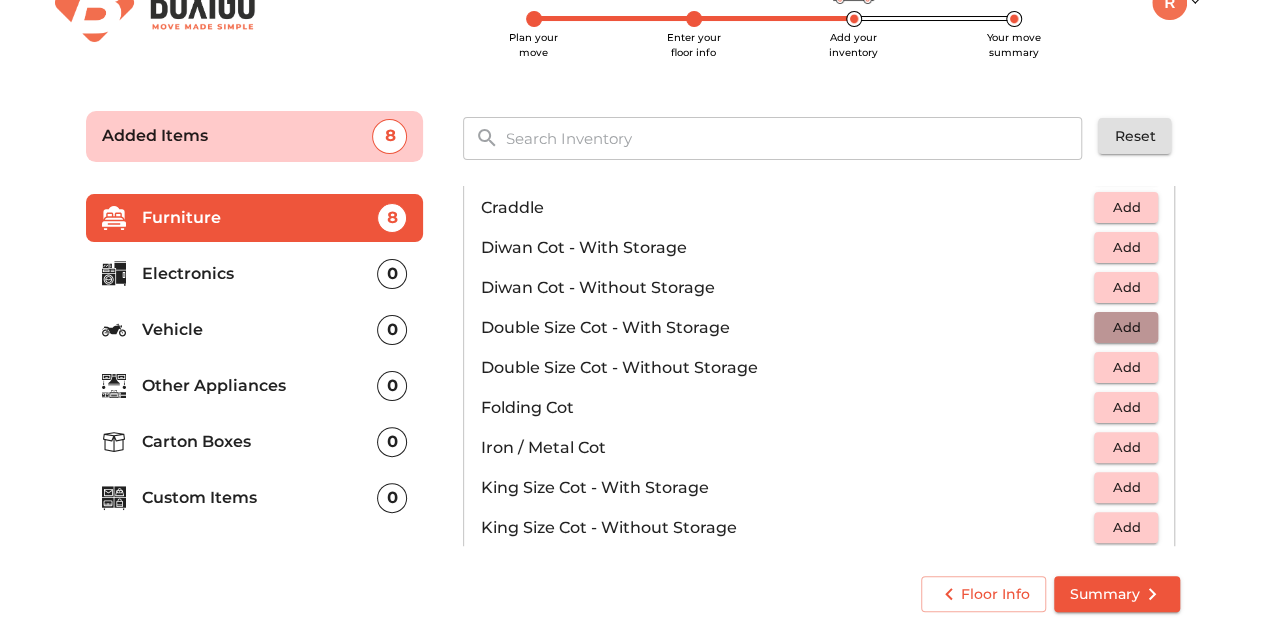 click on "Add" at bounding box center (1126, 327) 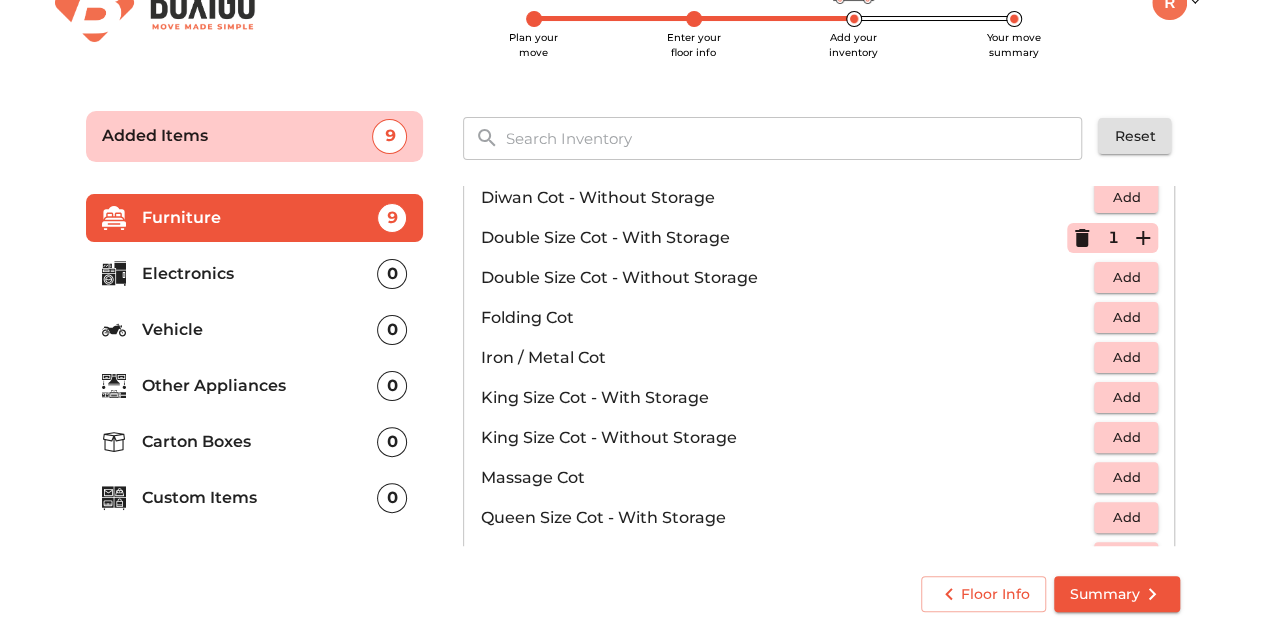 scroll, scrollTop: 360, scrollLeft: 0, axis: vertical 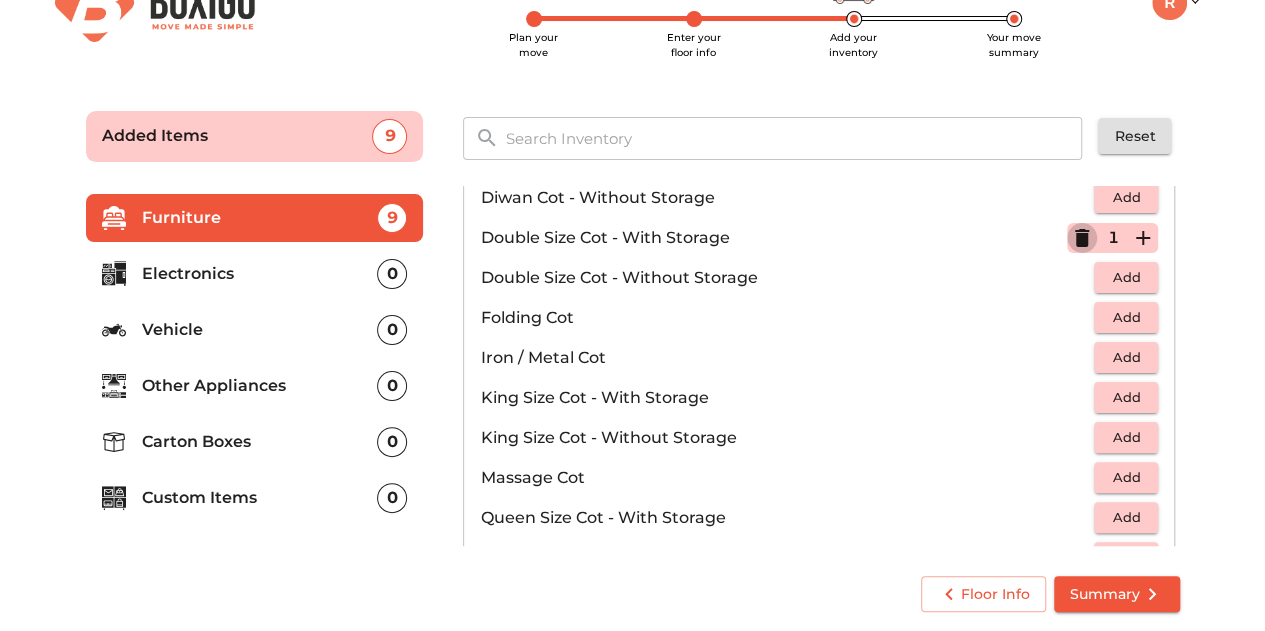 click 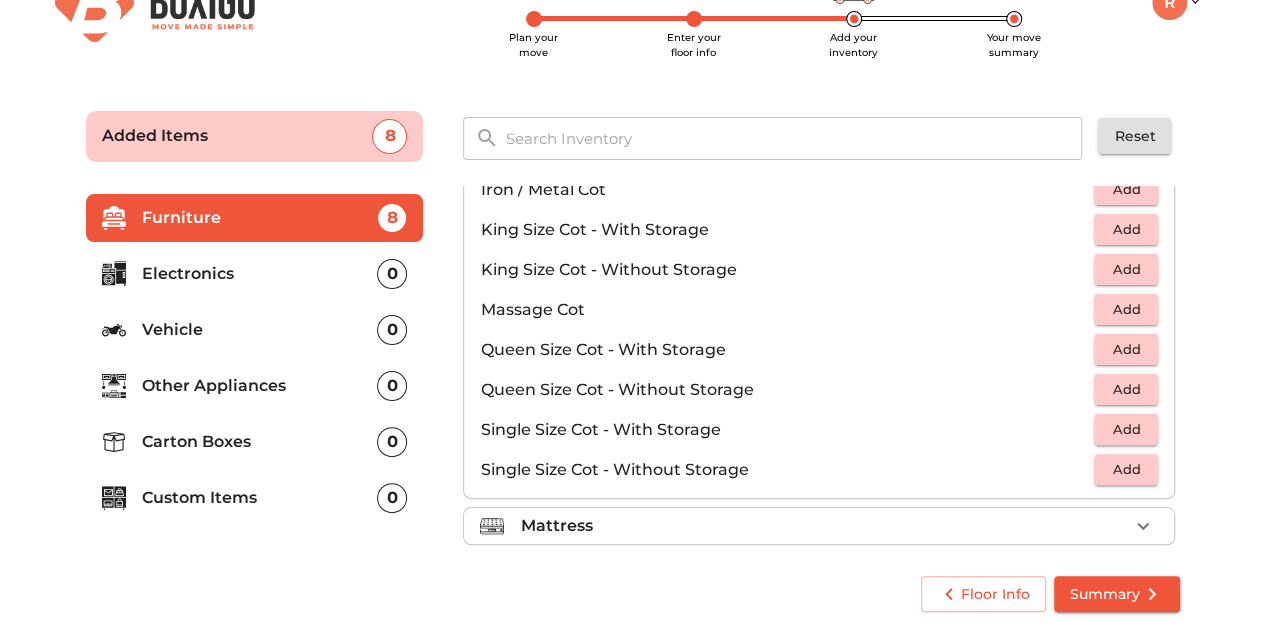 scroll, scrollTop: 562, scrollLeft: 0, axis: vertical 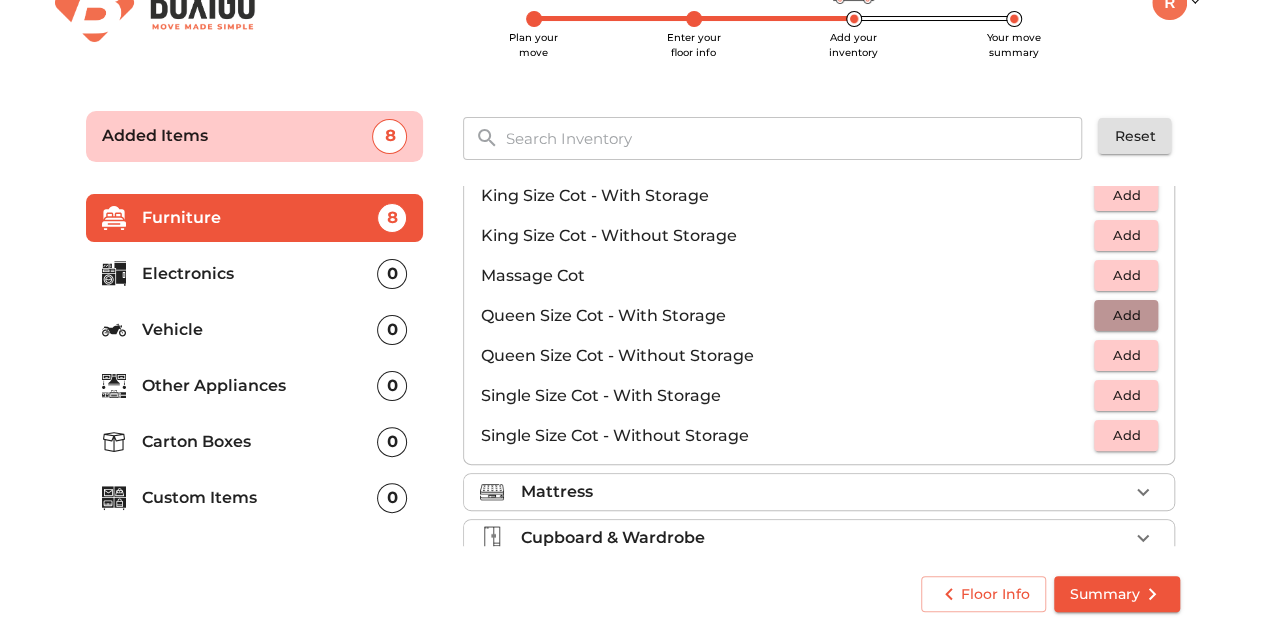 click on "Add" at bounding box center (1126, 315) 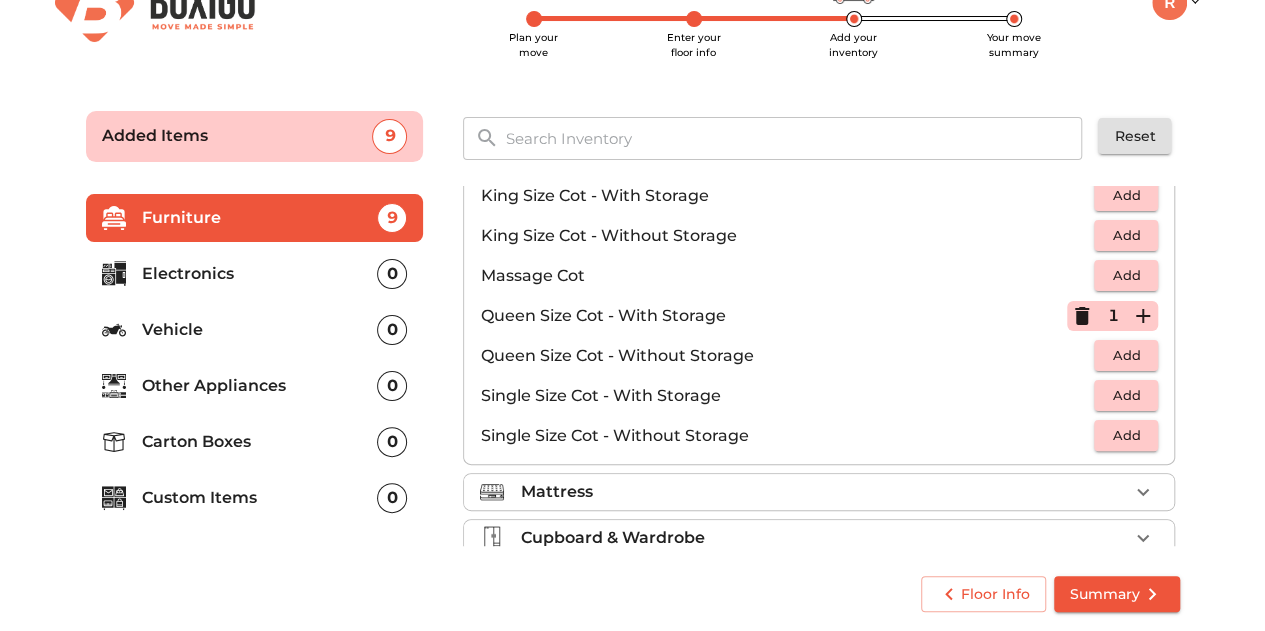 scroll, scrollTop: 630, scrollLeft: 0, axis: vertical 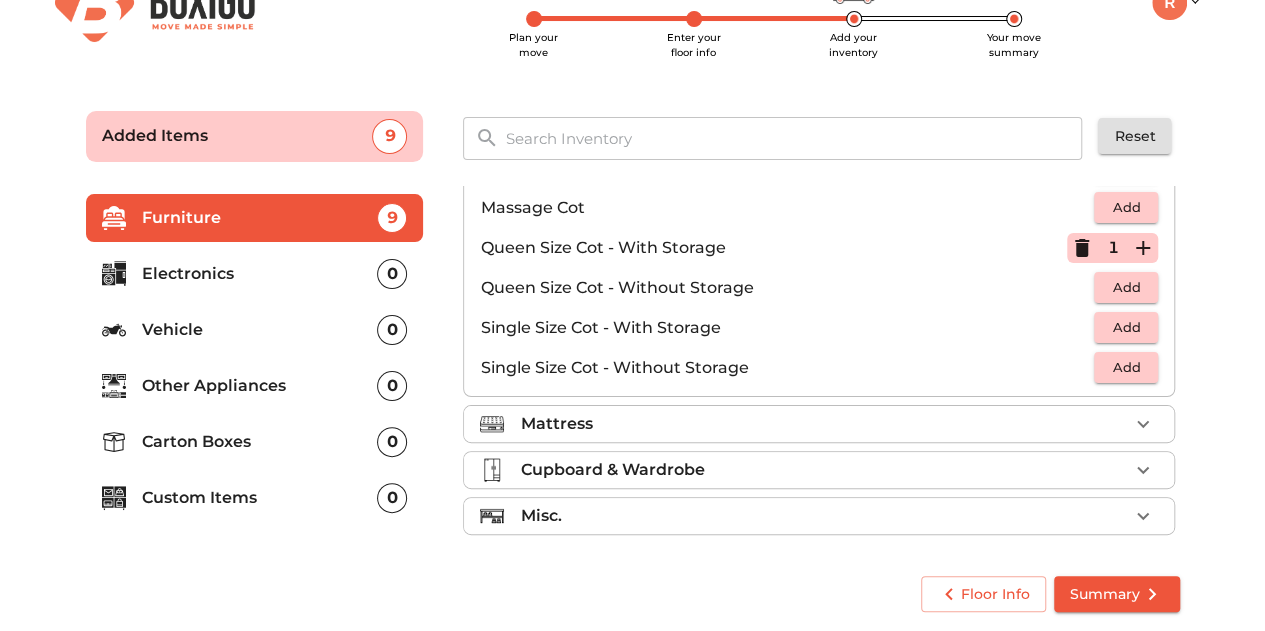 click on "Mattress" at bounding box center [824, 424] 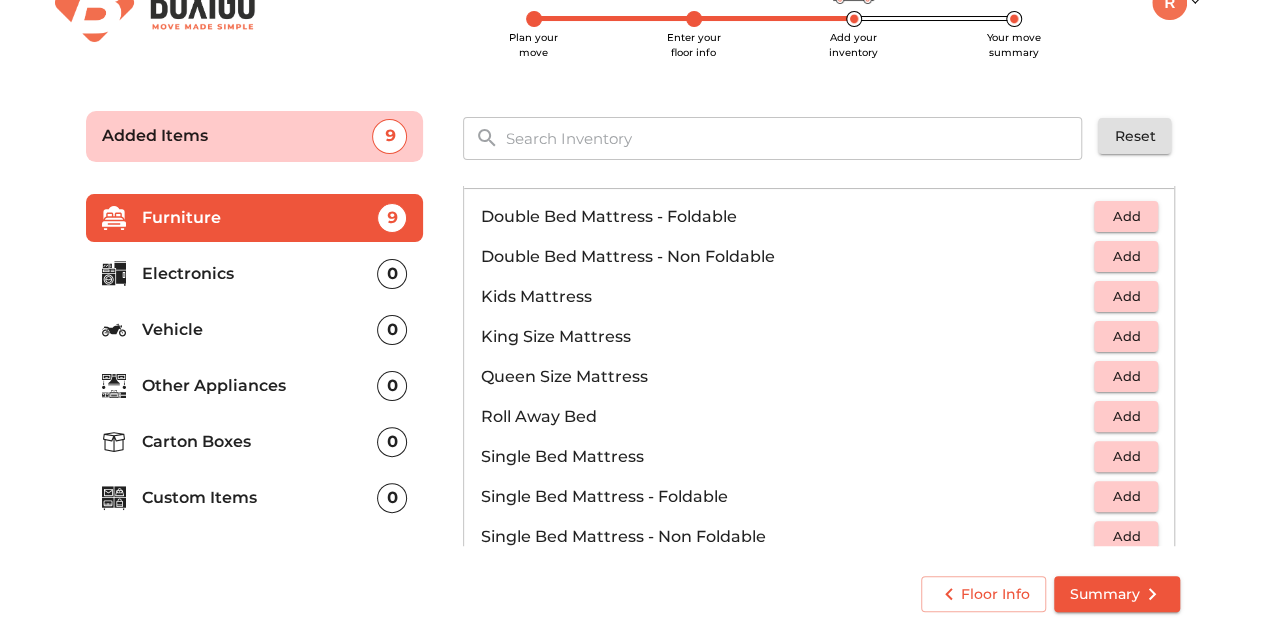 scroll, scrollTop: 226, scrollLeft: 0, axis: vertical 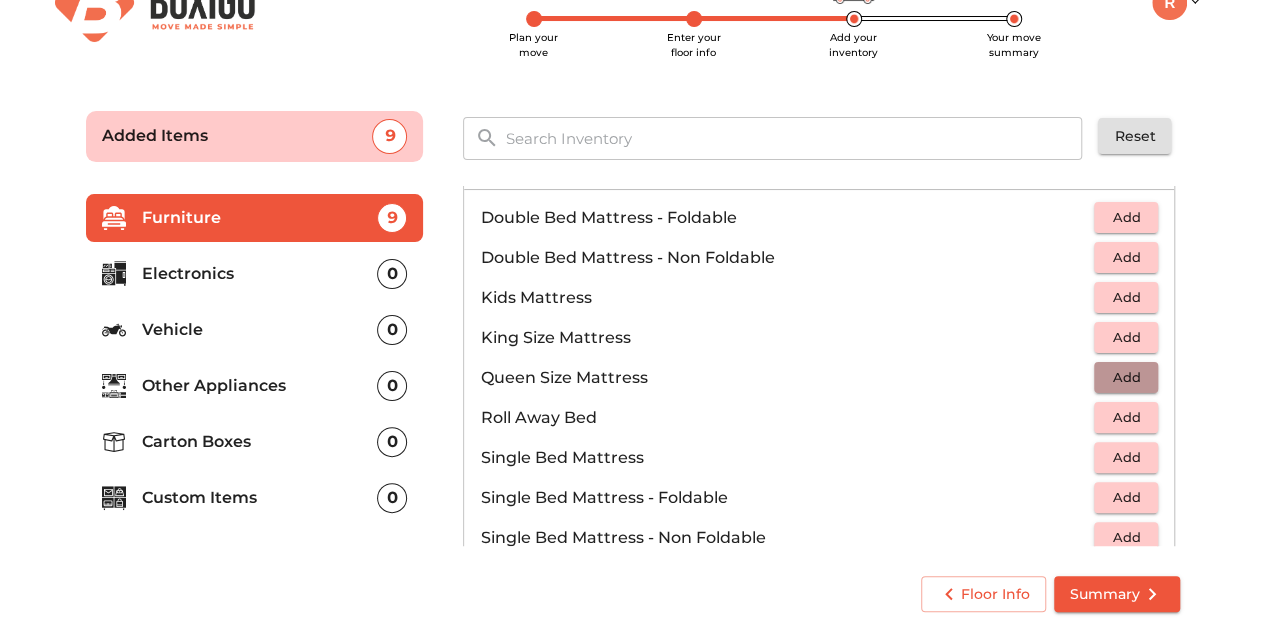 click on "Add" at bounding box center [1126, 377] 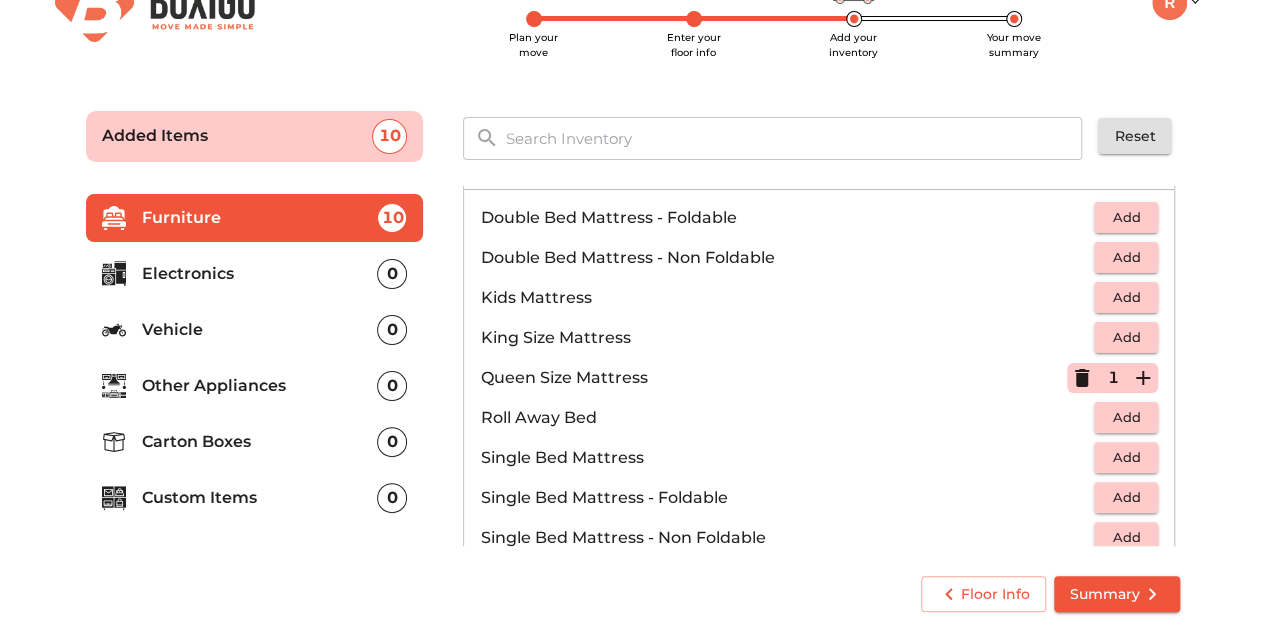 scroll, scrollTop: 318, scrollLeft: 0, axis: vertical 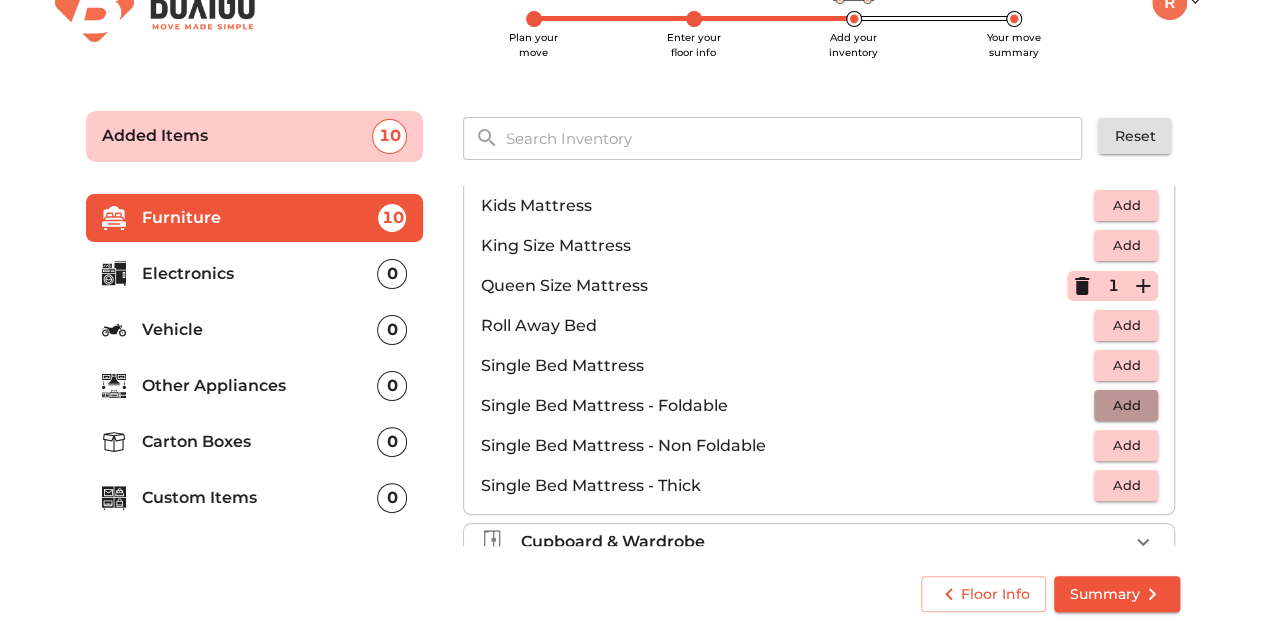 click on "Add" at bounding box center (1126, 405) 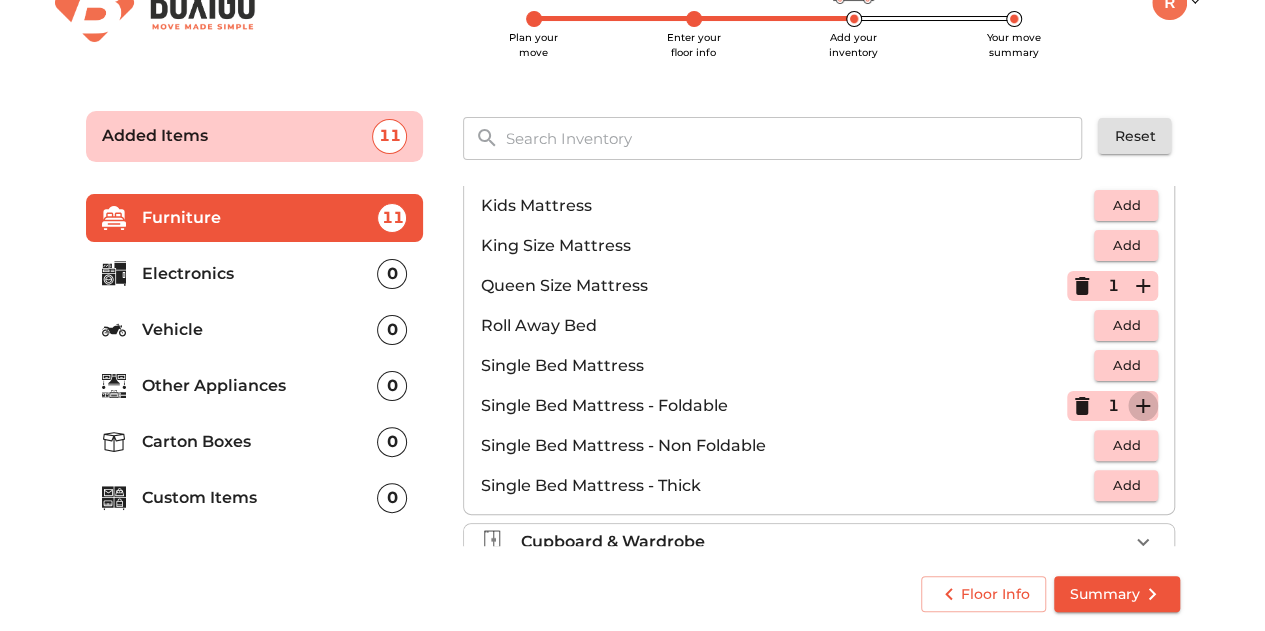 click 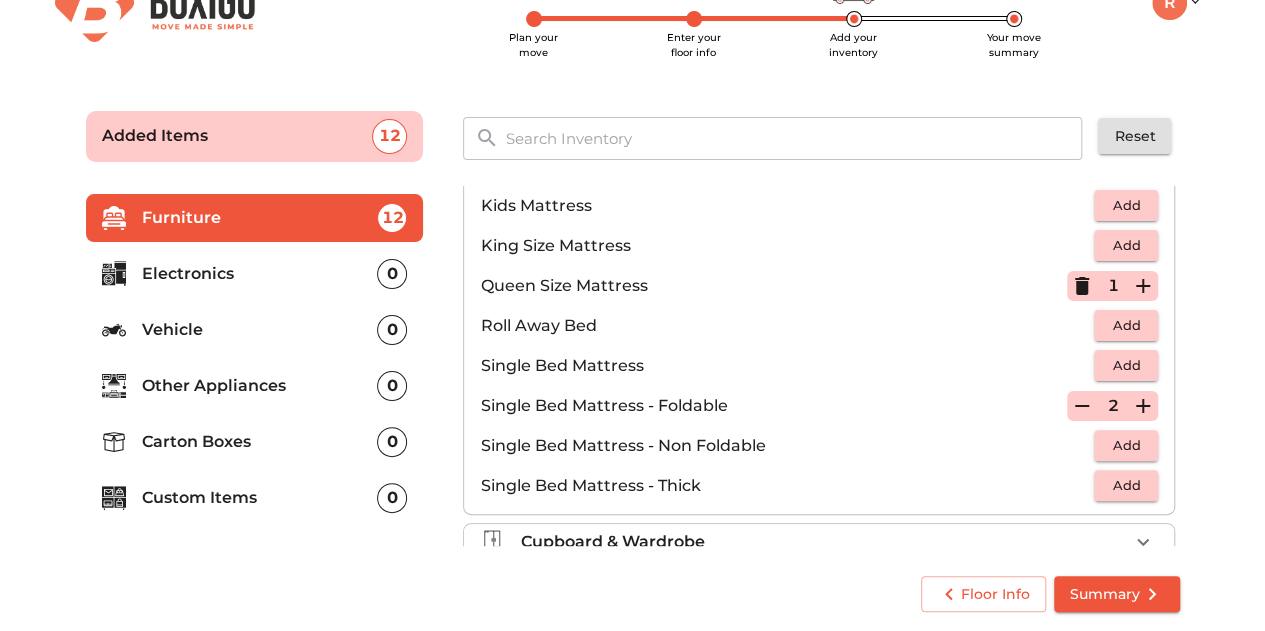 scroll, scrollTop: 390, scrollLeft: 0, axis: vertical 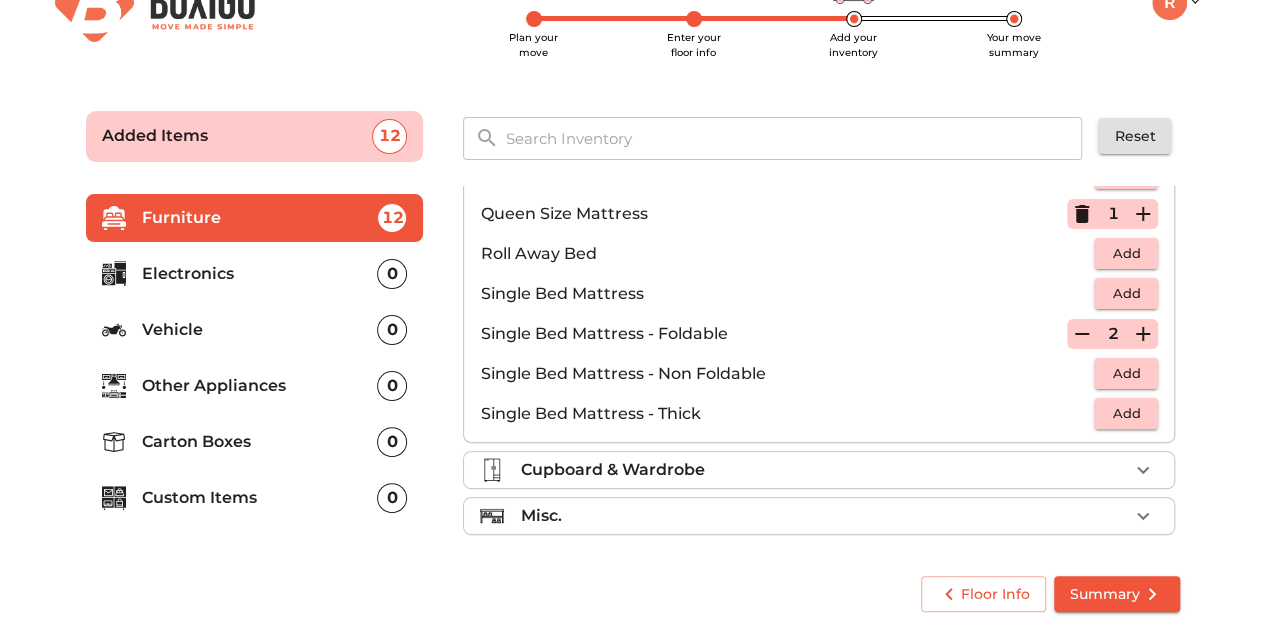 click on "Cupboard & Wardrobe" at bounding box center (824, 470) 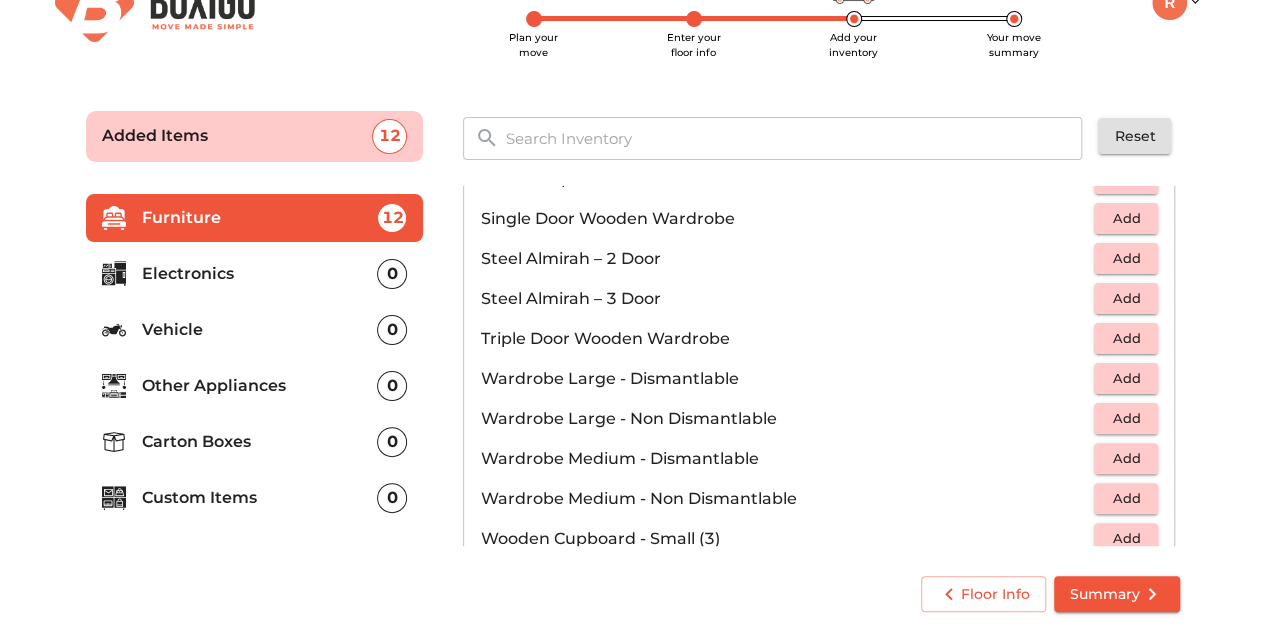 scroll, scrollTop: 670, scrollLeft: 0, axis: vertical 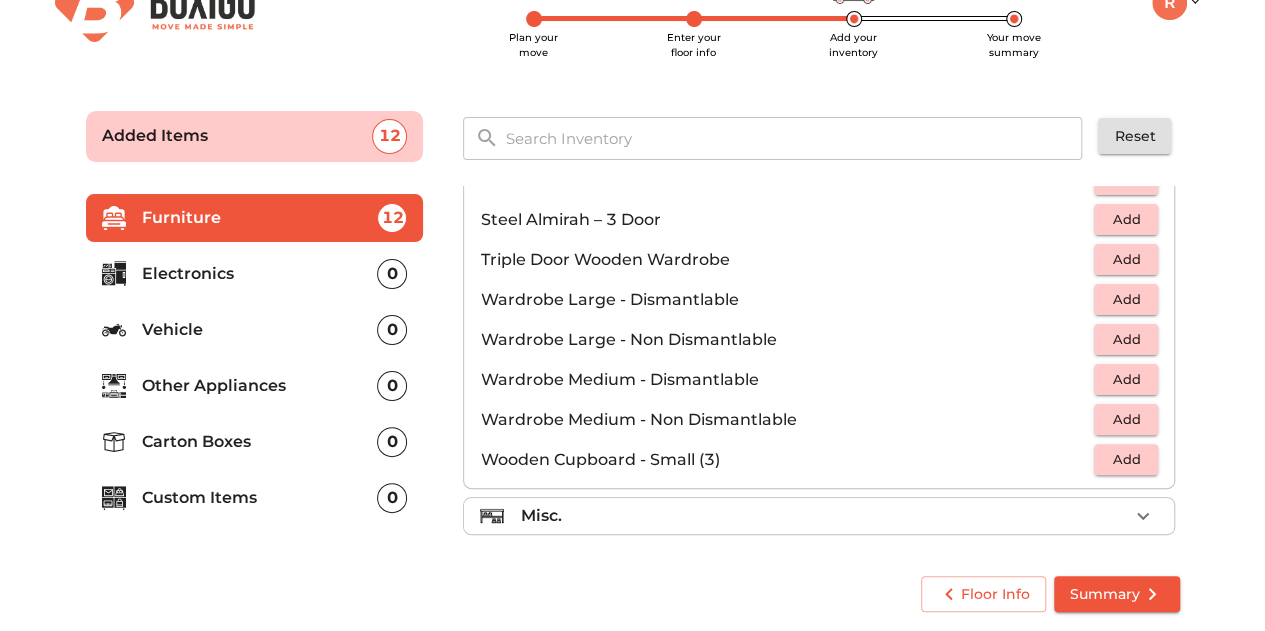 click on "Misc." at bounding box center [824, 516] 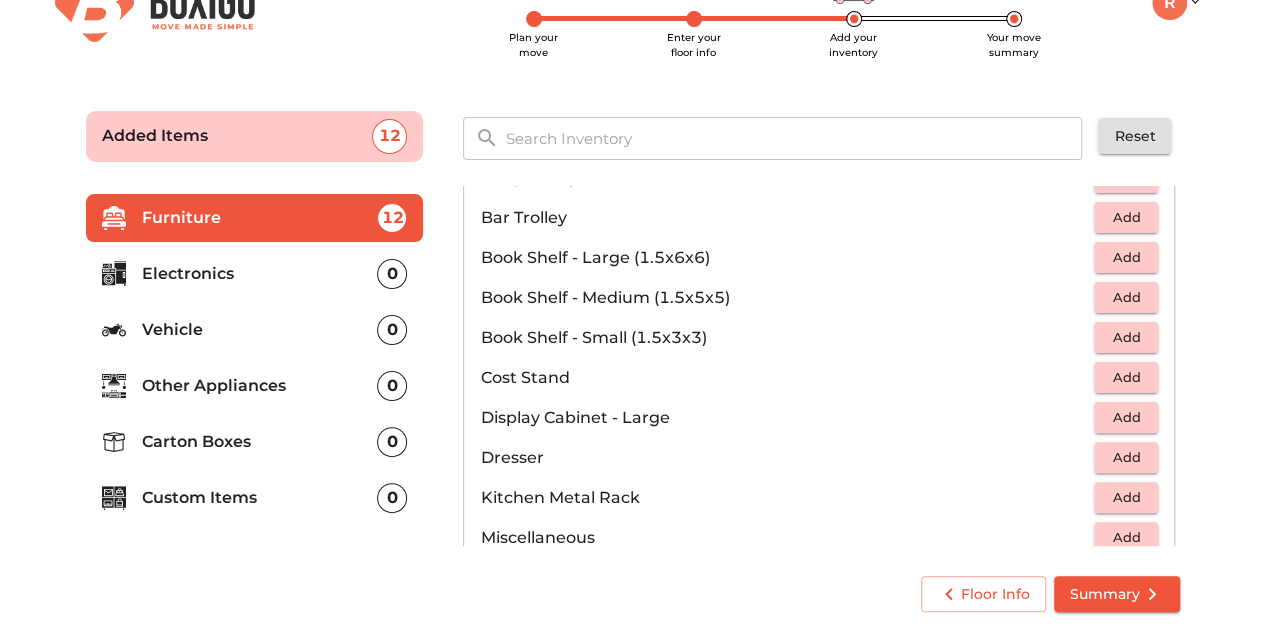 scroll, scrollTop: 439, scrollLeft: 0, axis: vertical 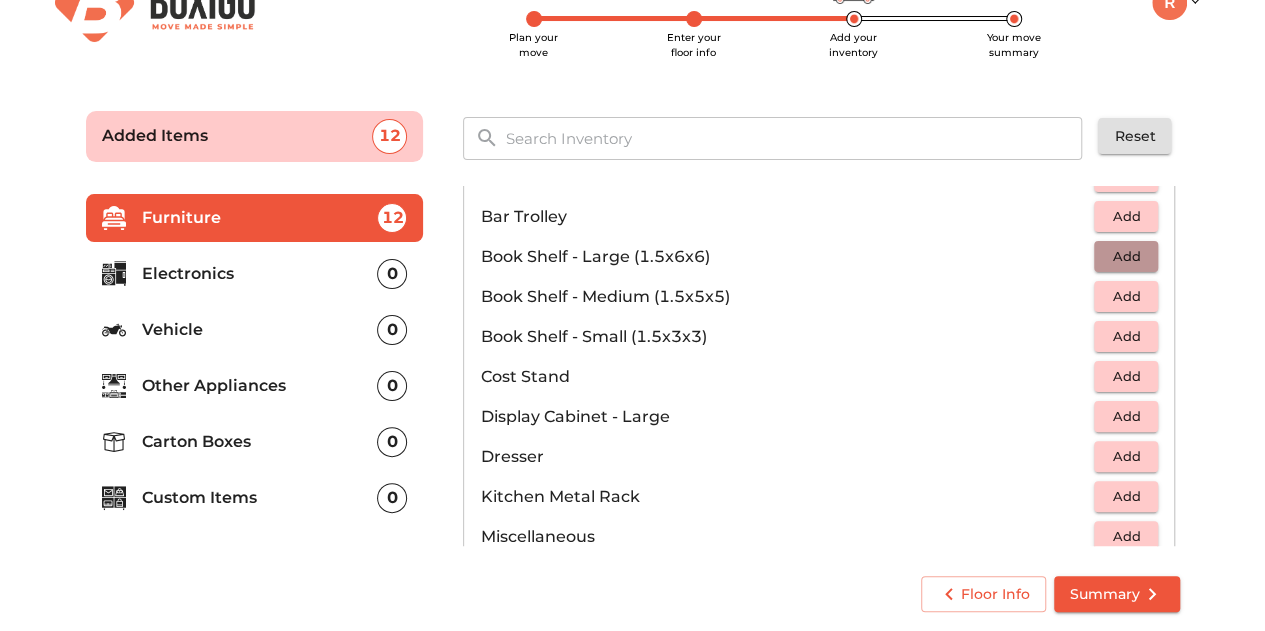 click on "Add" at bounding box center (1126, 256) 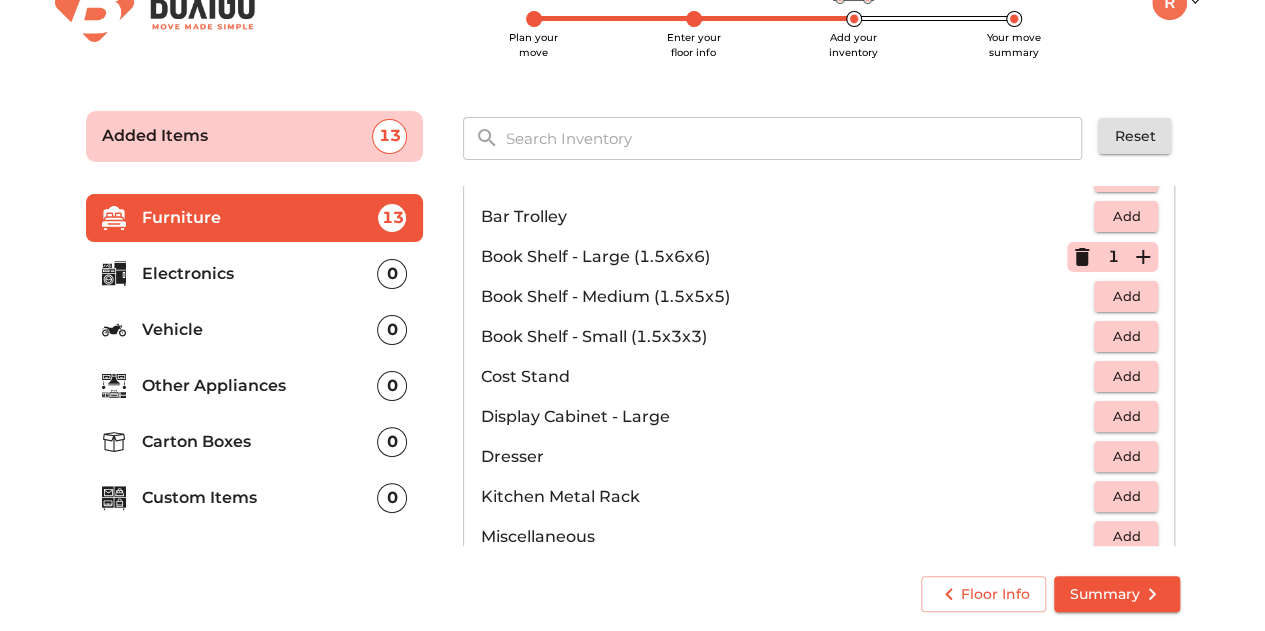 click on "Cost Stand" at bounding box center (787, 377) 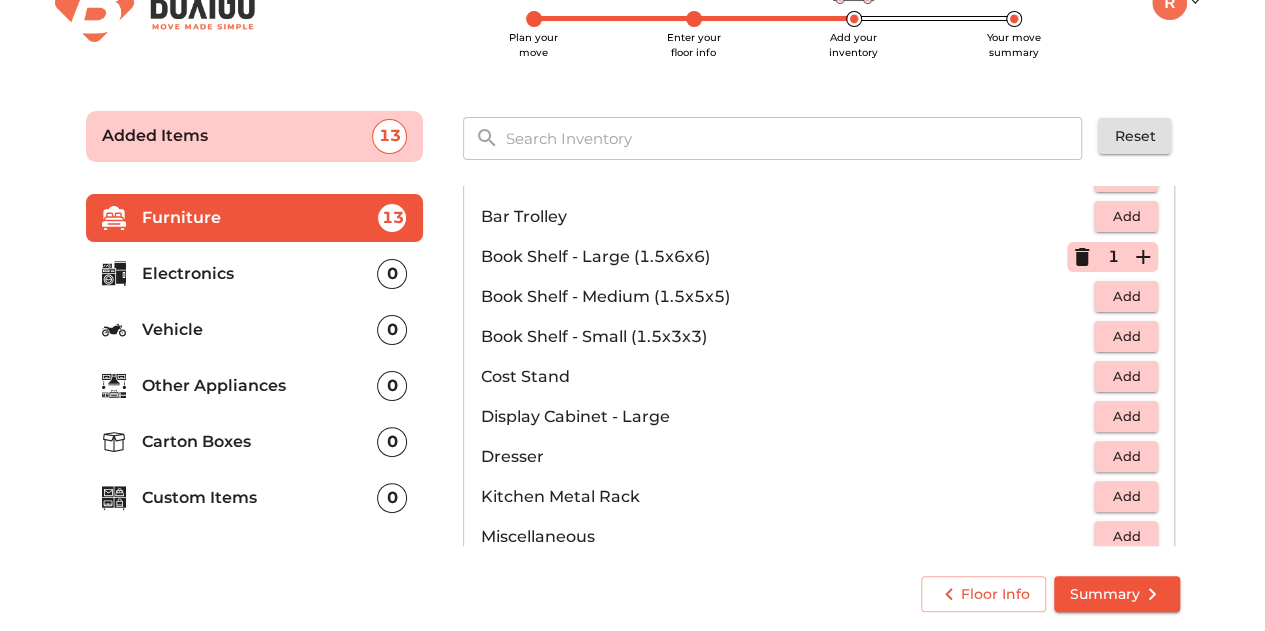 scroll, scrollTop: 467, scrollLeft: 0, axis: vertical 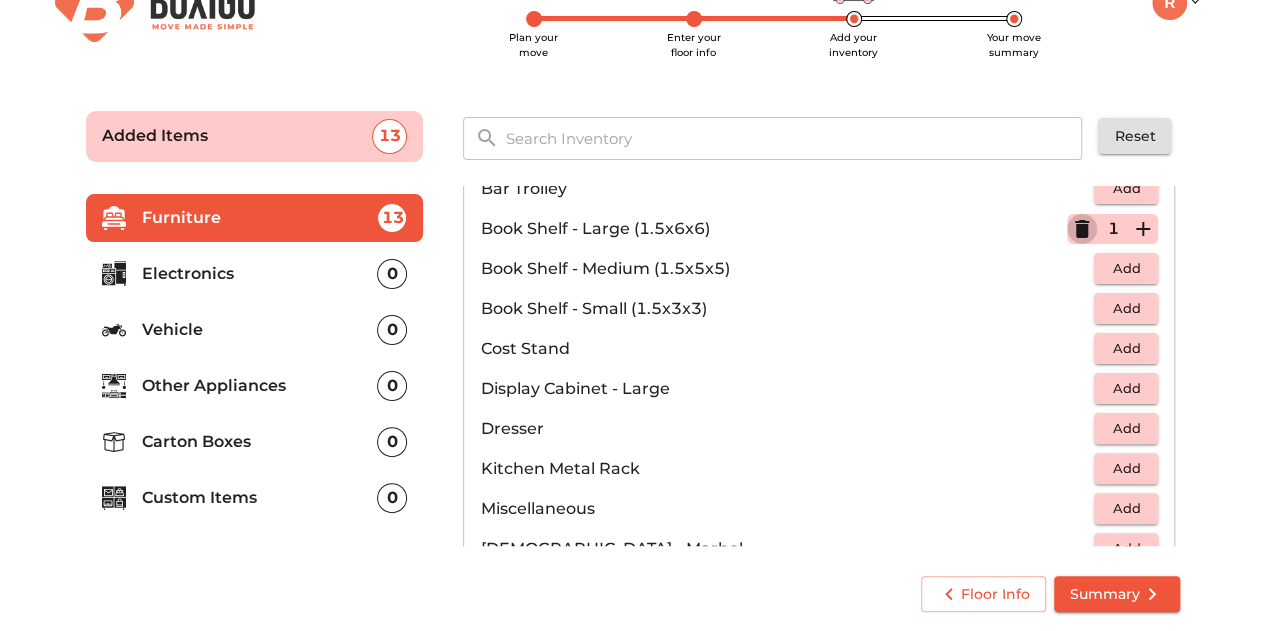 click 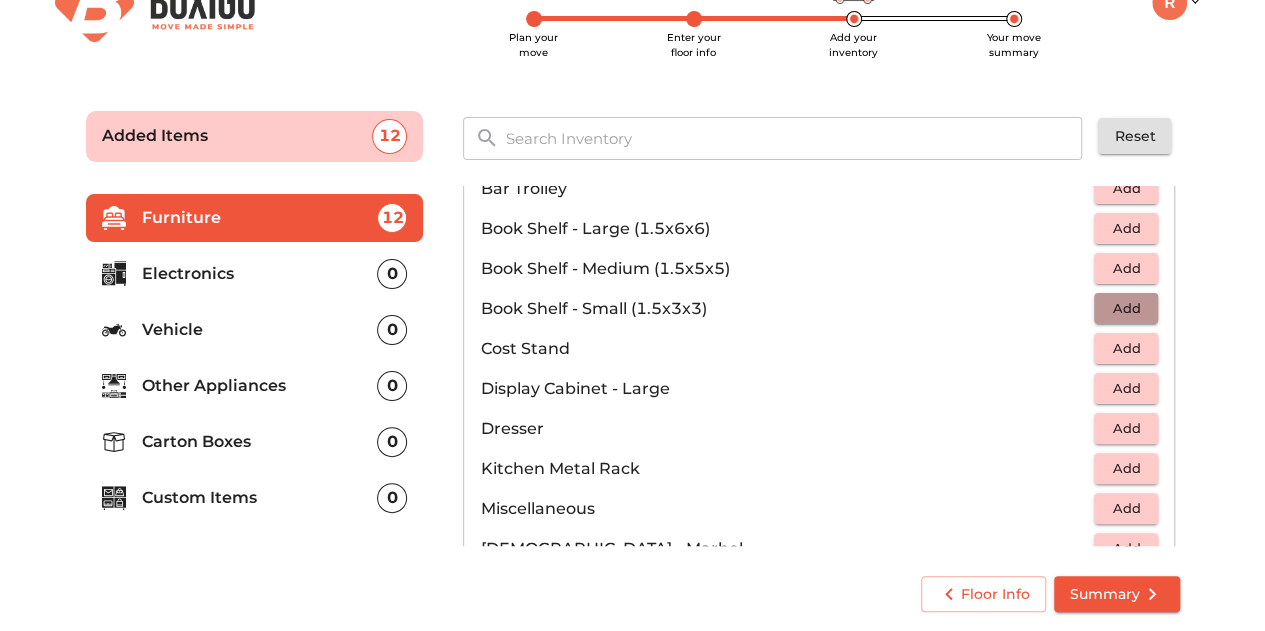 click on "Add" at bounding box center (1126, 308) 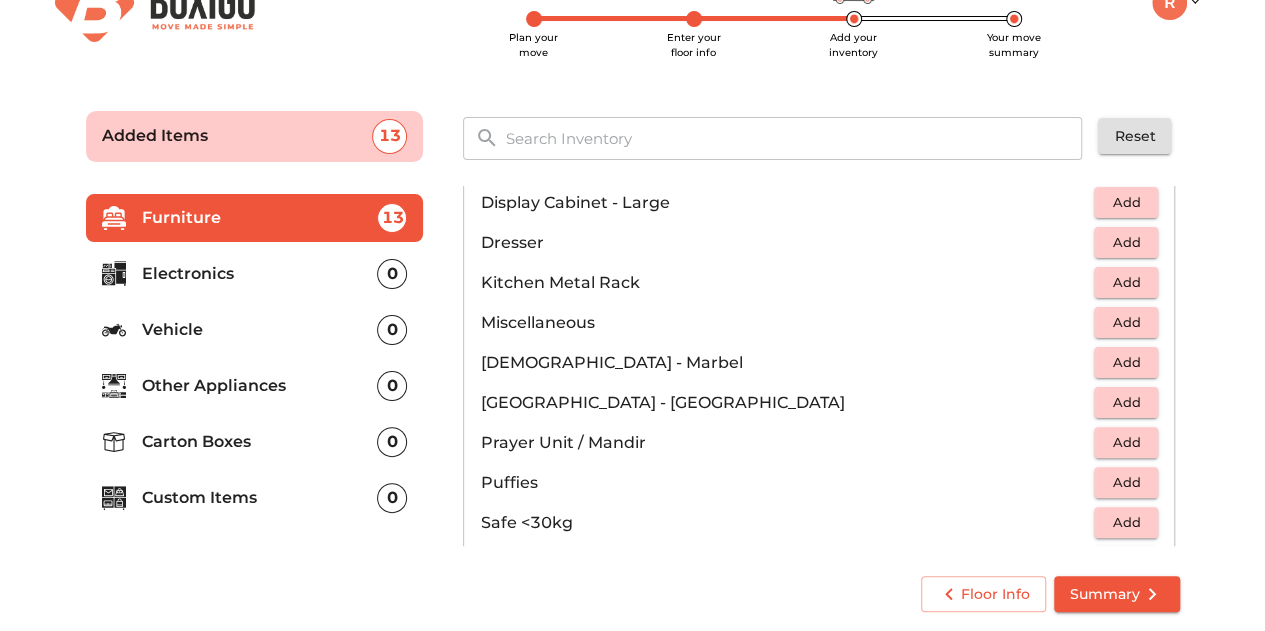 scroll, scrollTop: 654, scrollLeft: 0, axis: vertical 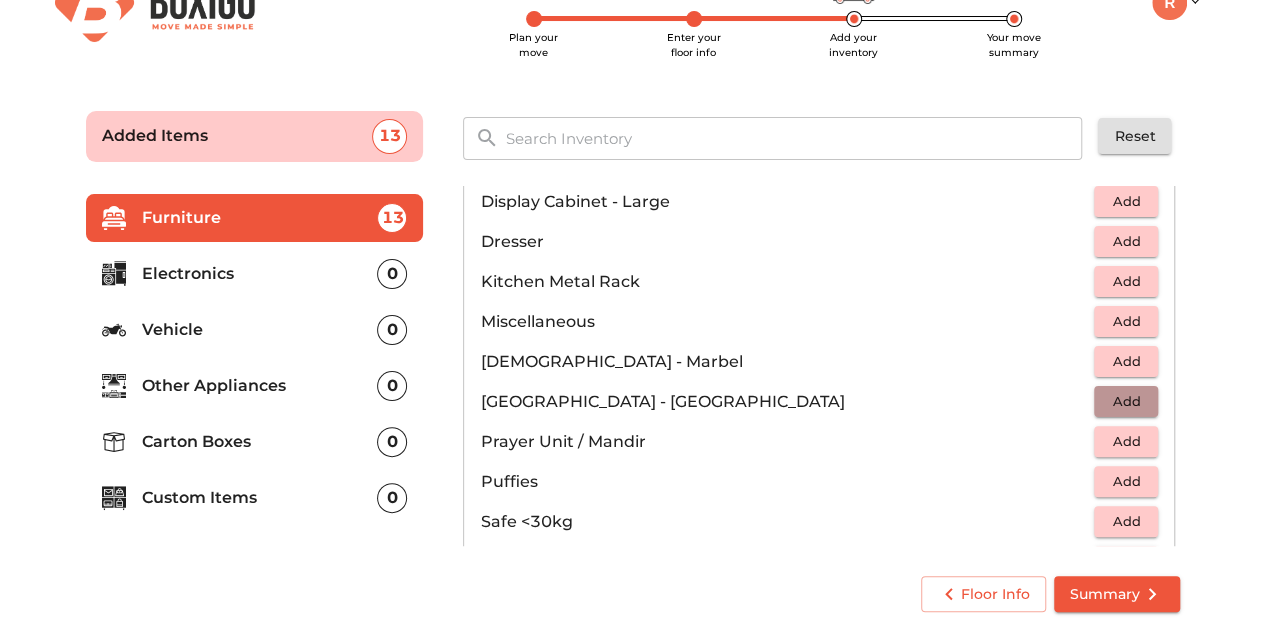 click on "Add" at bounding box center (1126, 401) 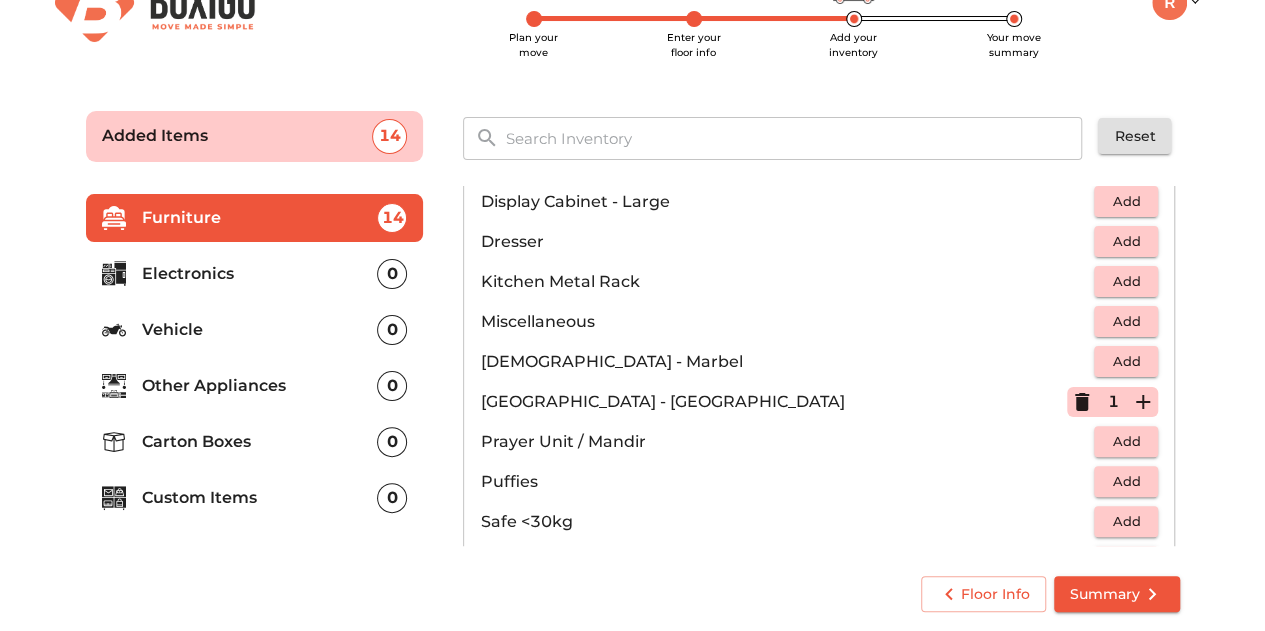 scroll, scrollTop: 725, scrollLeft: 0, axis: vertical 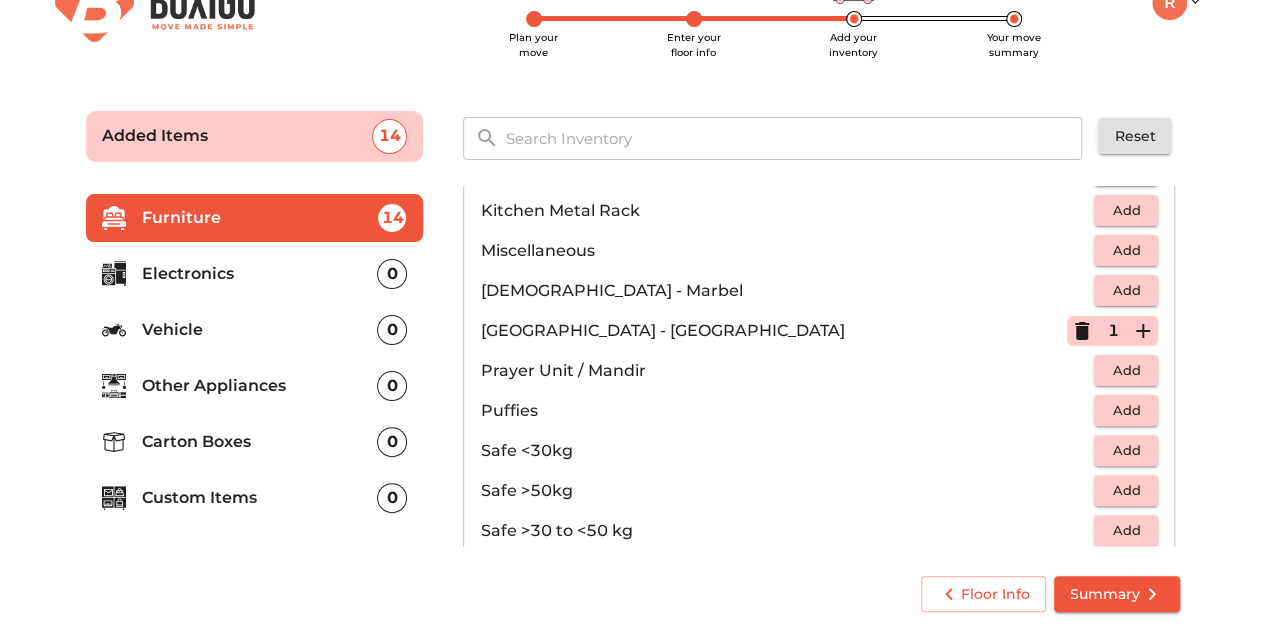 click on "Safe <30kg Add" at bounding box center (819, 451) 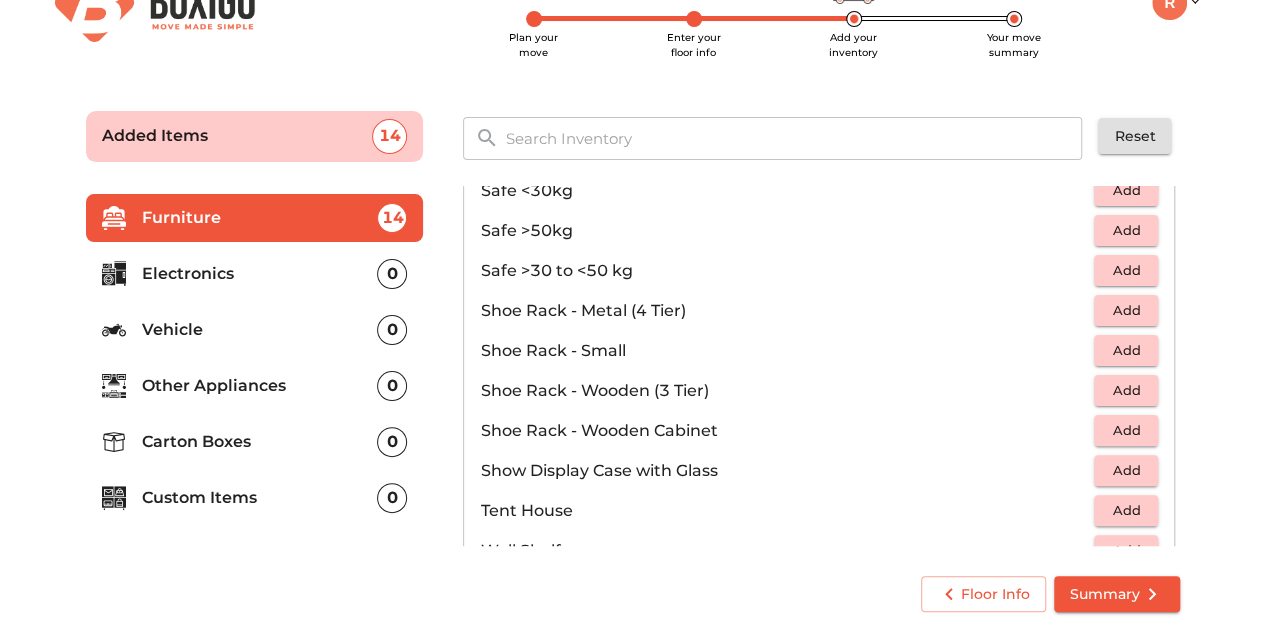 scroll, scrollTop: 986, scrollLeft: 0, axis: vertical 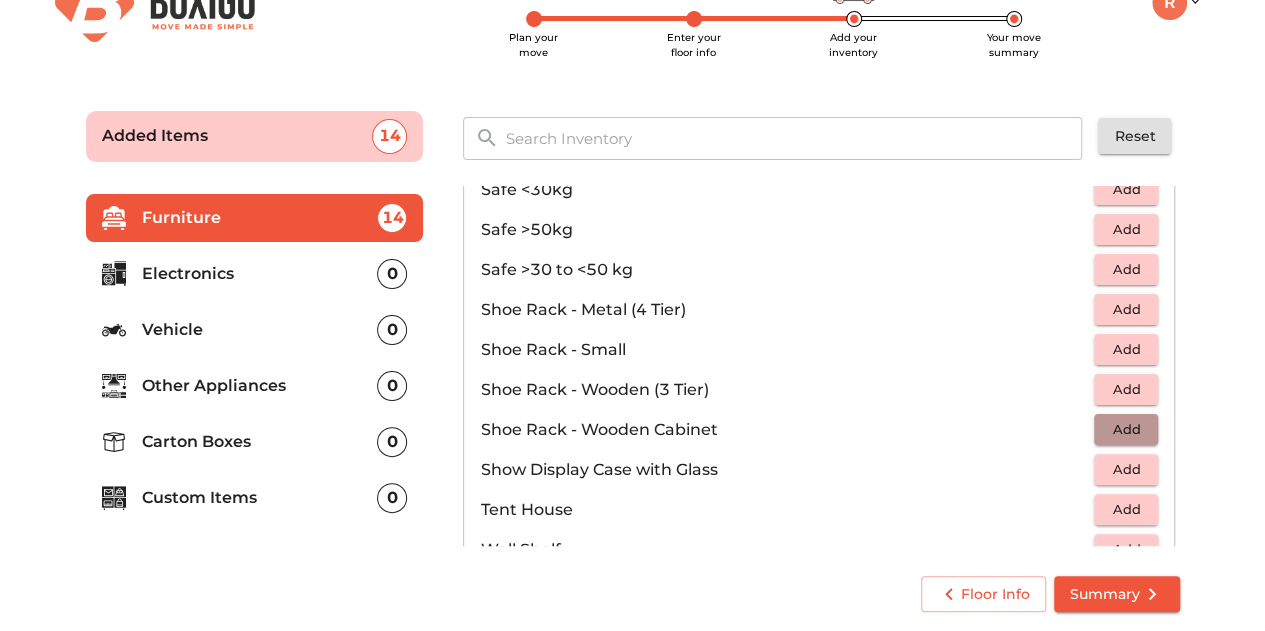click on "Add" at bounding box center (1126, 429) 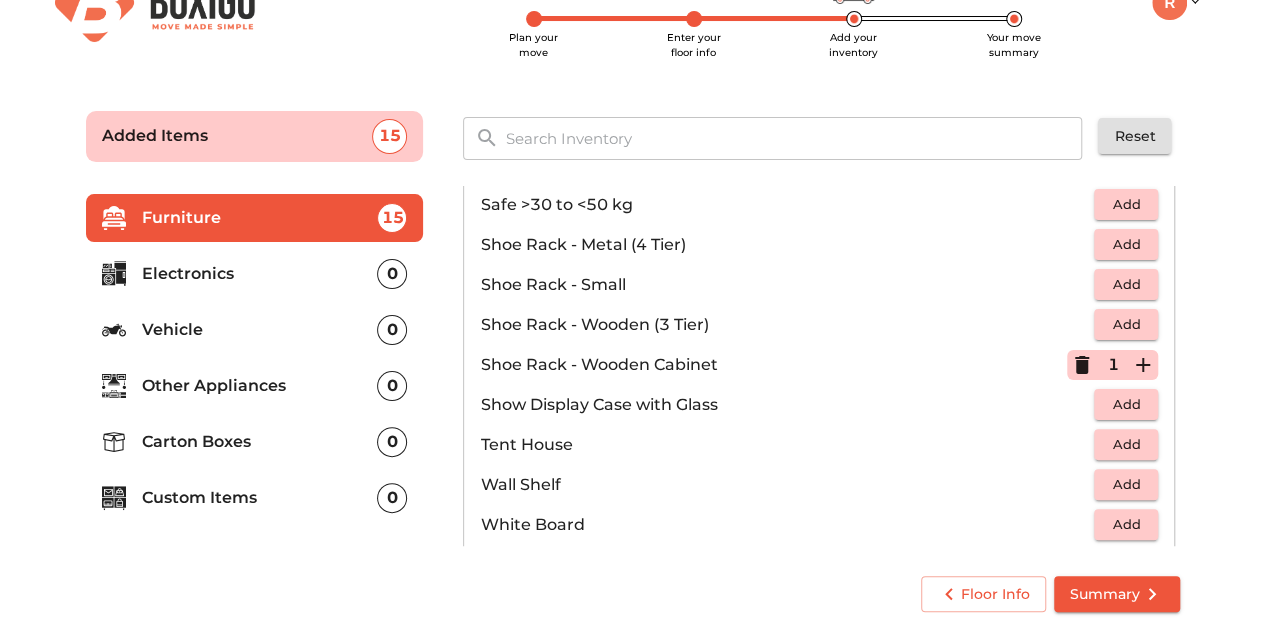 scroll, scrollTop: 1070, scrollLeft: 0, axis: vertical 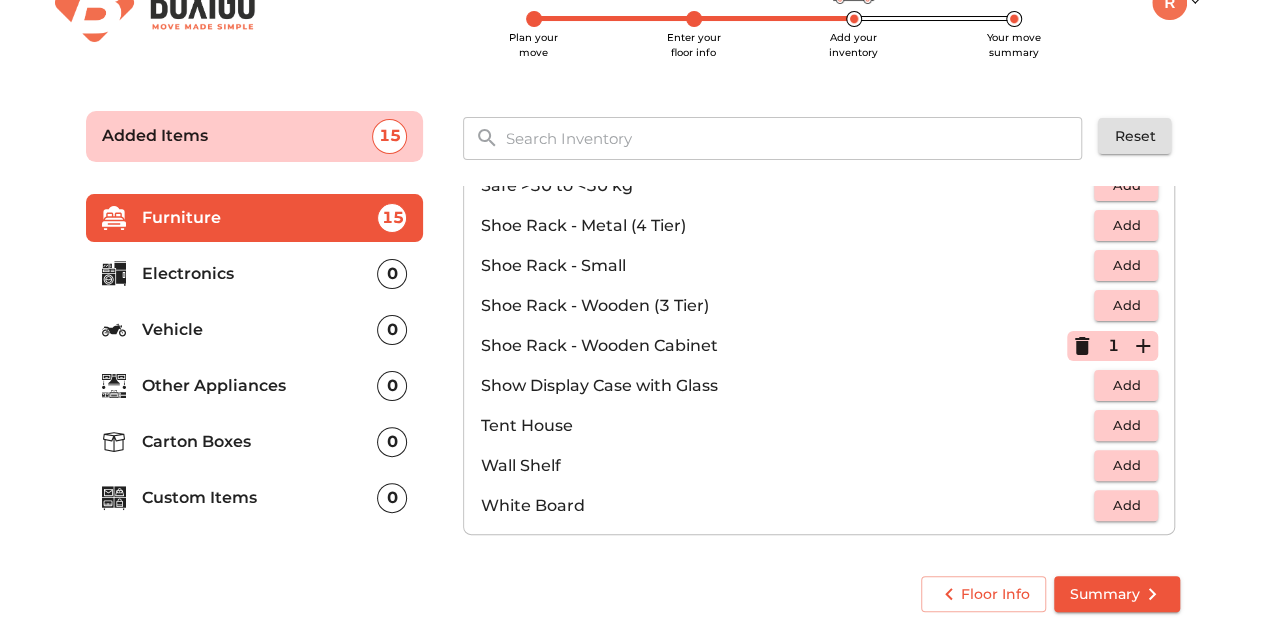 click on "Electronics" at bounding box center [260, 274] 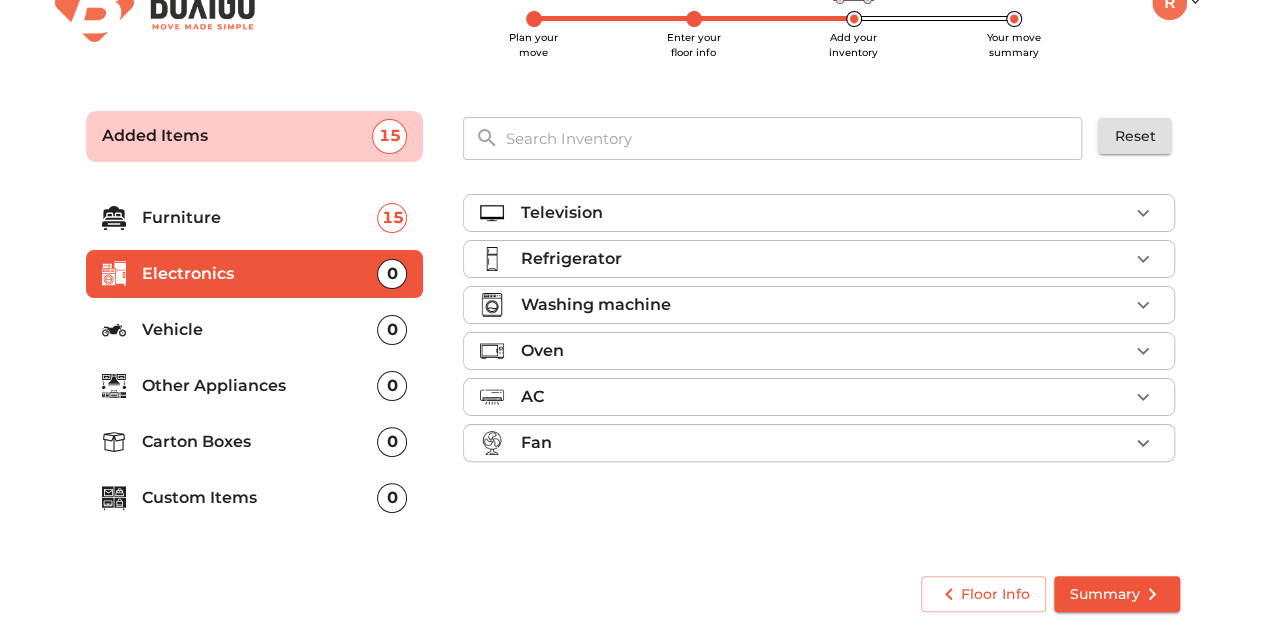 scroll, scrollTop: 0, scrollLeft: 0, axis: both 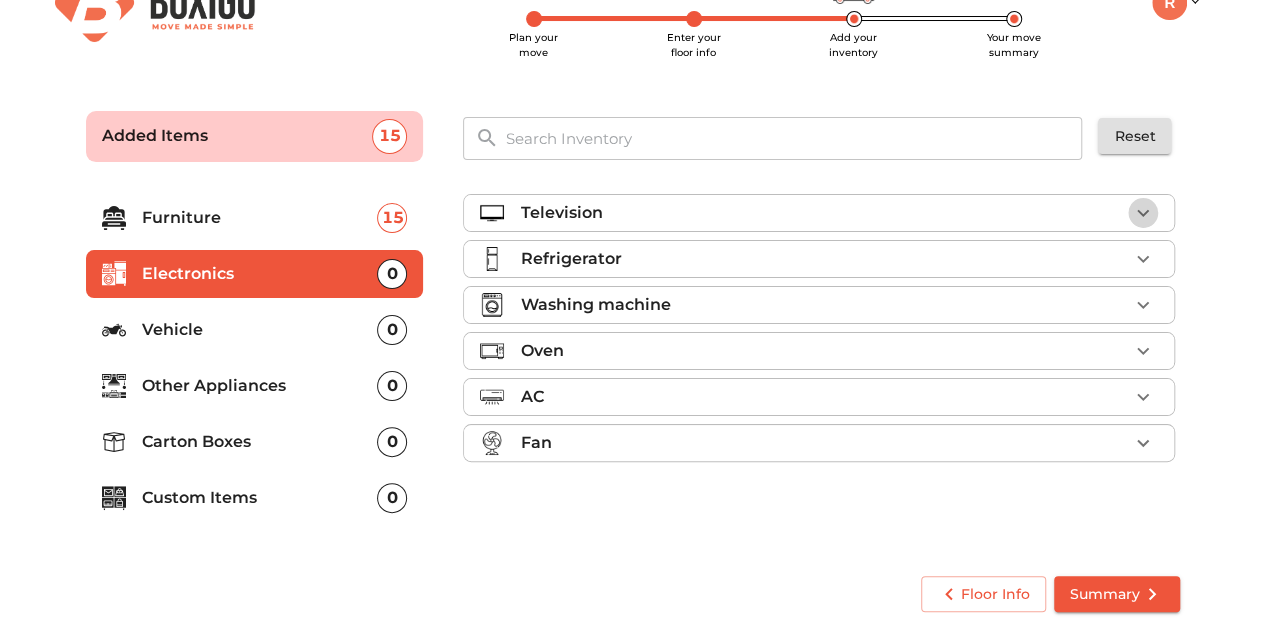 click 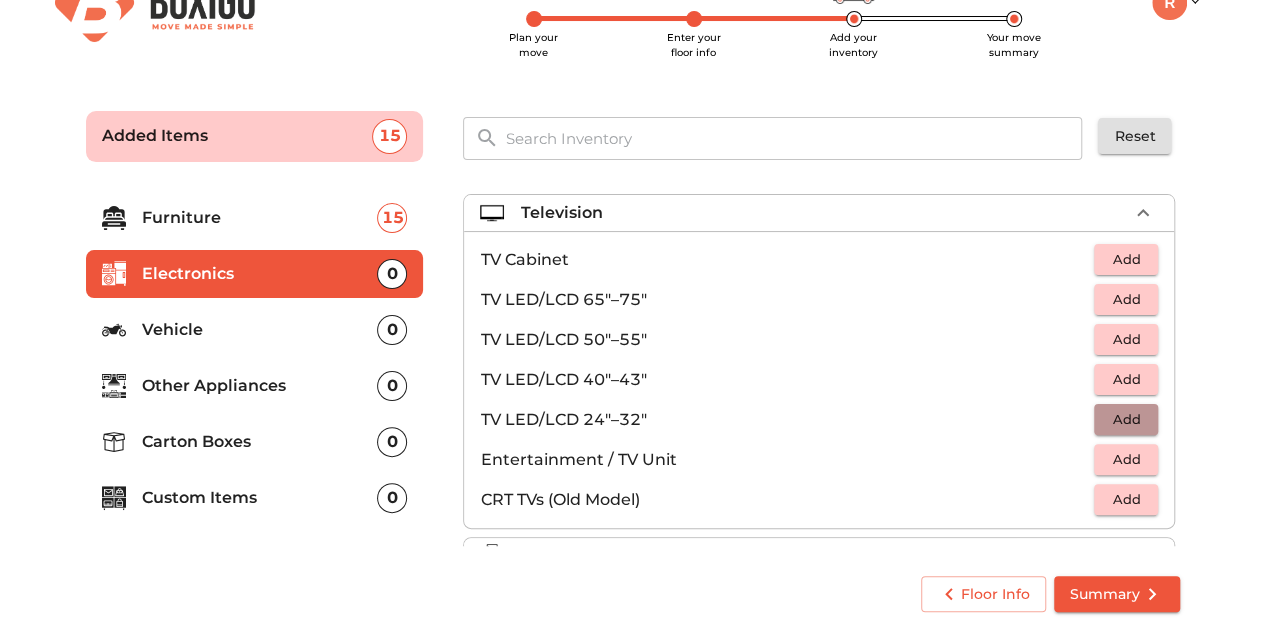 click on "Add" at bounding box center (1126, 419) 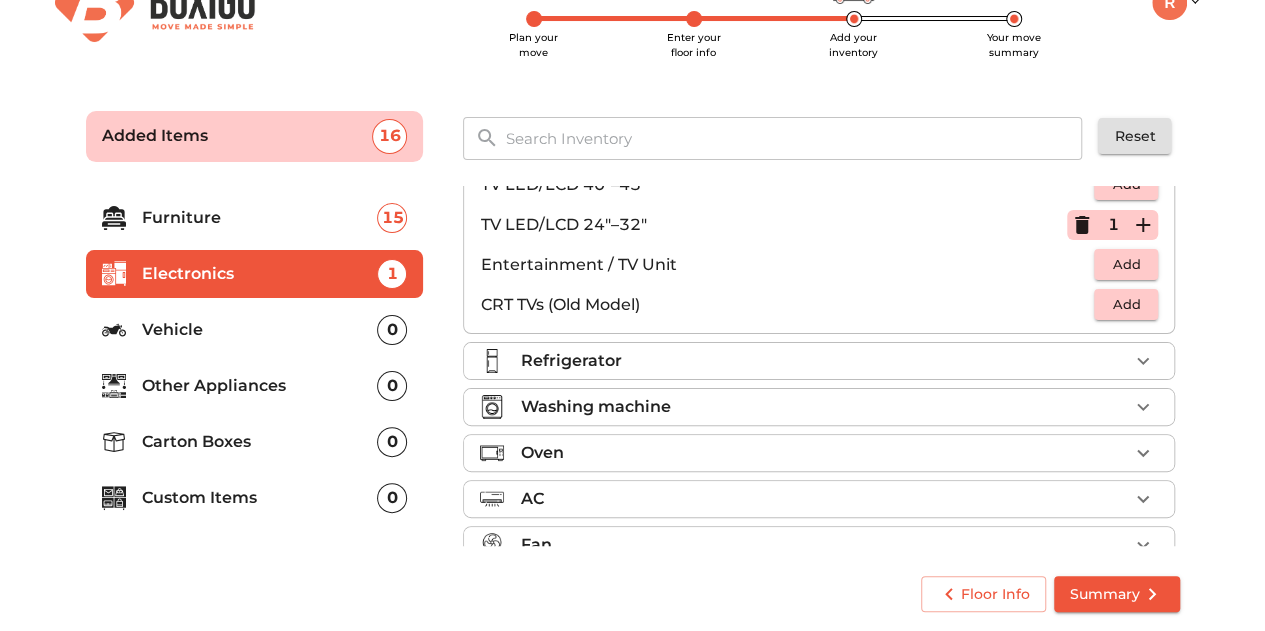 scroll, scrollTop: 196, scrollLeft: 0, axis: vertical 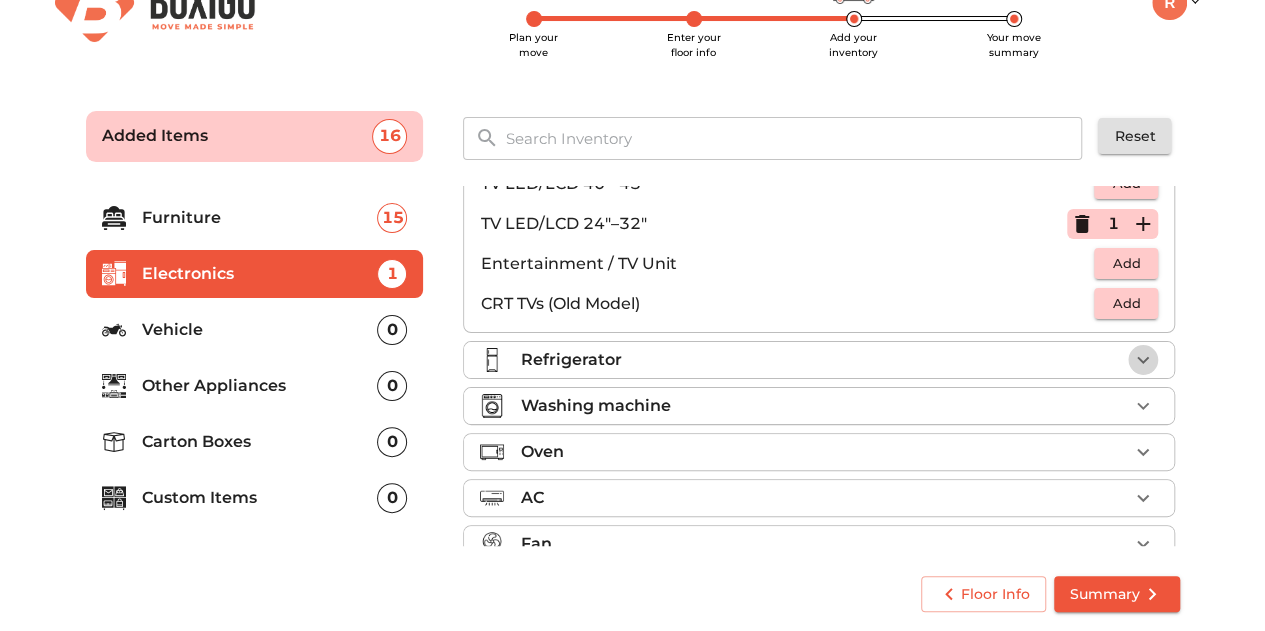 click 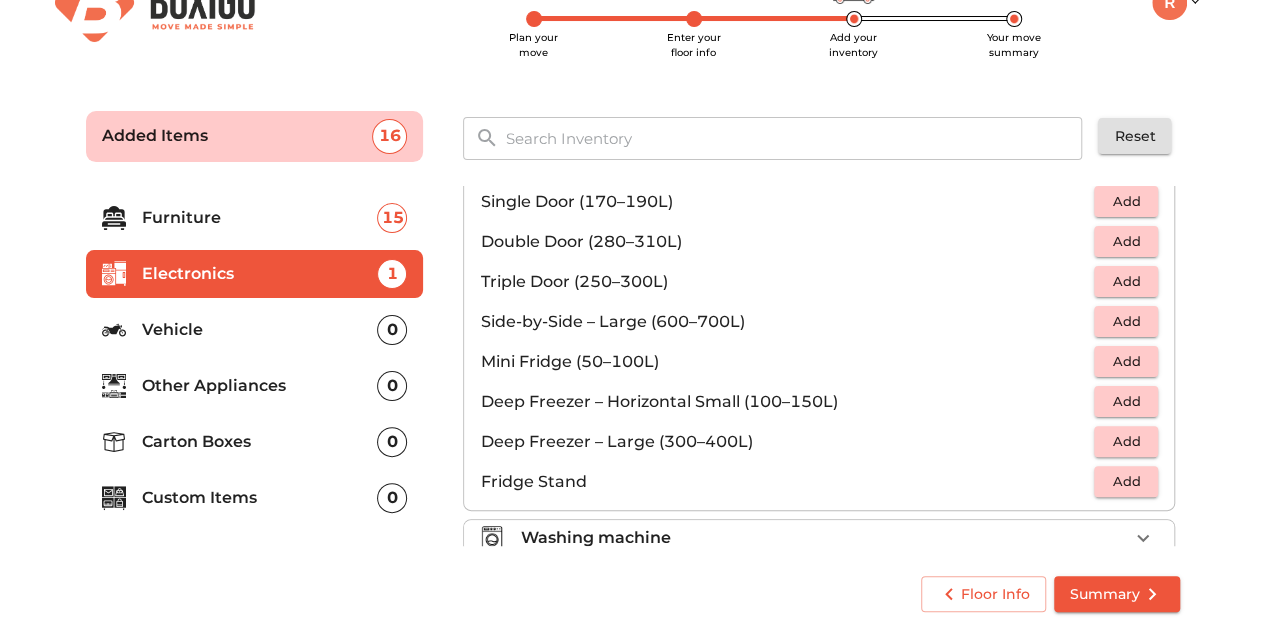 scroll, scrollTop: 30, scrollLeft: 0, axis: vertical 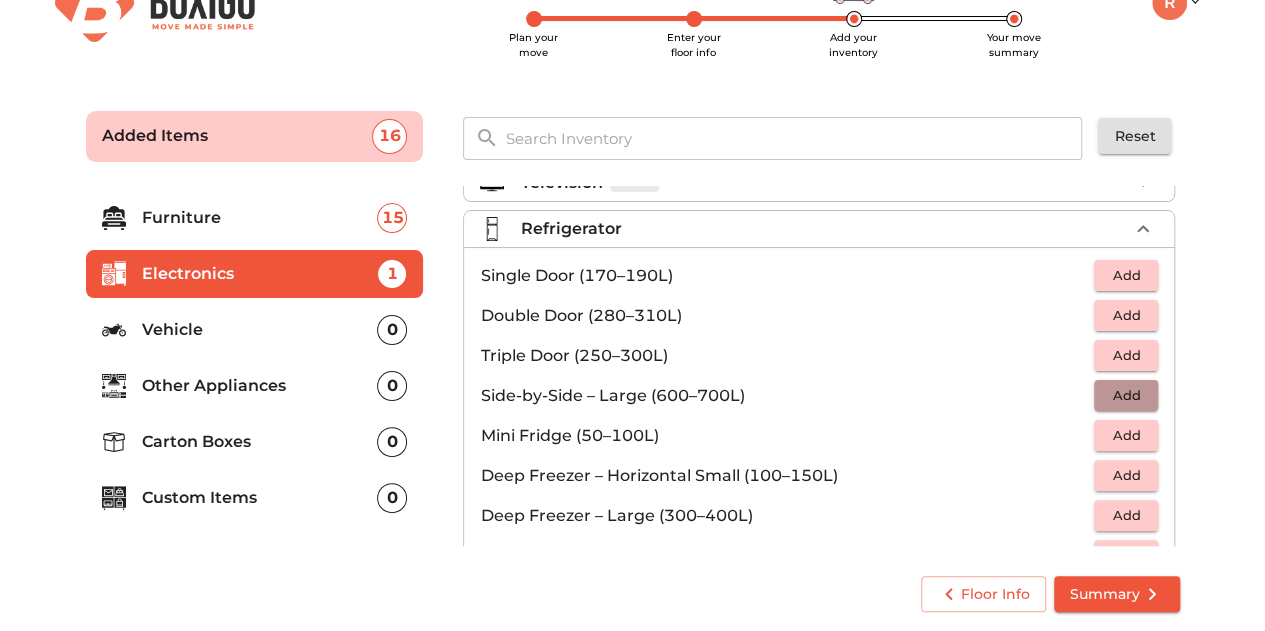 click on "Add" at bounding box center [1126, 395] 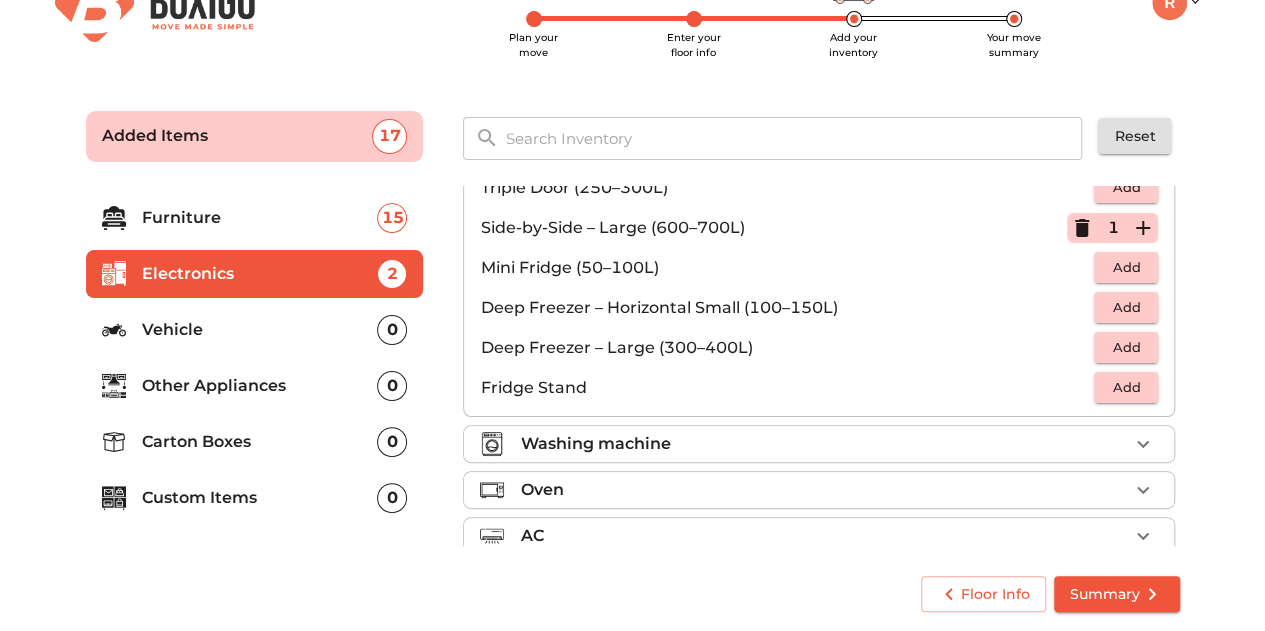 scroll, scrollTop: 264, scrollLeft: 0, axis: vertical 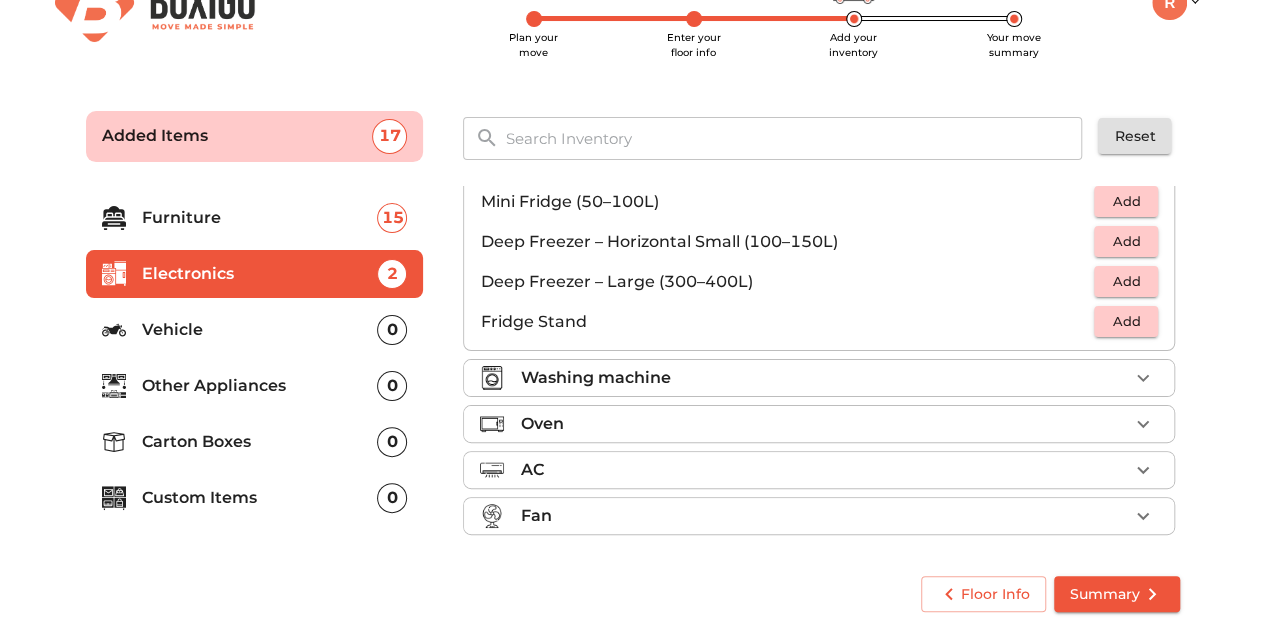 click on "Television 1  Added Refrigerator 1  Added Single Door (170–190L) Add Double Door (280–310L) Add Triple Door (250–300L) Add Side-by-Side – Large (600–700L) 1 Mini Fridge (50–100L) Add Deep Freezer – Horizontal Small (100–150L) Add Deep Freezer – Large (300–400L) Add Fridge Stand Add Washing machine Oven AC Fan" at bounding box center (819, 236) 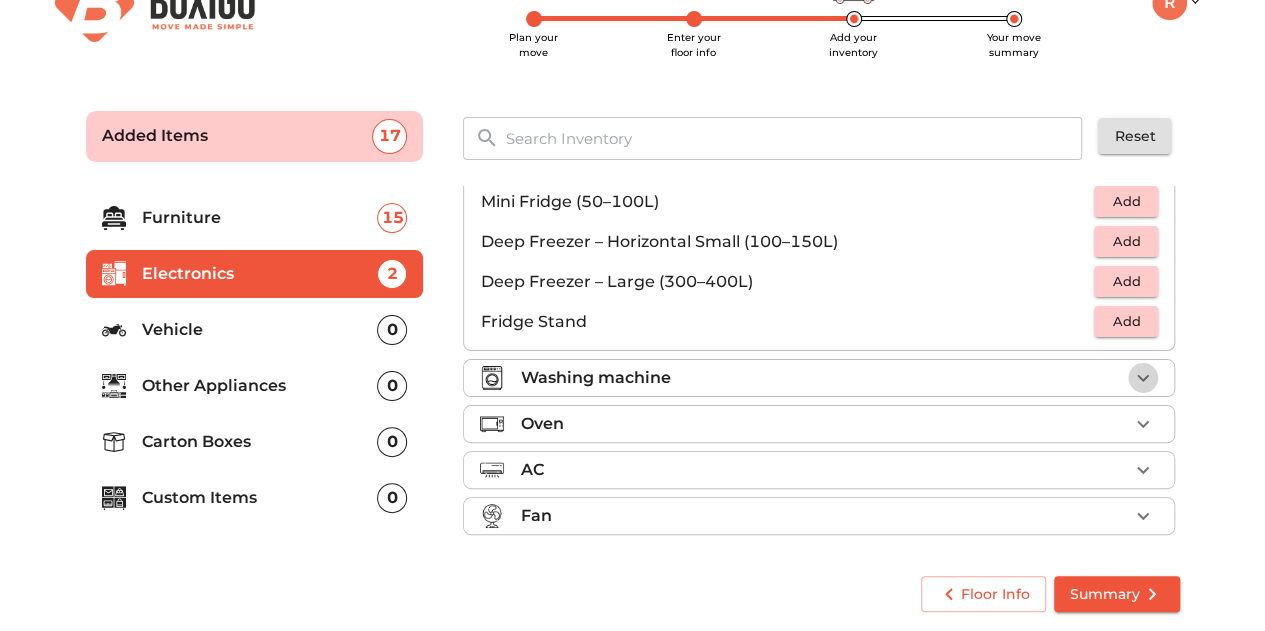 click 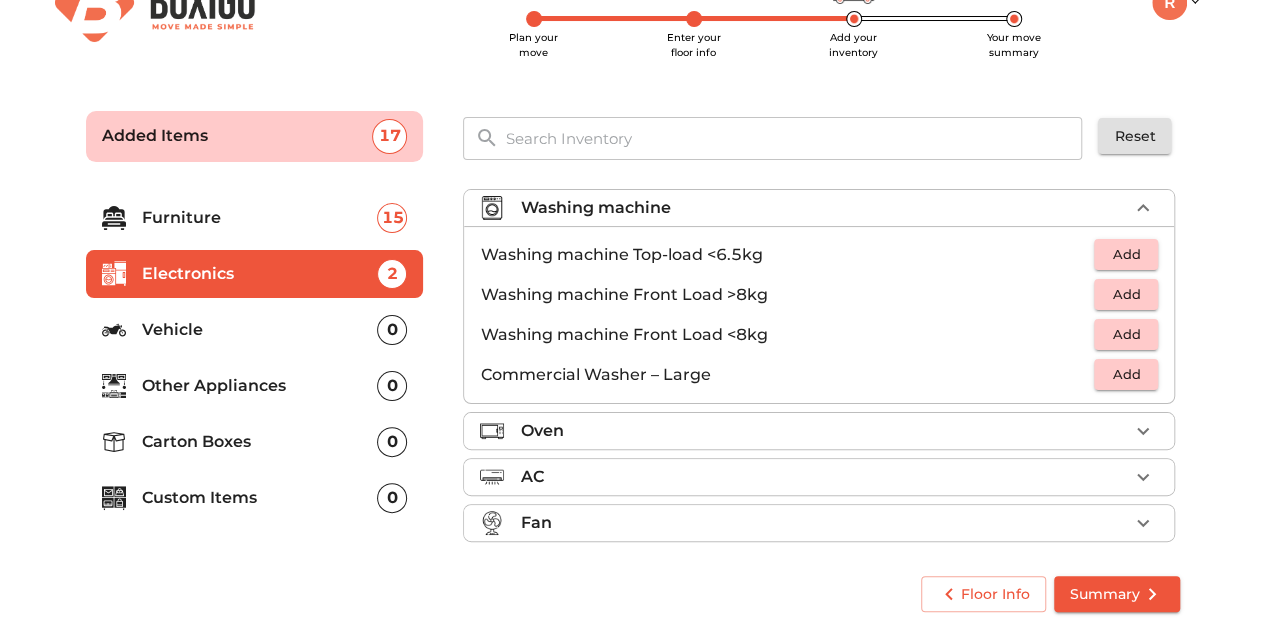 scroll, scrollTop: 91, scrollLeft: 0, axis: vertical 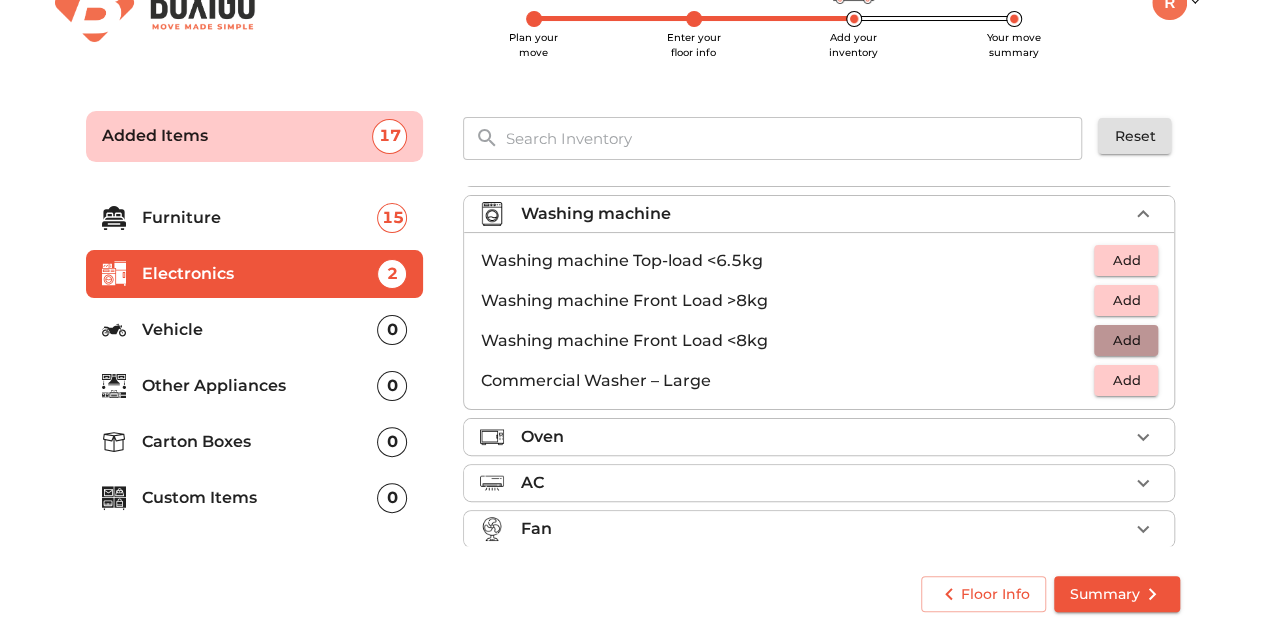 click on "Add" at bounding box center [1126, 340] 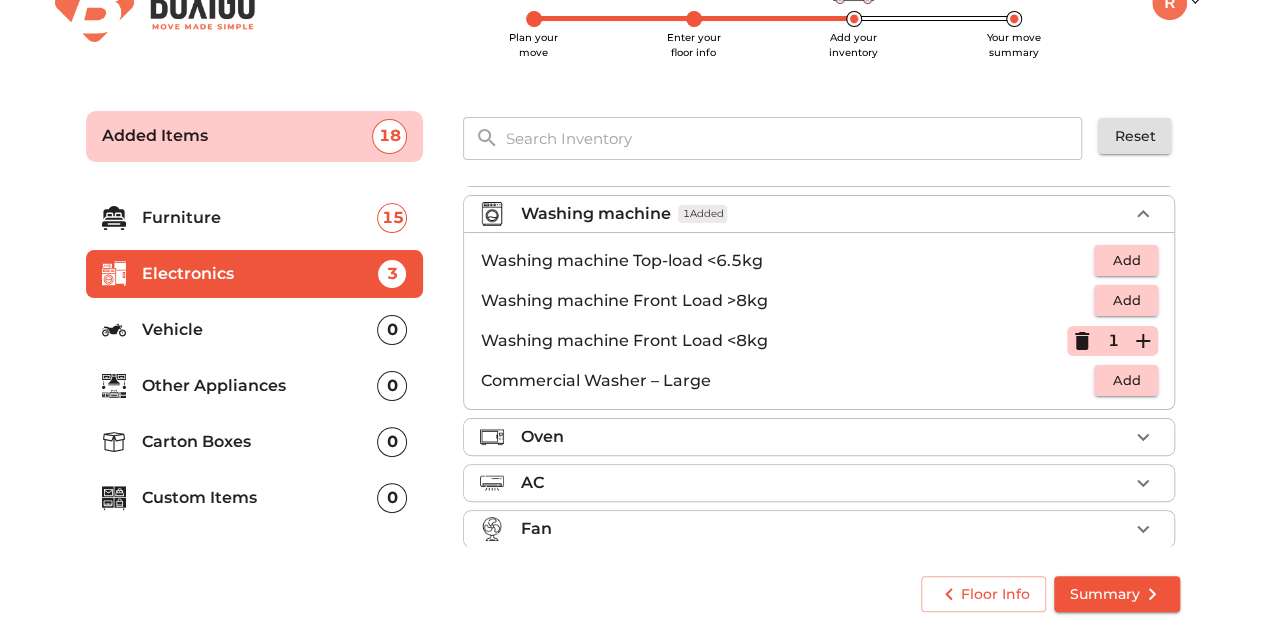 scroll, scrollTop: 104, scrollLeft: 0, axis: vertical 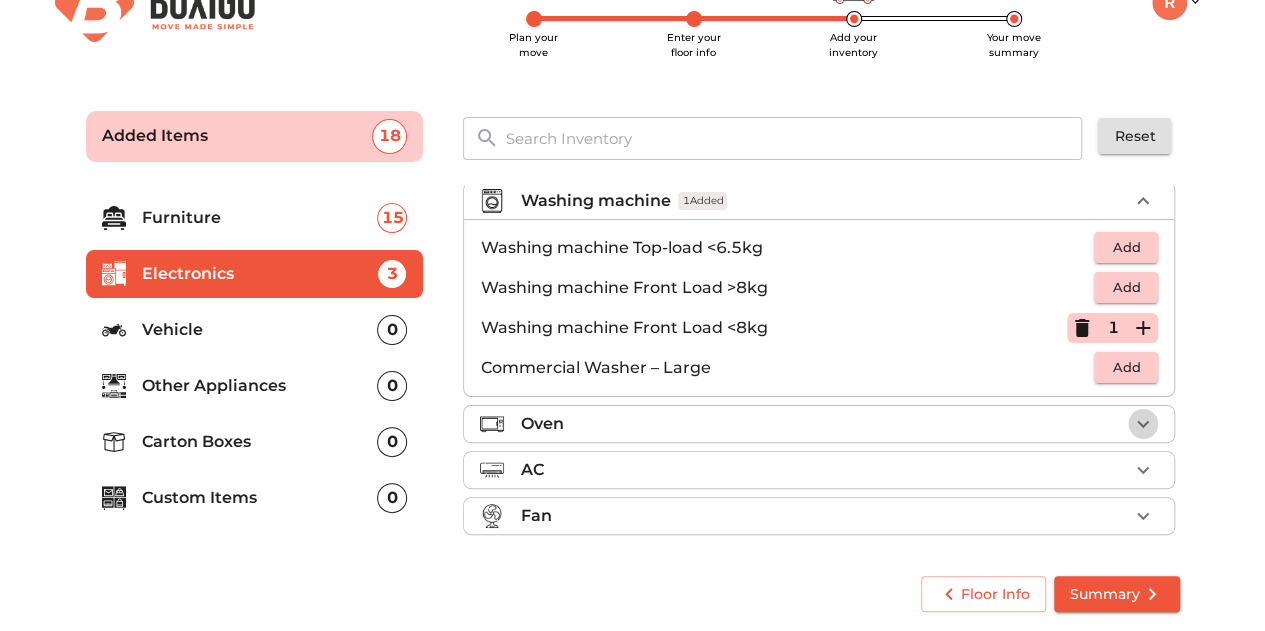 click 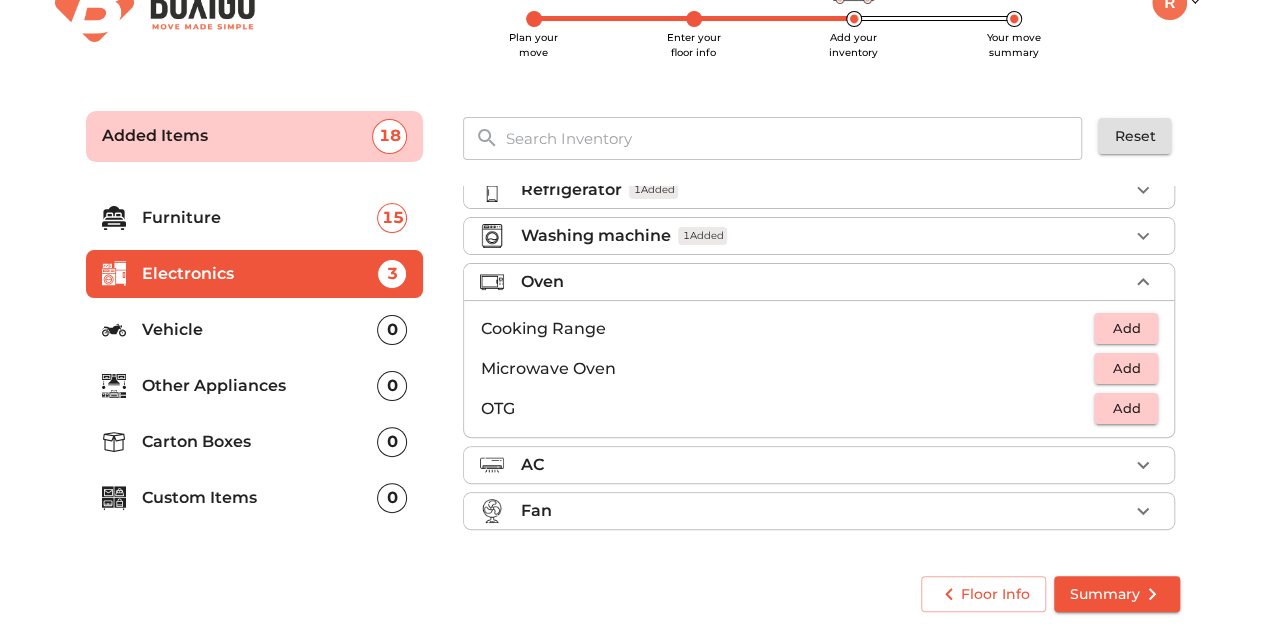 scroll, scrollTop: 64, scrollLeft: 0, axis: vertical 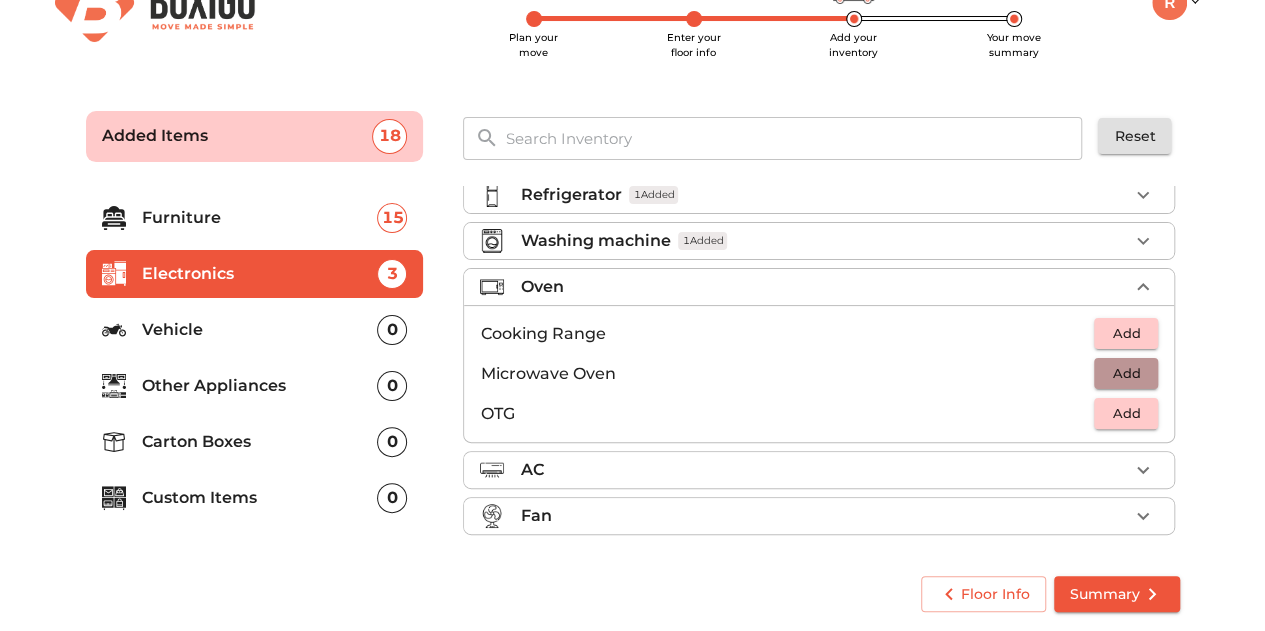 click on "Add" at bounding box center [1126, 373] 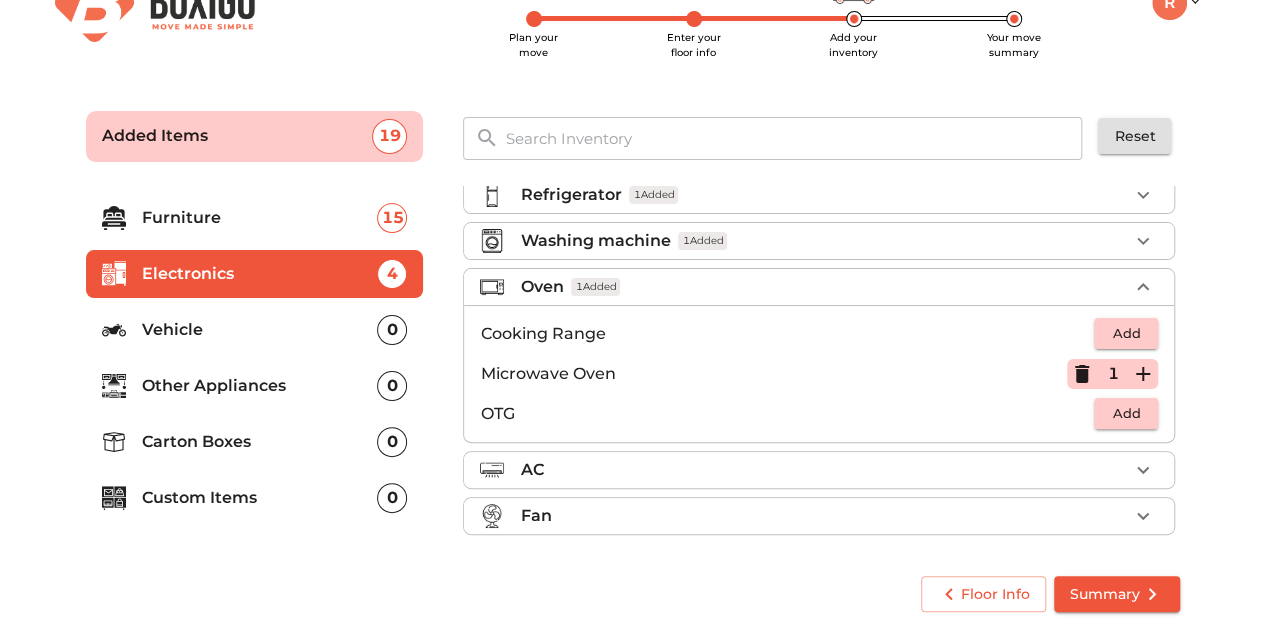 click on "Vehicle" at bounding box center [260, 330] 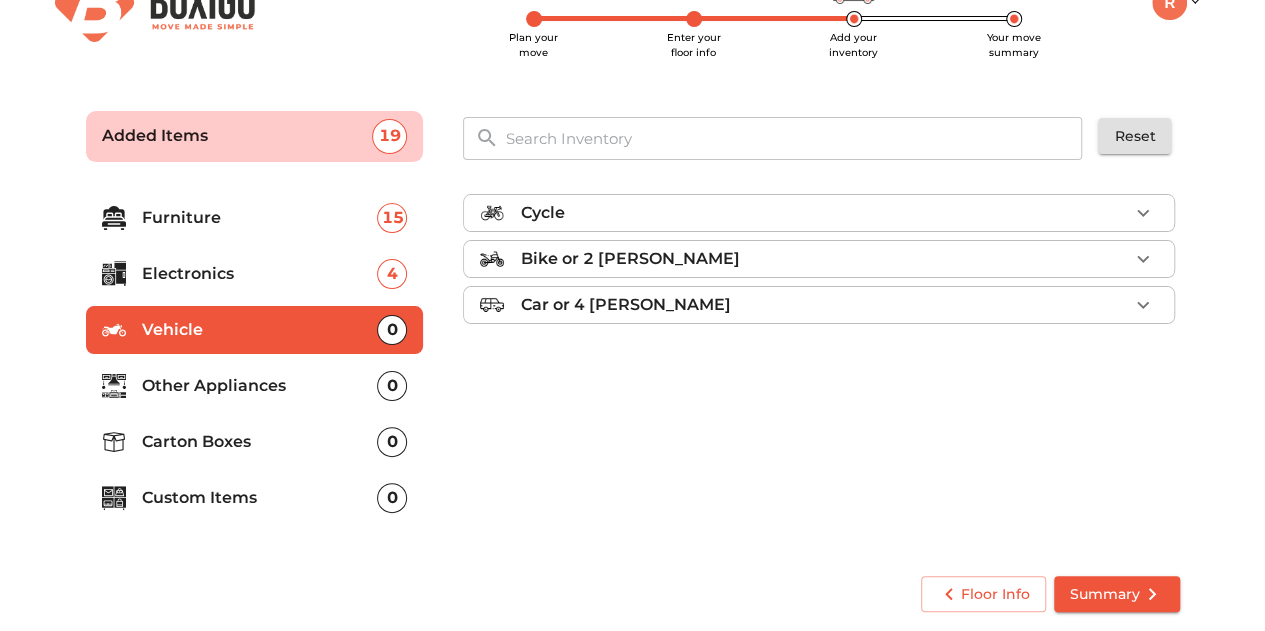 click on "Bike or 2 wheeler" at bounding box center (824, 259) 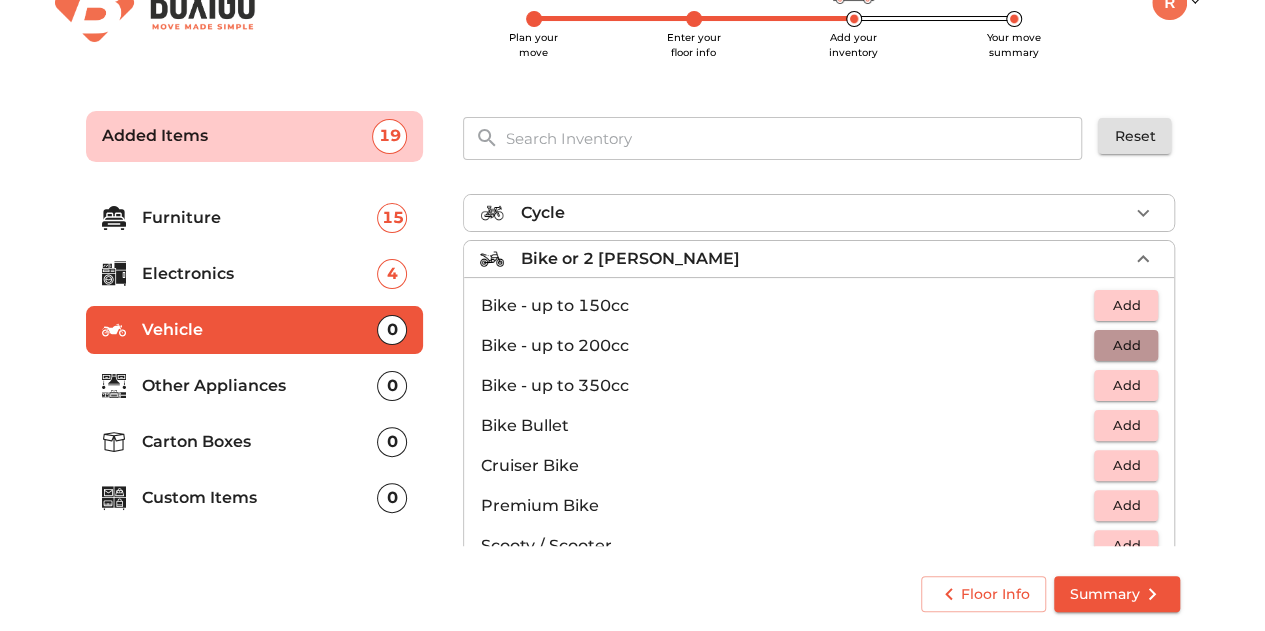 click on "Add" at bounding box center (1126, 345) 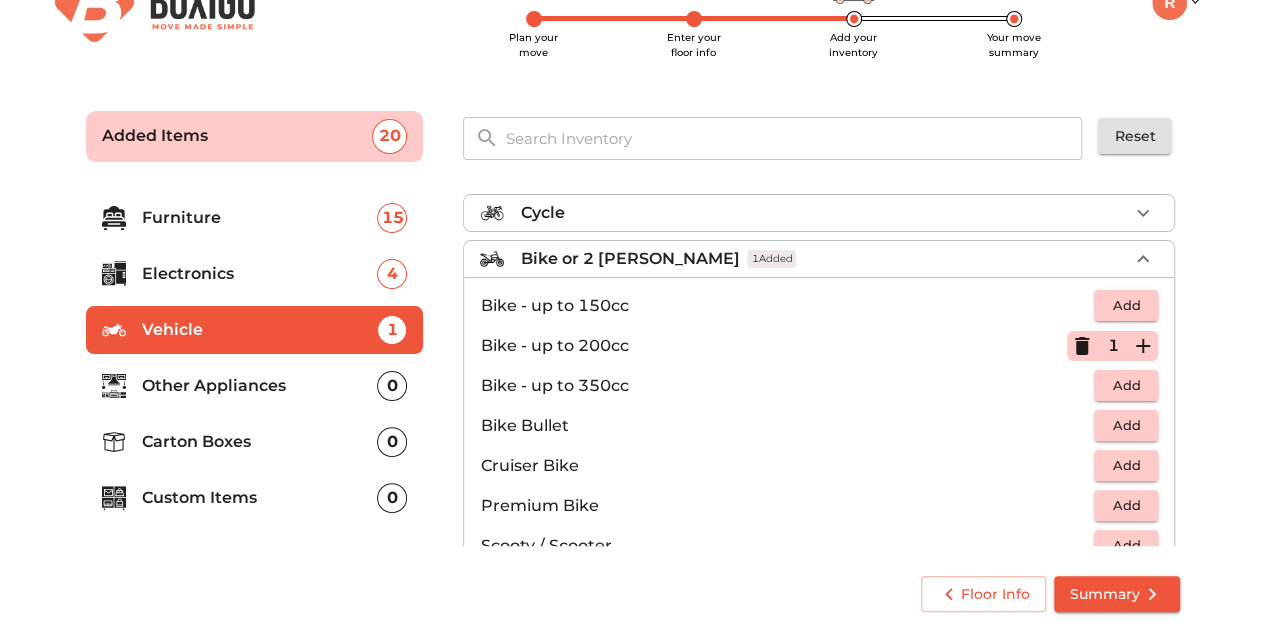 scroll, scrollTop: 128, scrollLeft: 0, axis: vertical 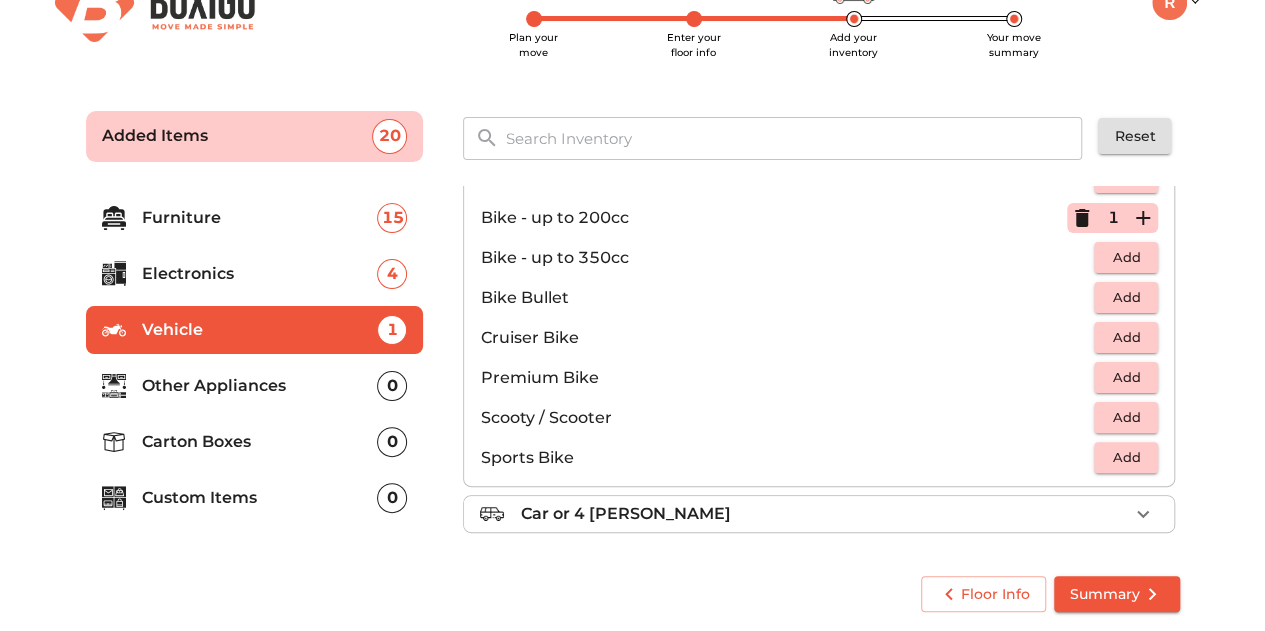 click on "Other Appliances" at bounding box center (260, 386) 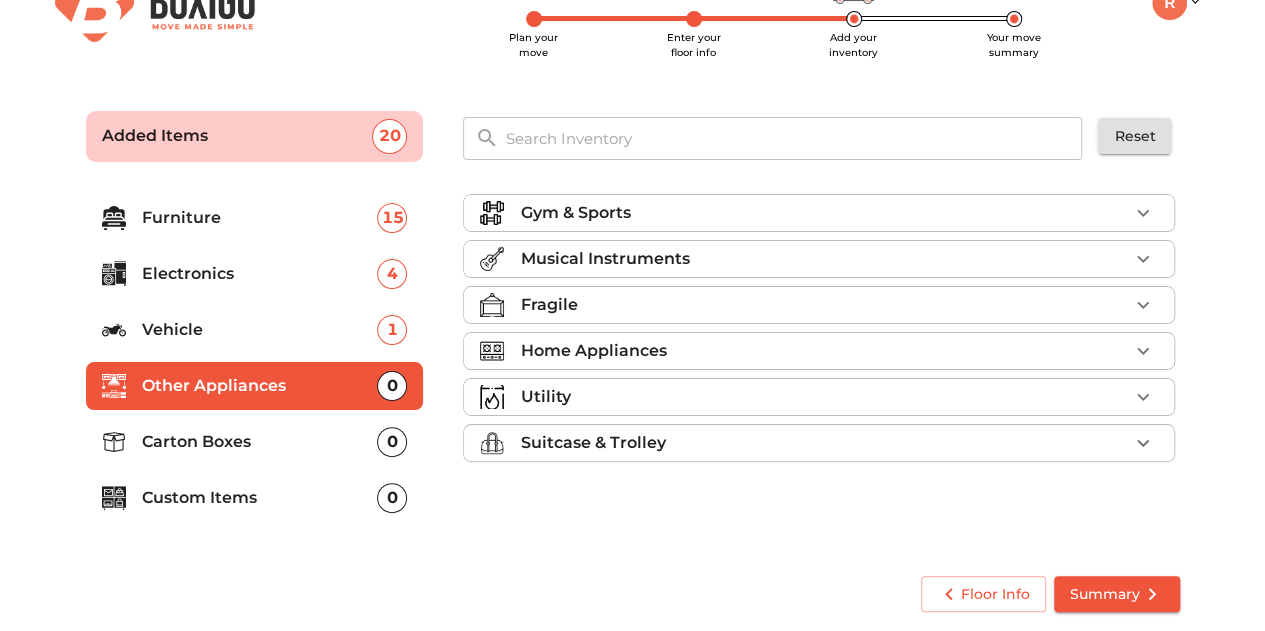 click on "Gym & Sports" at bounding box center [824, 213] 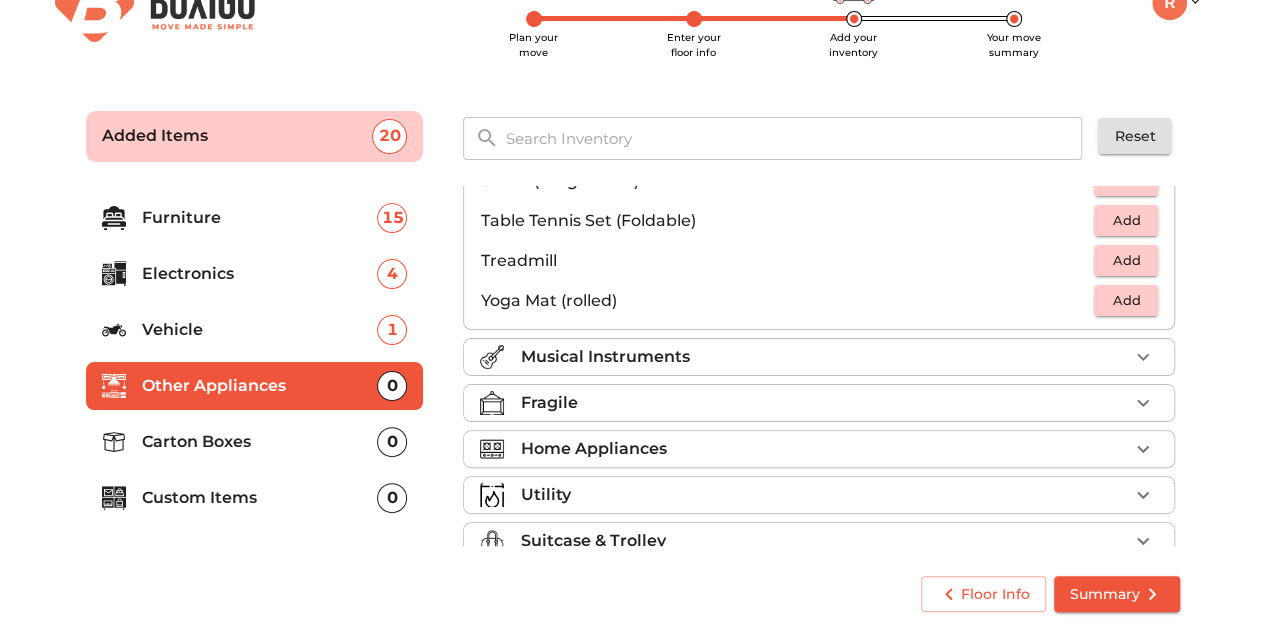 scroll, scrollTop: 664, scrollLeft: 0, axis: vertical 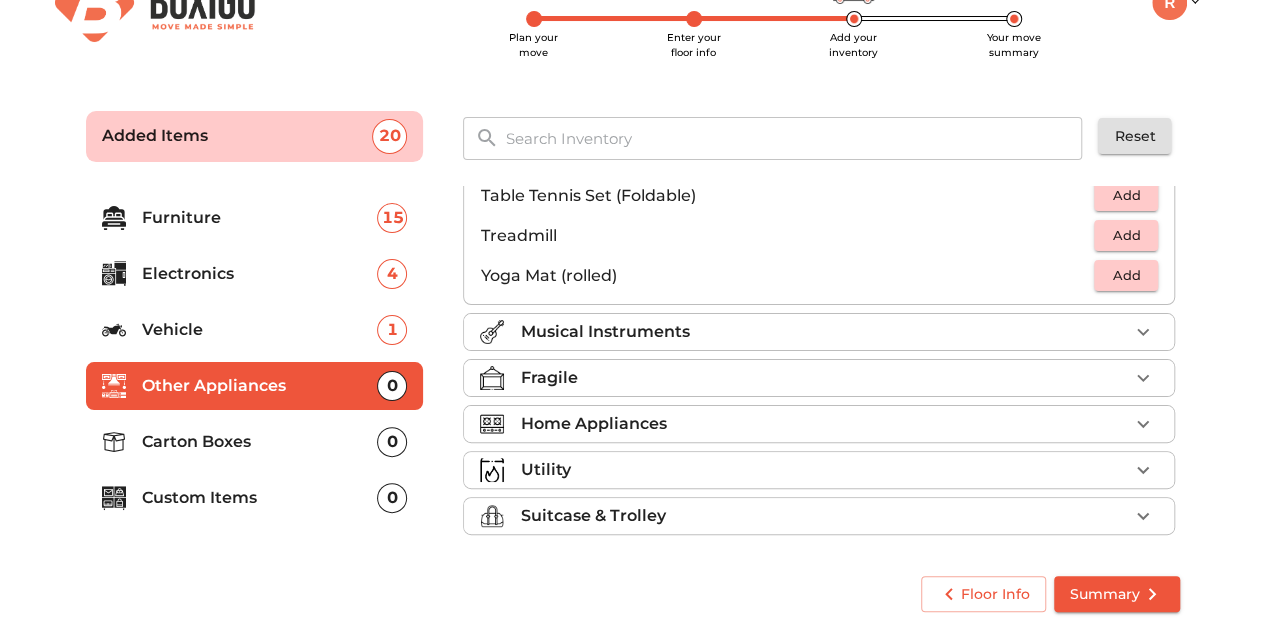 click on "Home Appliances" at bounding box center [824, 424] 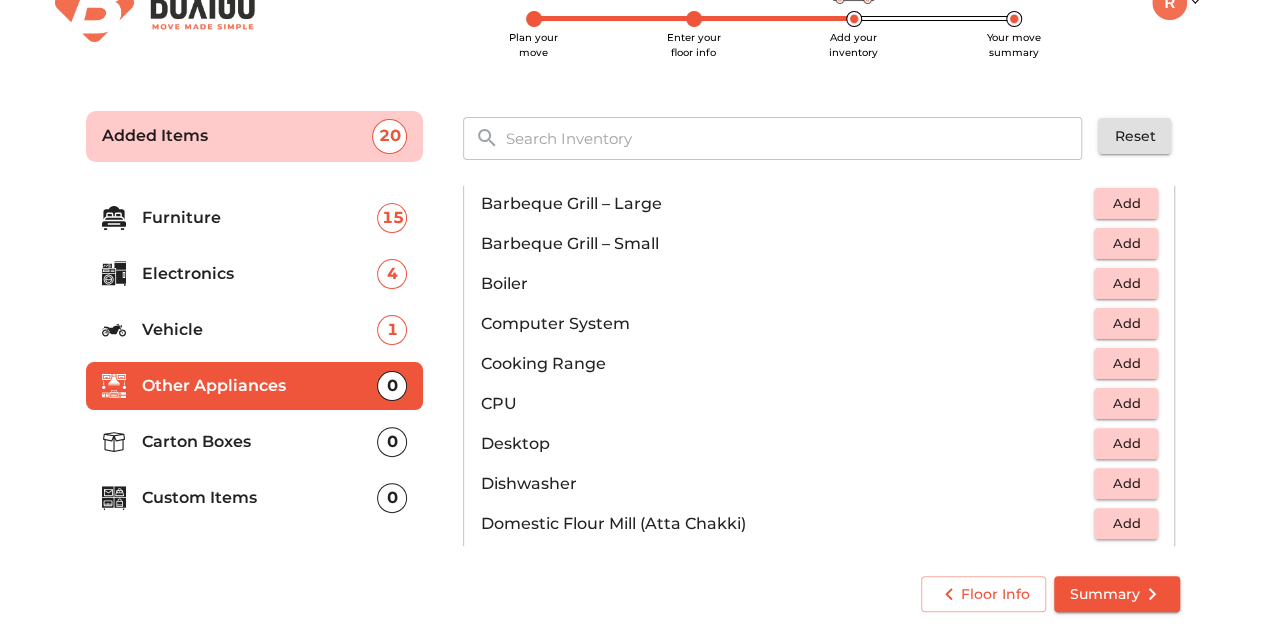 scroll, scrollTop: 273, scrollLeft: 0, axis: vertical 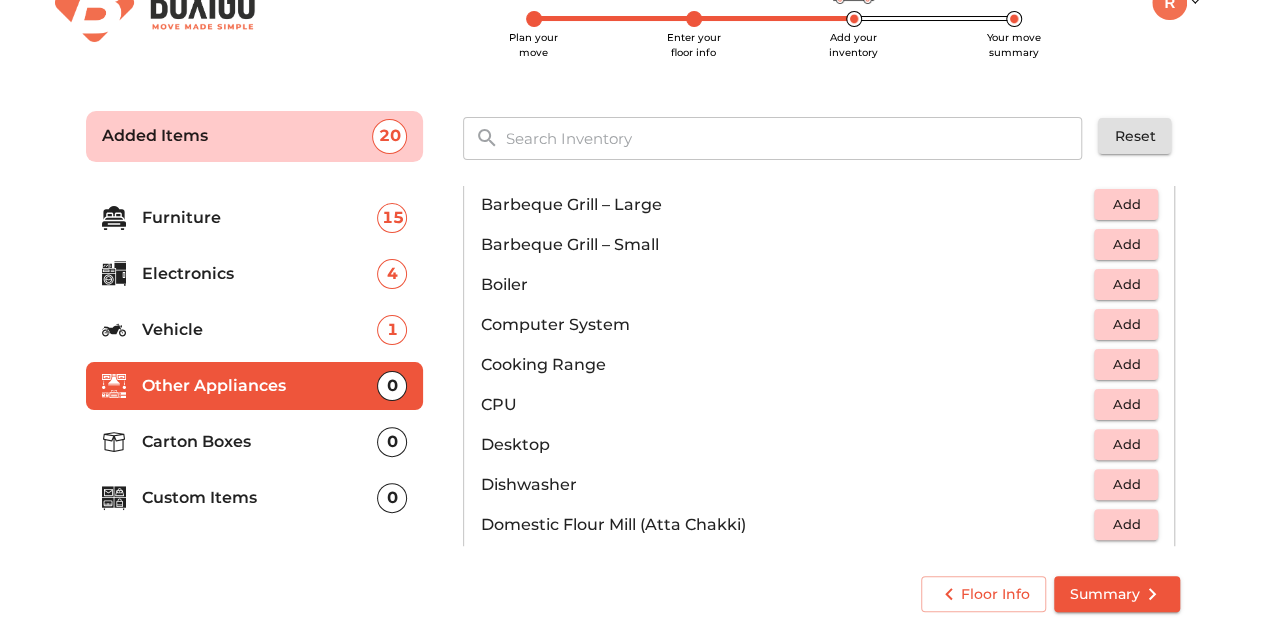 click on "Add" at bounding box center [1126, 284] 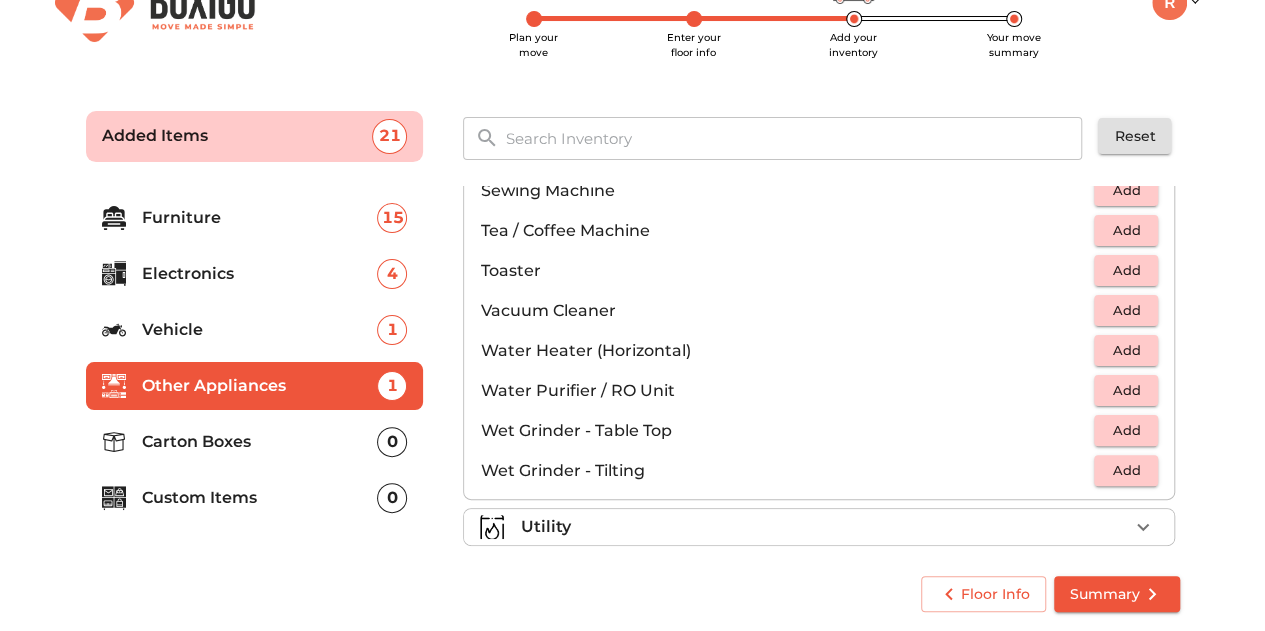 scroll, scrollTop: 1384, scrollLeft: 0, axis: vertical 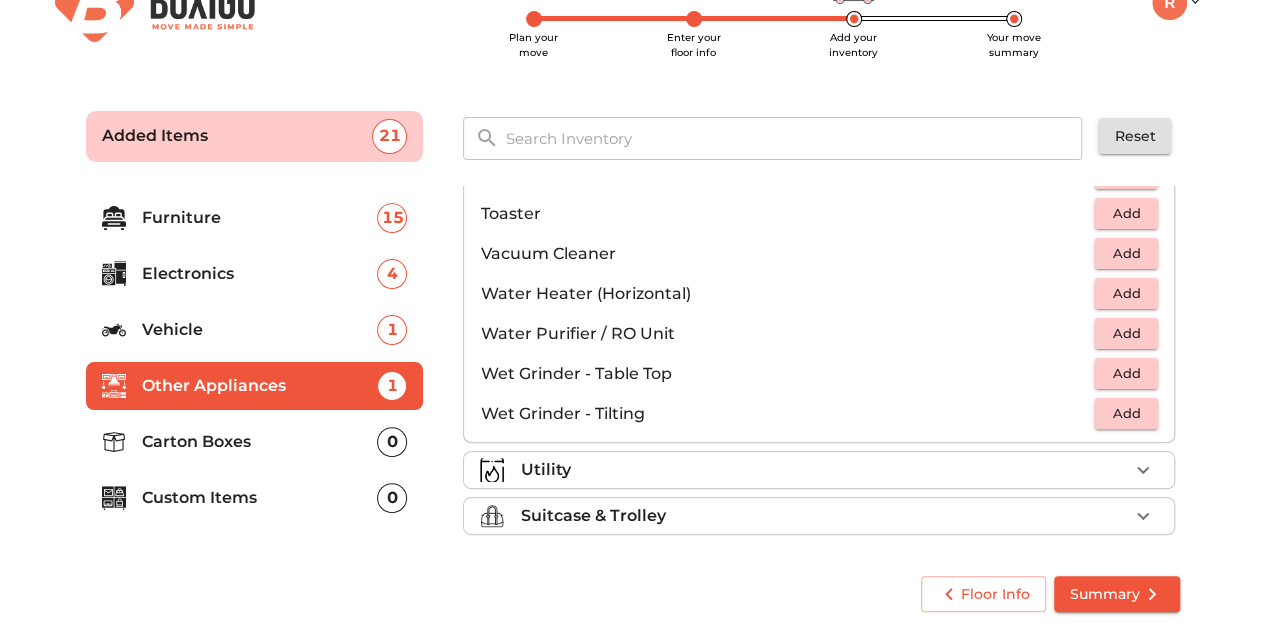 click on "Utility" at bounding box center [824, 470] 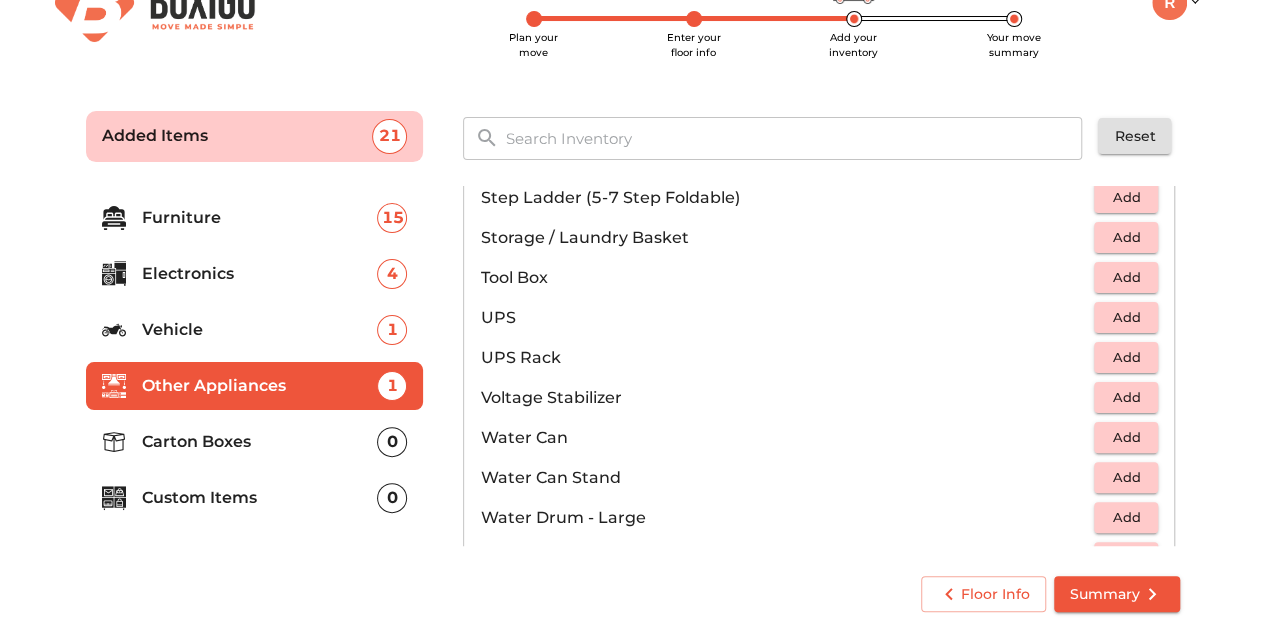 scroll, scrollTop: 1504, scrollLeft: 0, axis: vertical 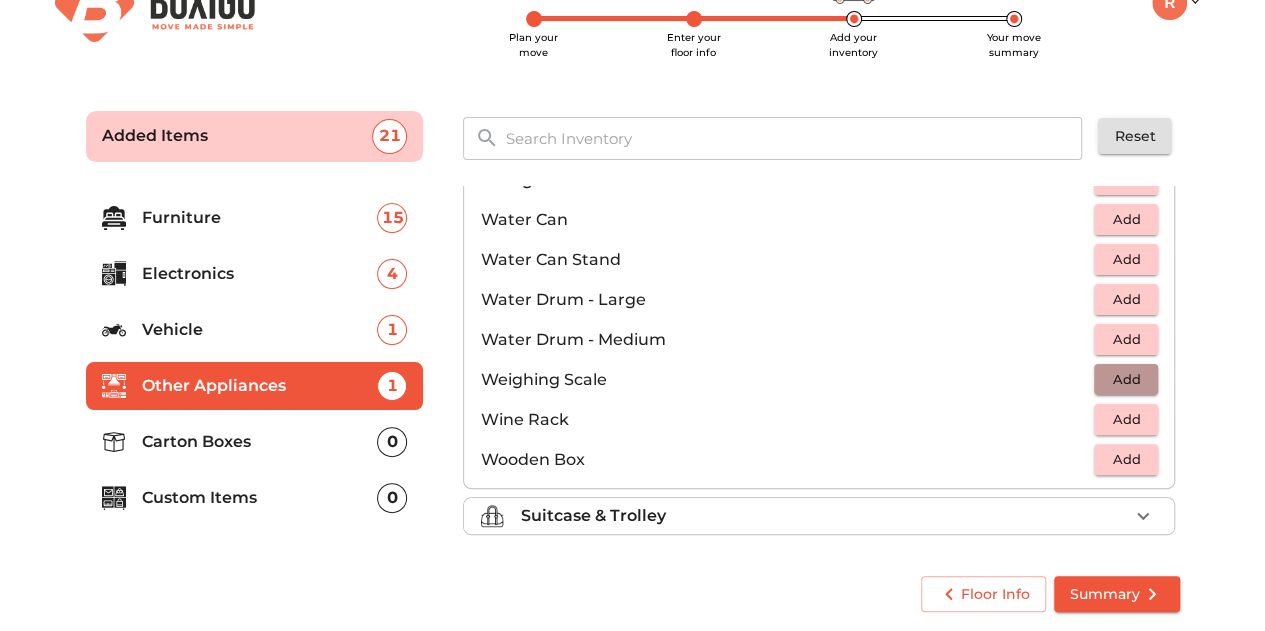 click on "Add" at bounding box center [1126, 379] 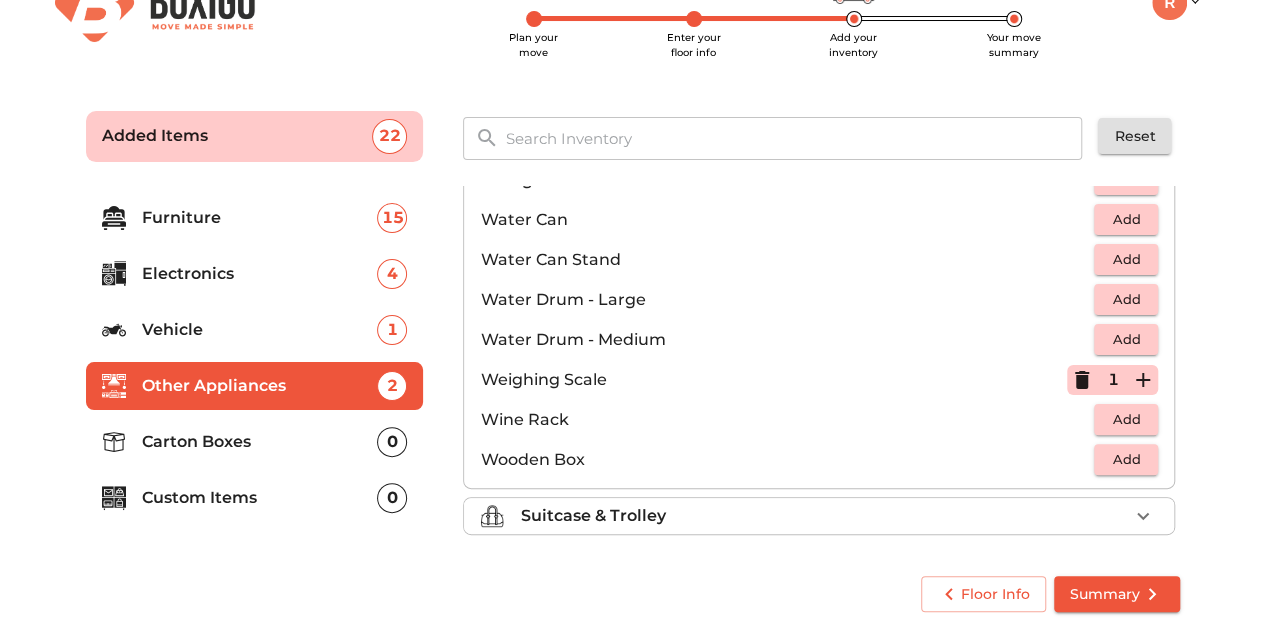 click on "Suitcase & Trolley" at bounding box center [819, 516] 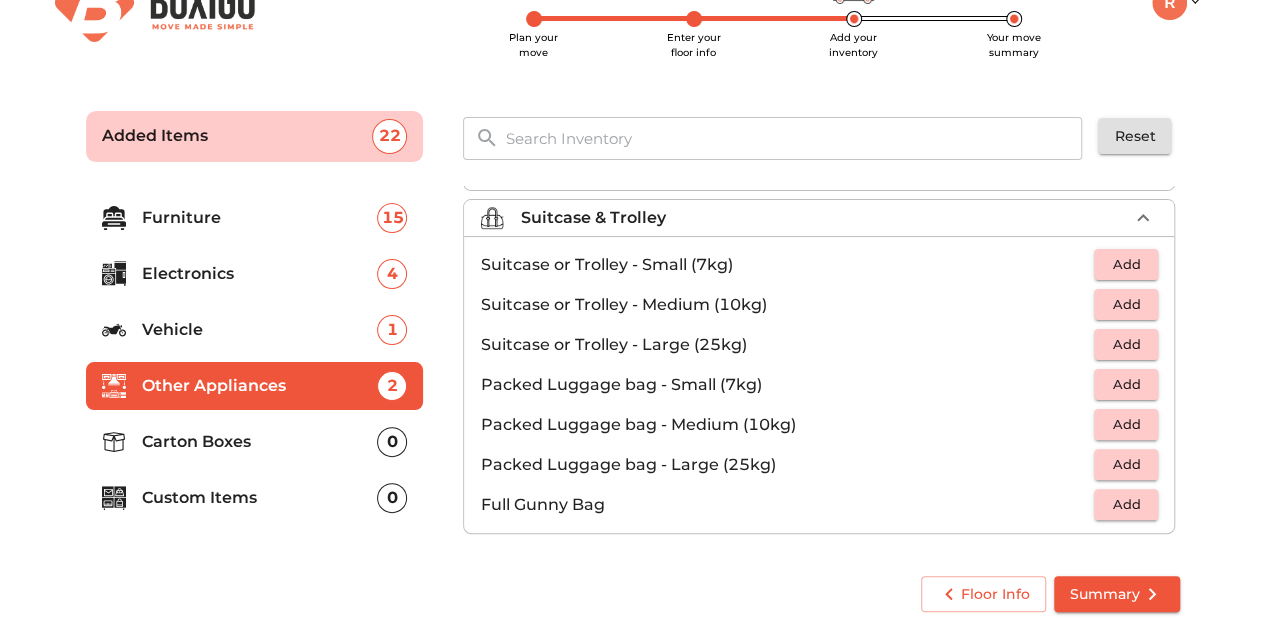scroll, scrollTop: 224, scrollLeft: 0, axis: vertical 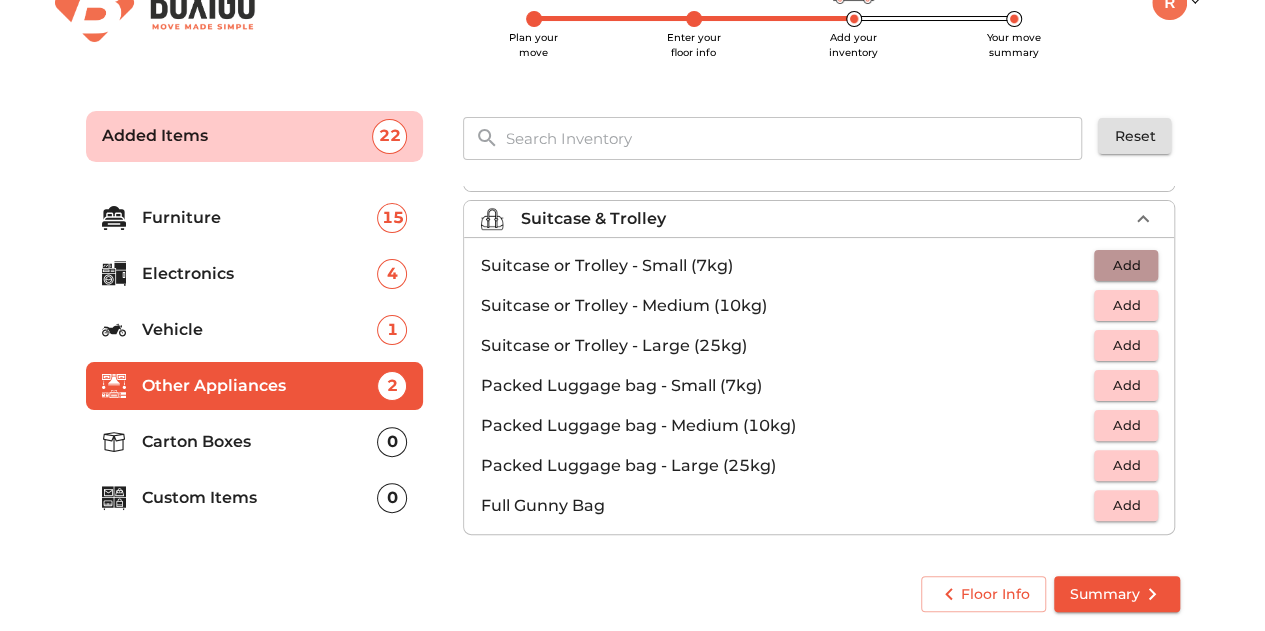 click on "Add" at bounding box center [1126, 265] 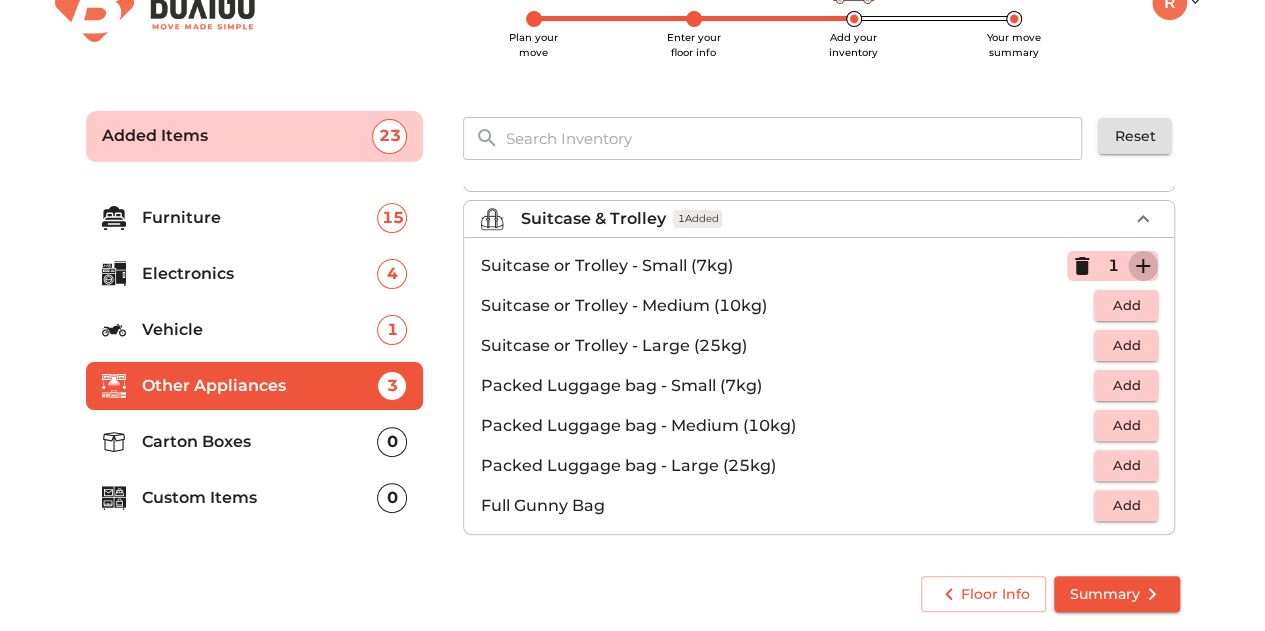 click 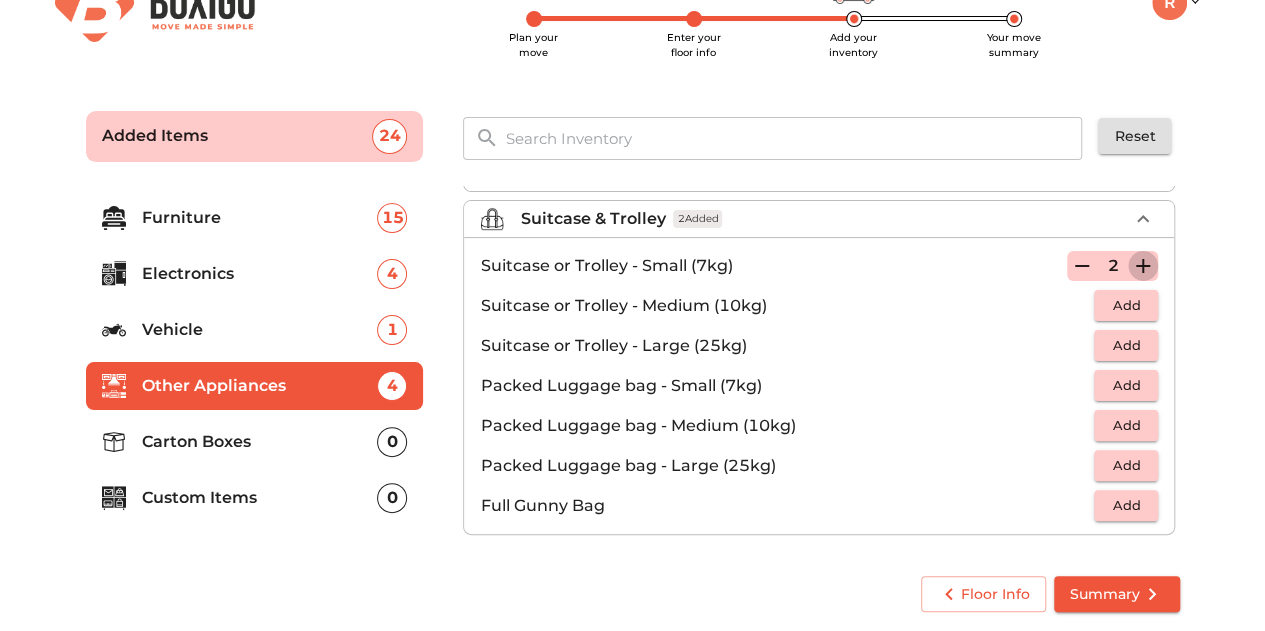 click 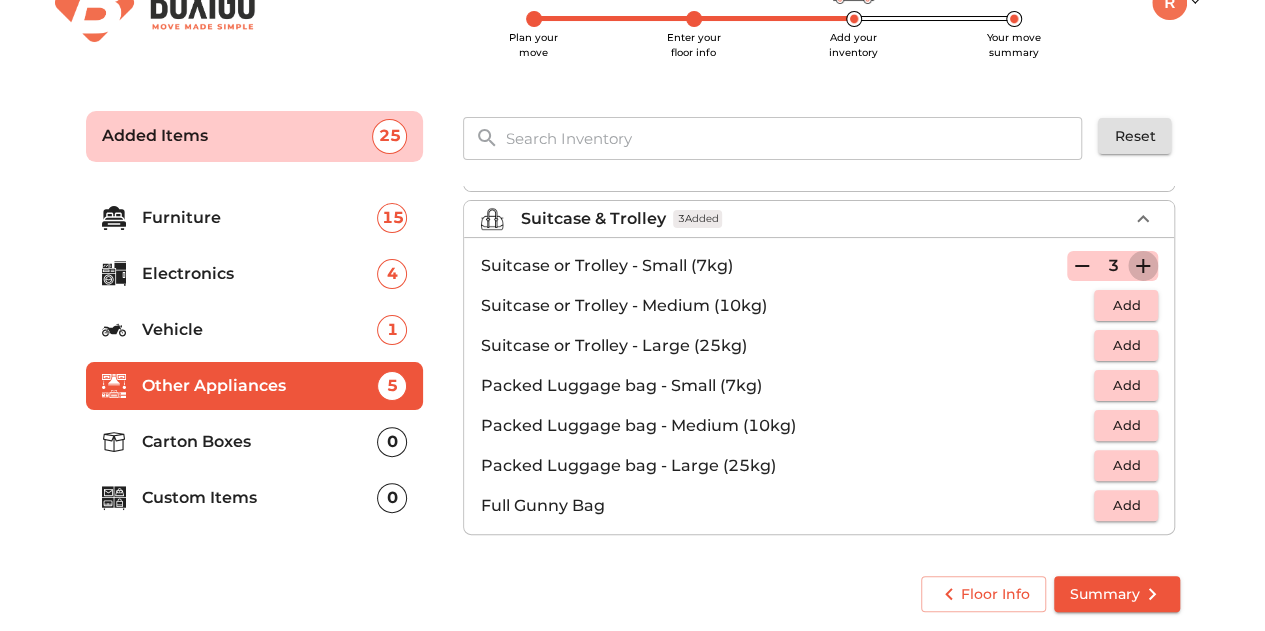 click 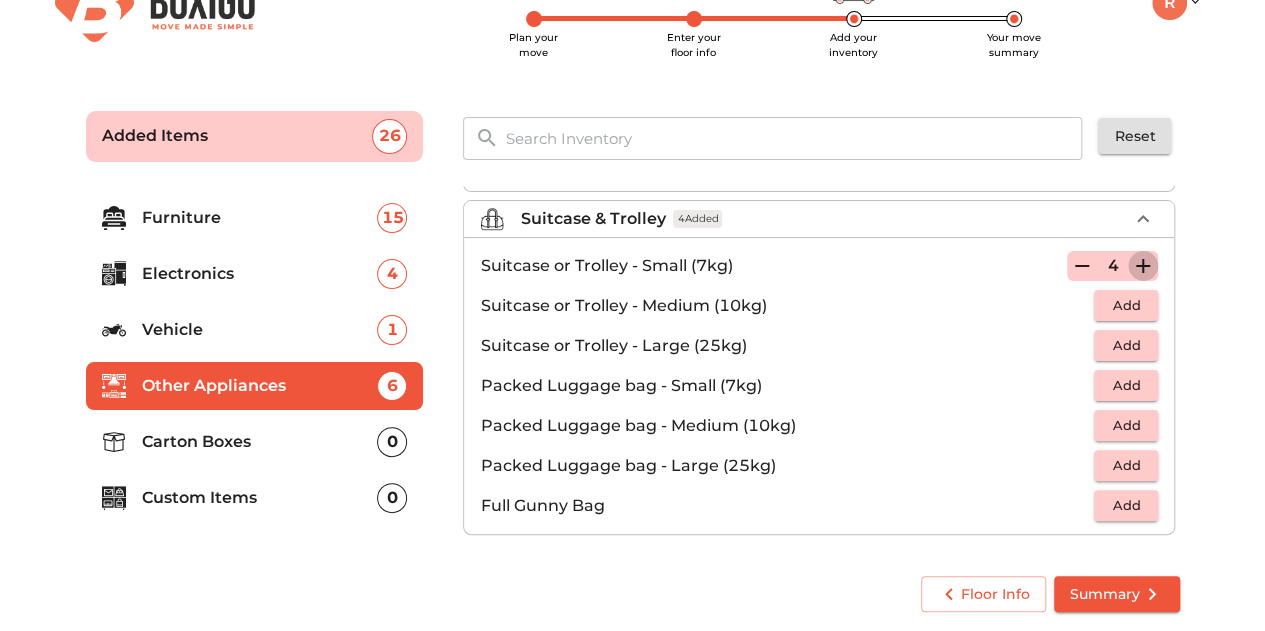 click 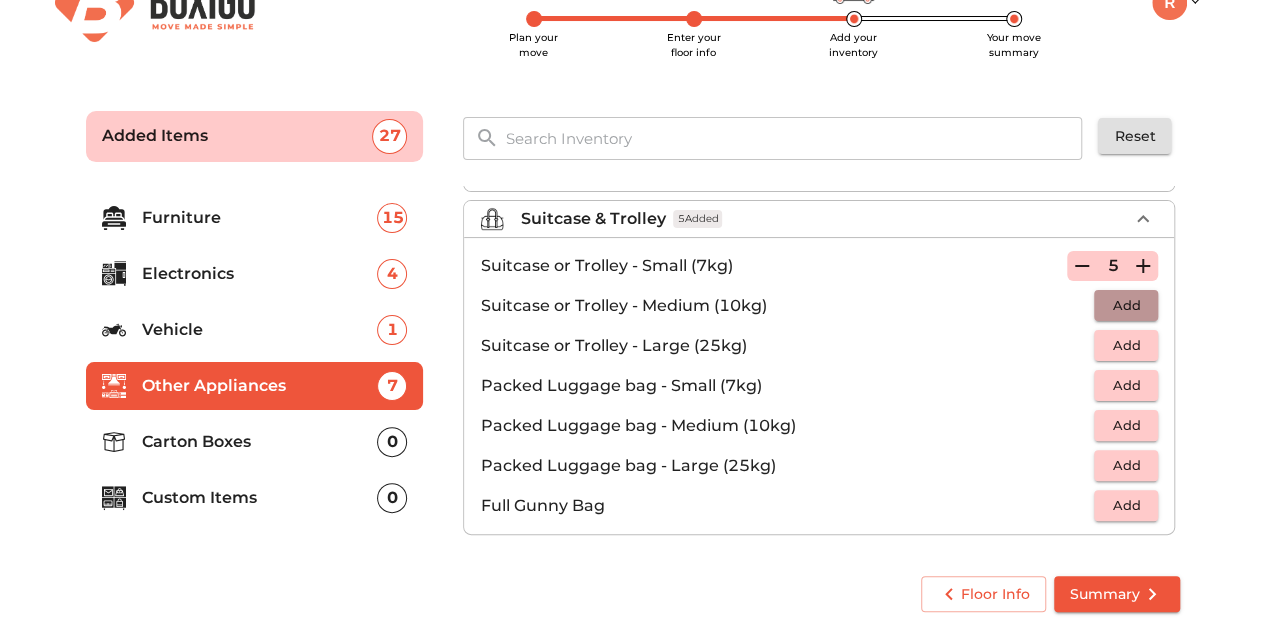 click on "Add" at bounding box center (1126, 305) 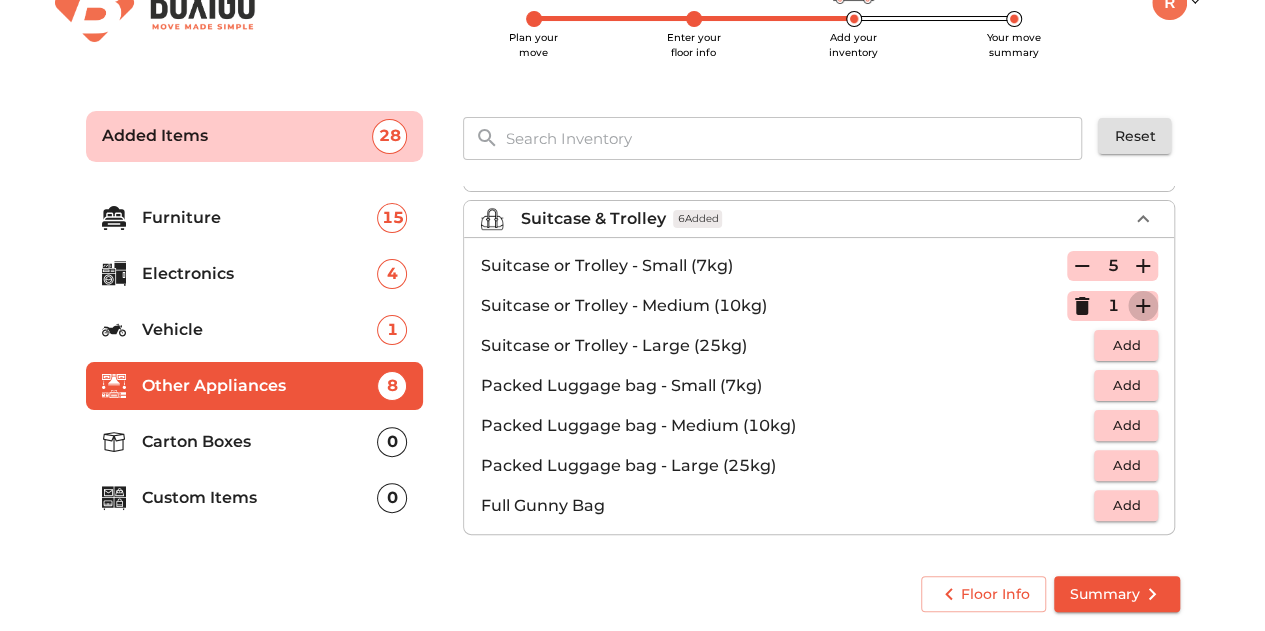 click 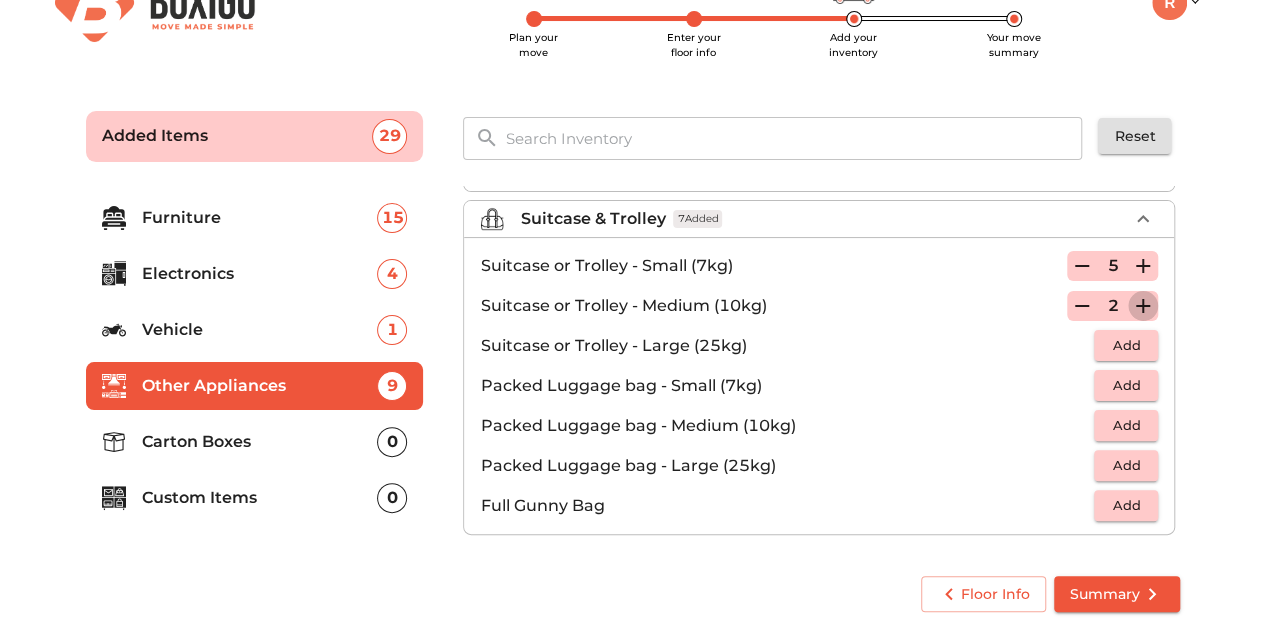 click 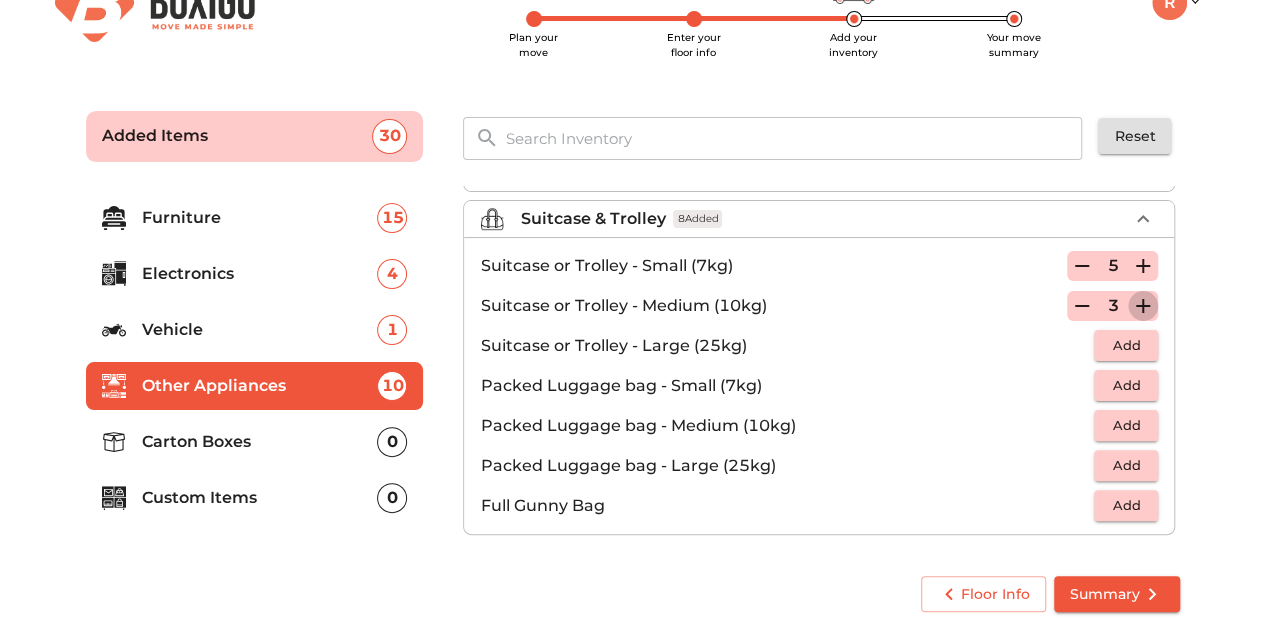 click 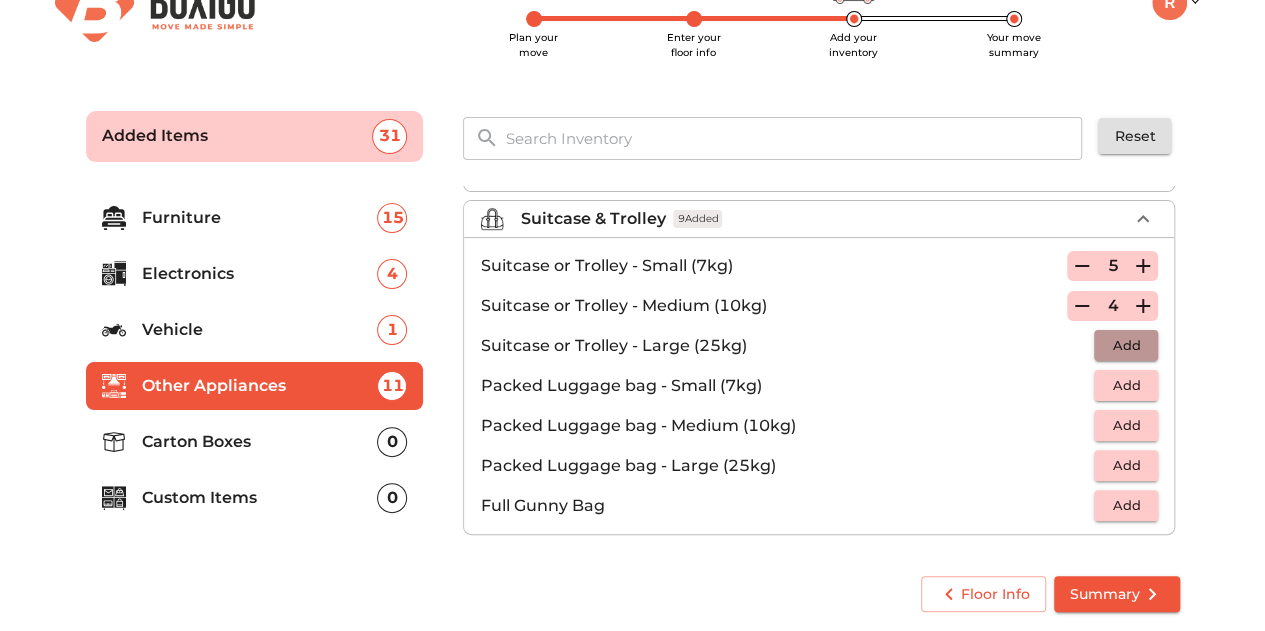 click on "Add" at bounding box center (1126, 345) 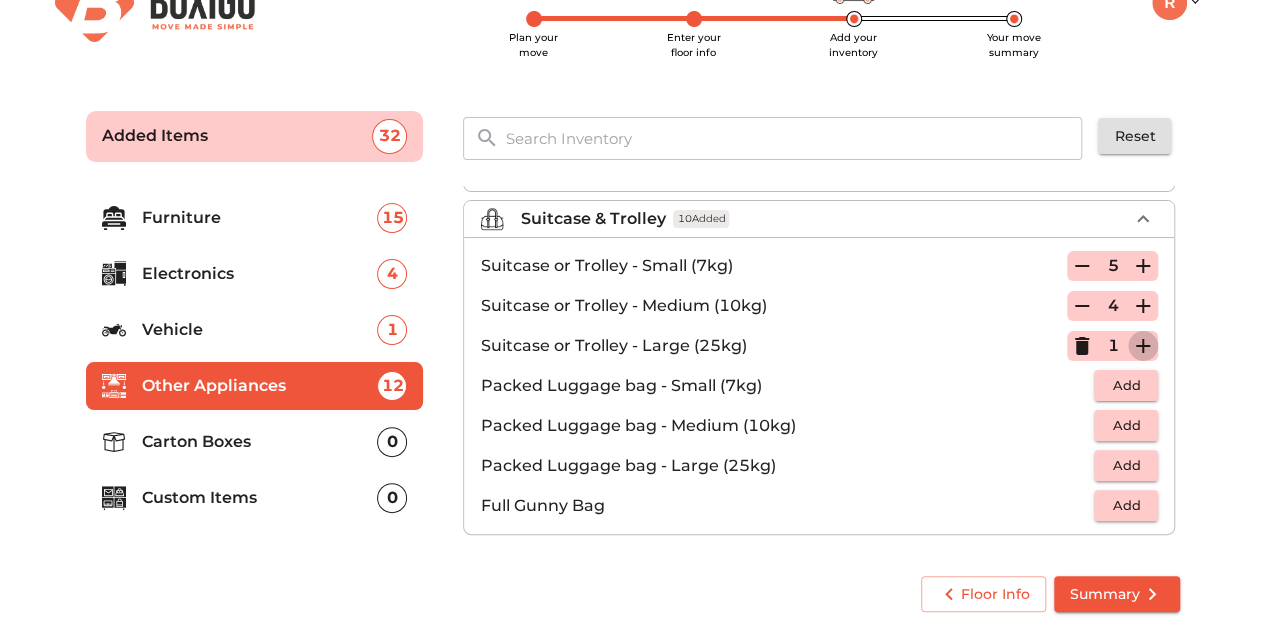 click 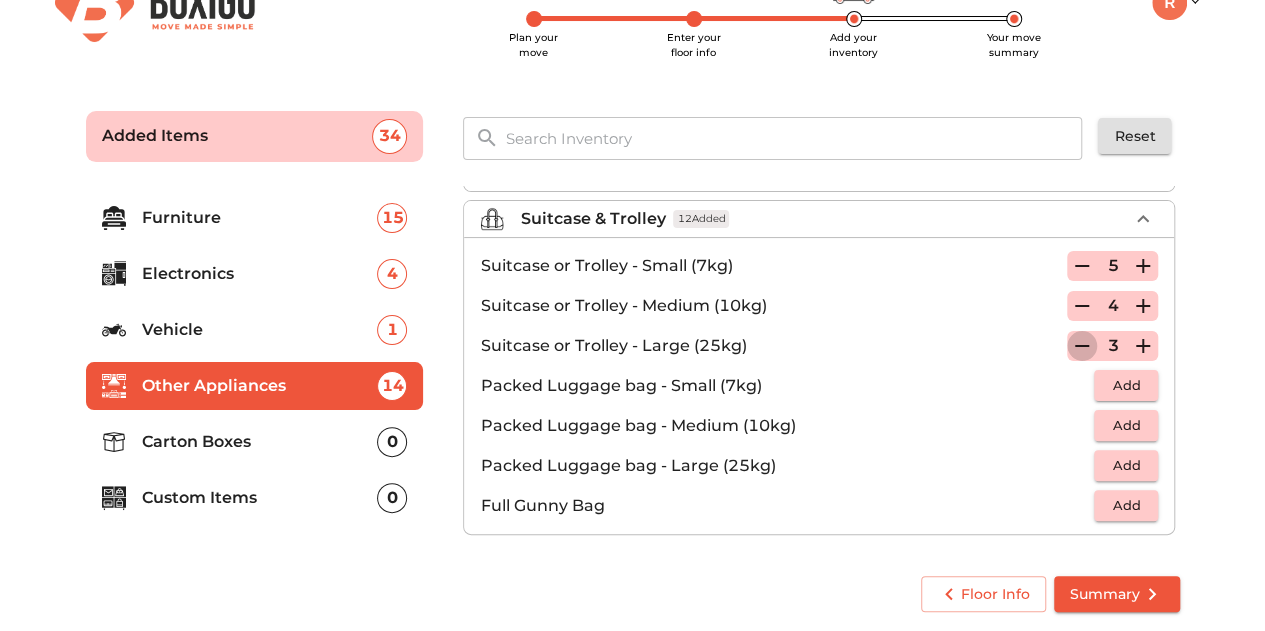 click 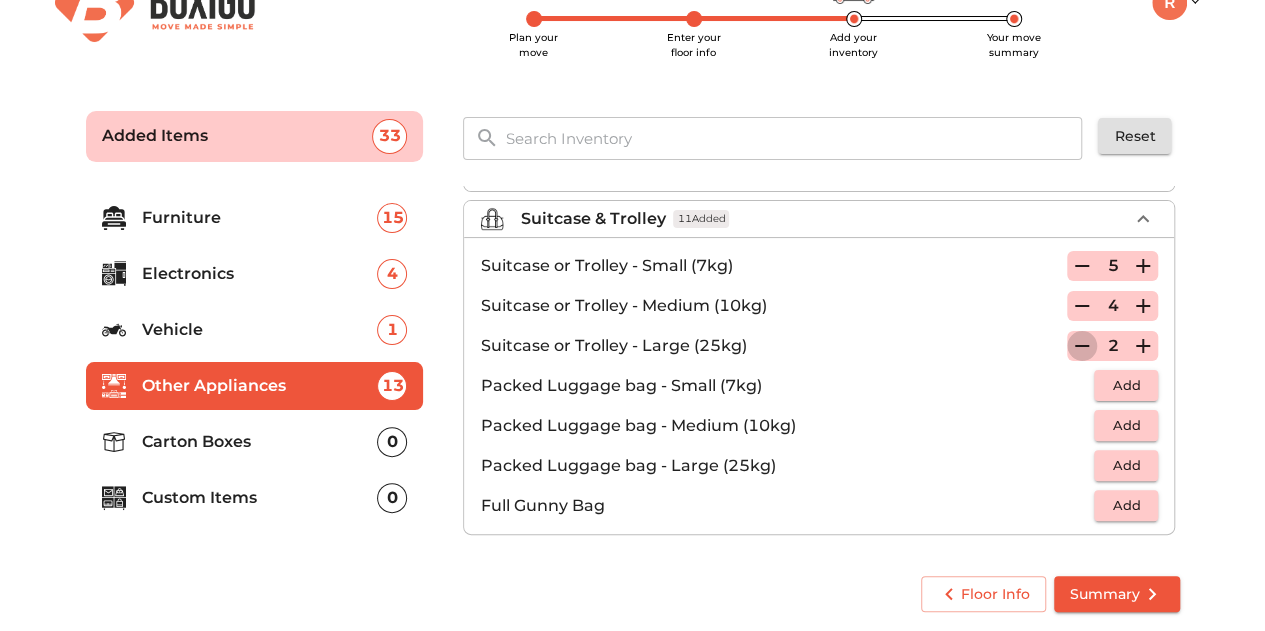 click 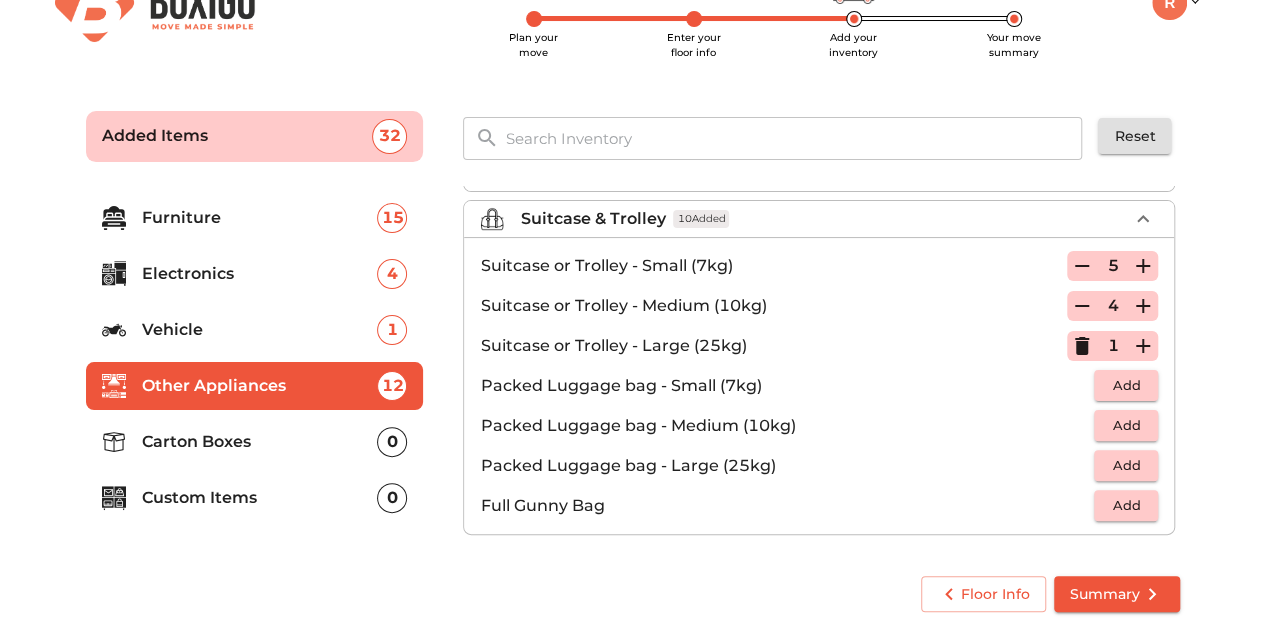 click on "Carton Boxes" at bounding box center (260, 442) 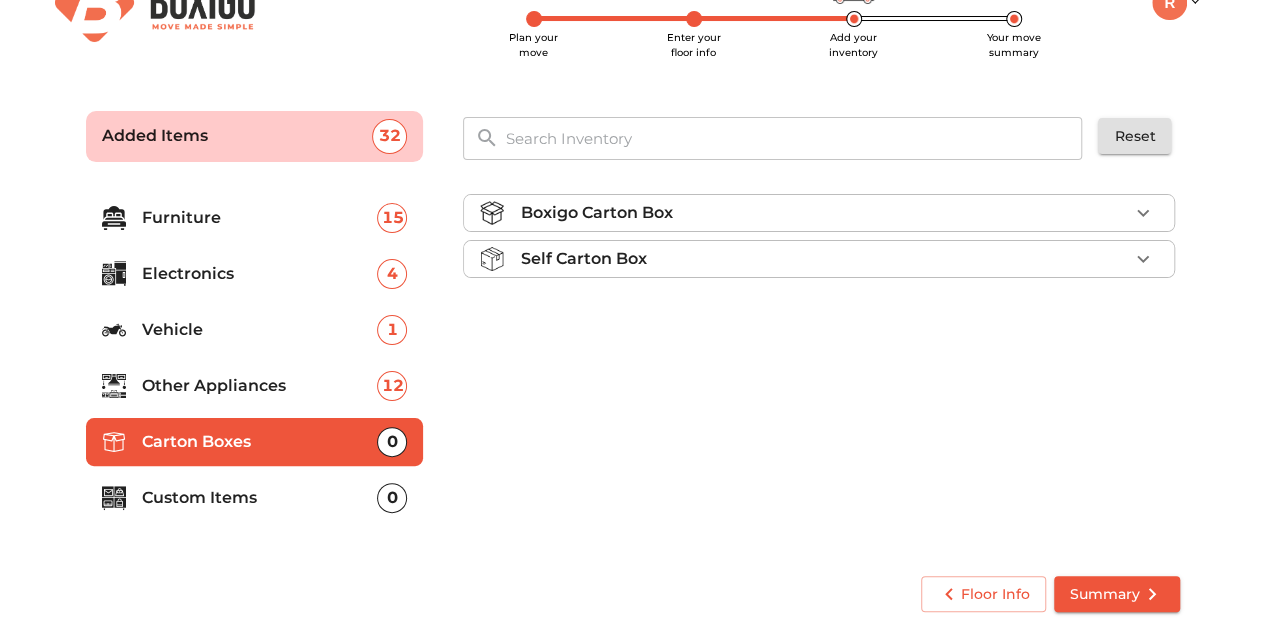 scroll, scrollTop: 0, scrollLeft: 0, axis: both 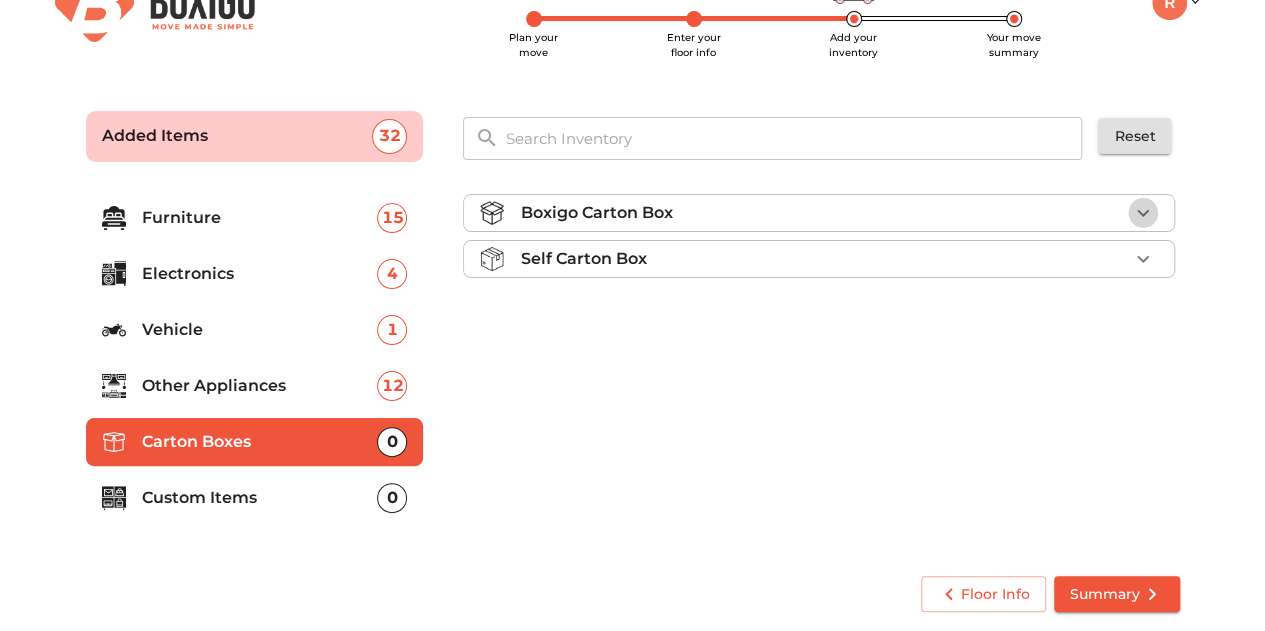 click 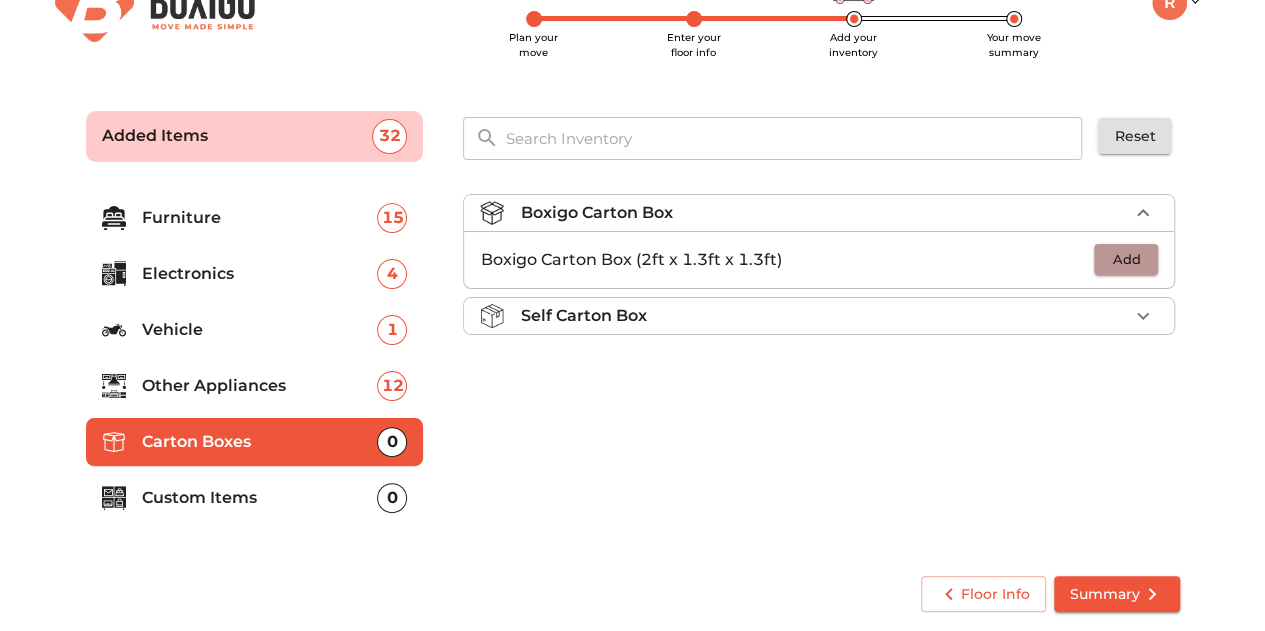 click on "Add" at bounding box center [1126, 259] 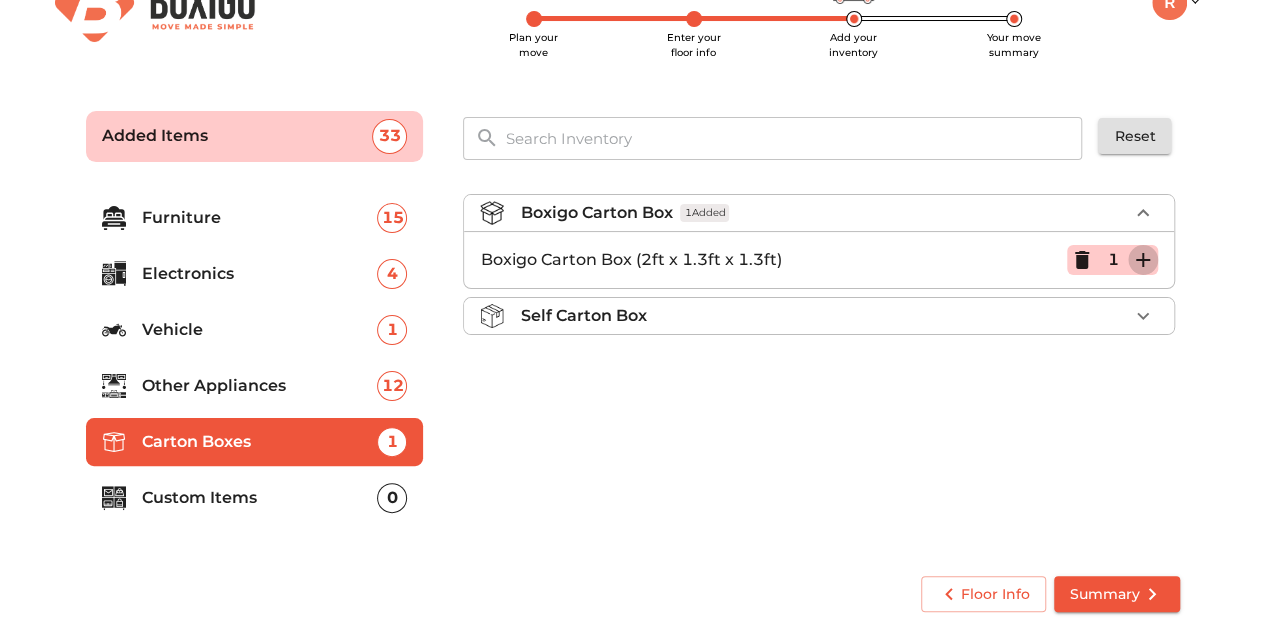 click 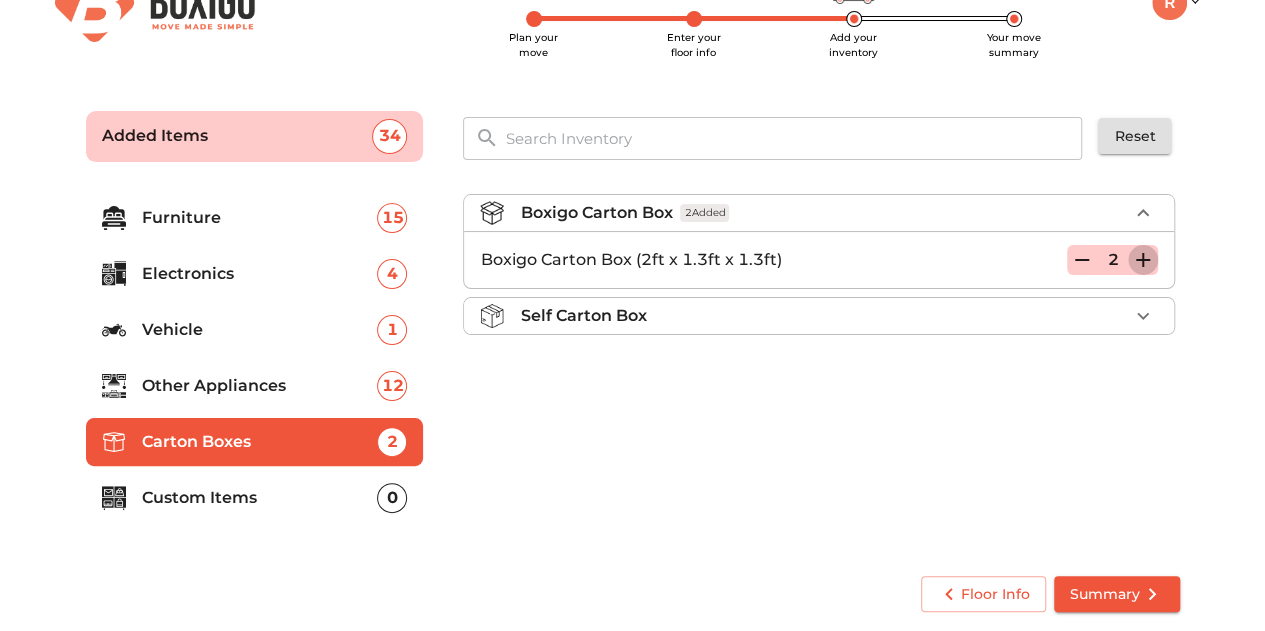 click 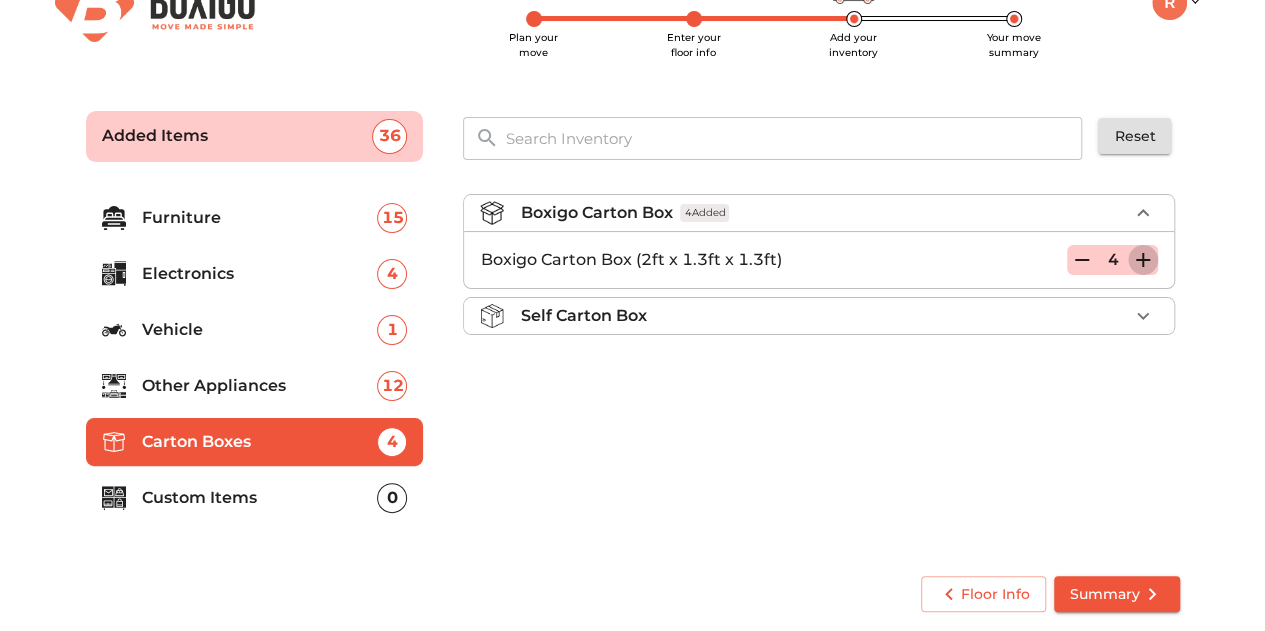 click 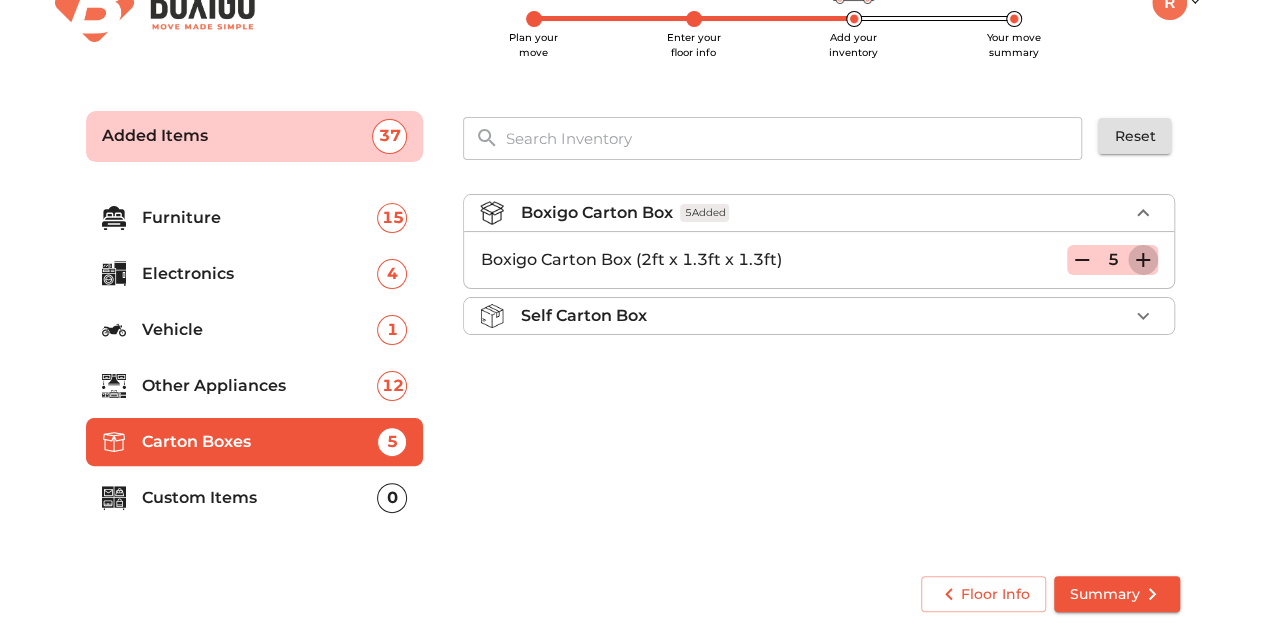 click 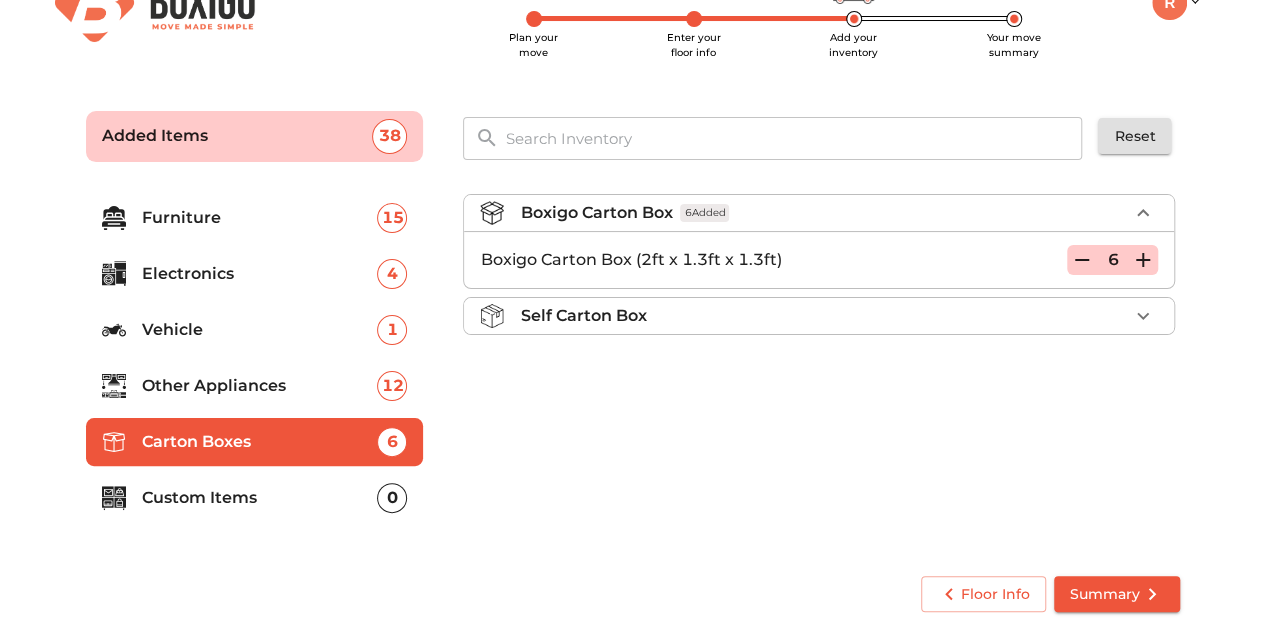click 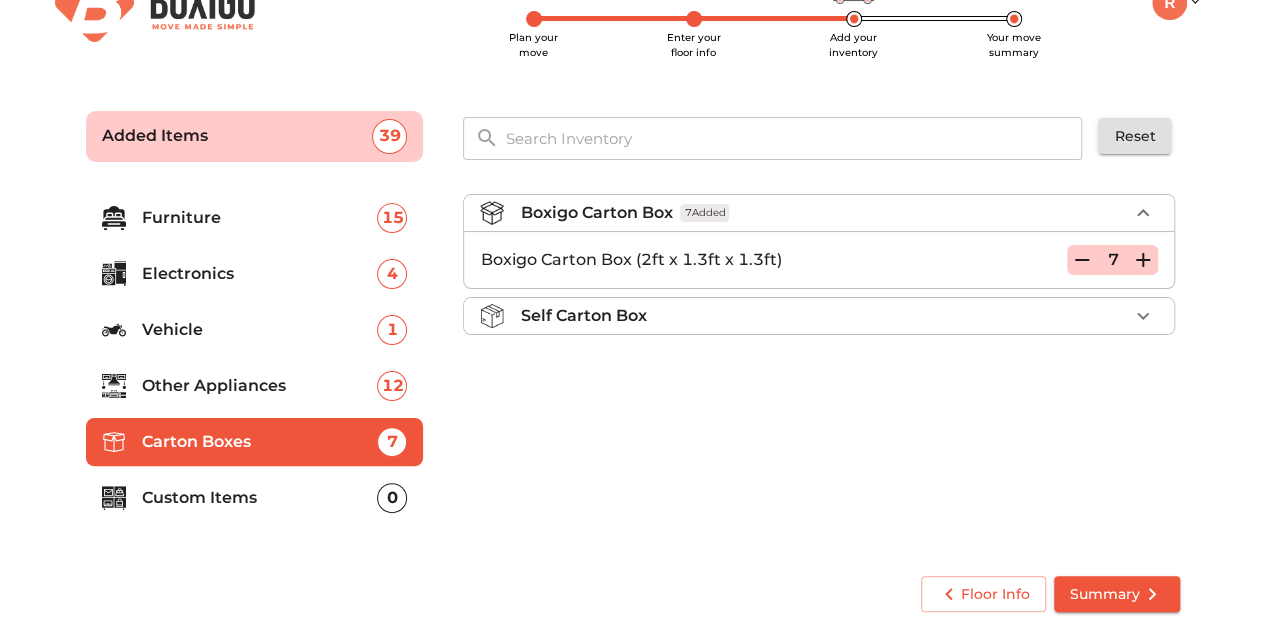 click 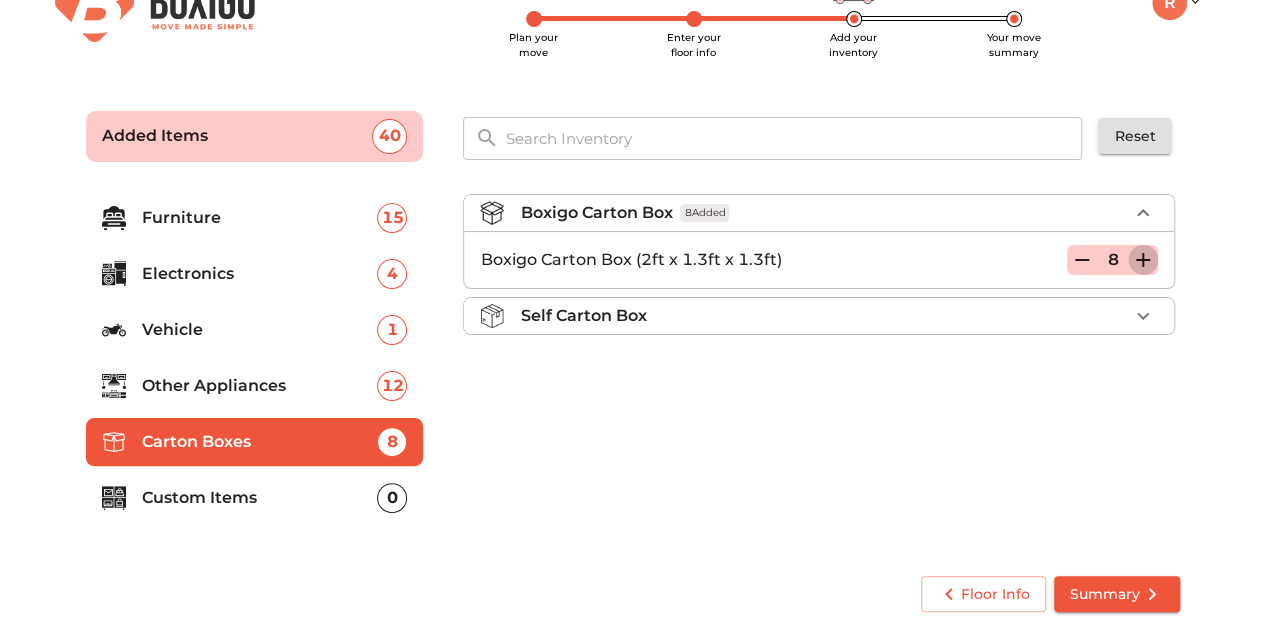 click 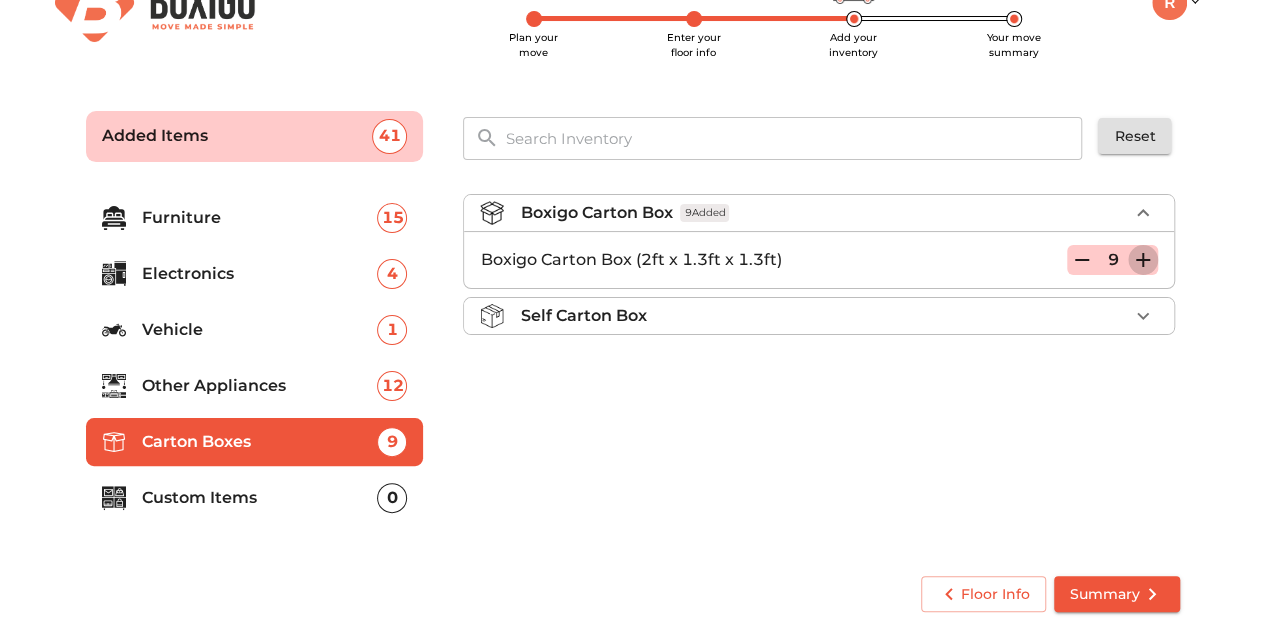 click 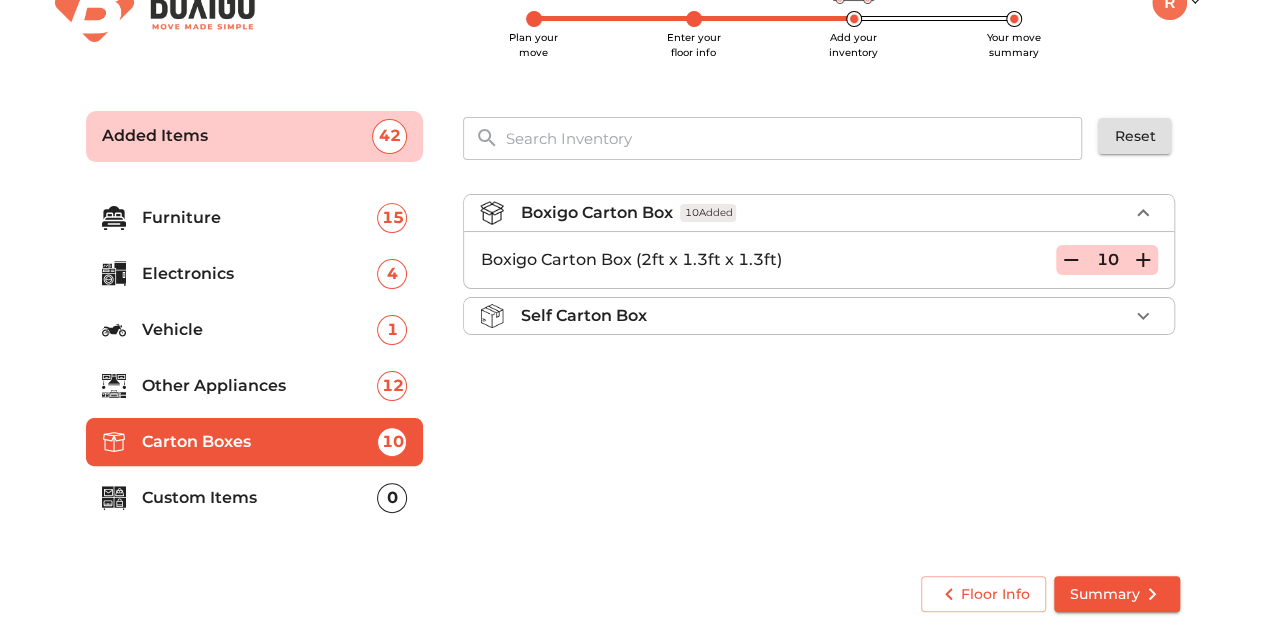 click on "Custom Items 0" at bounding box center (255, 498) 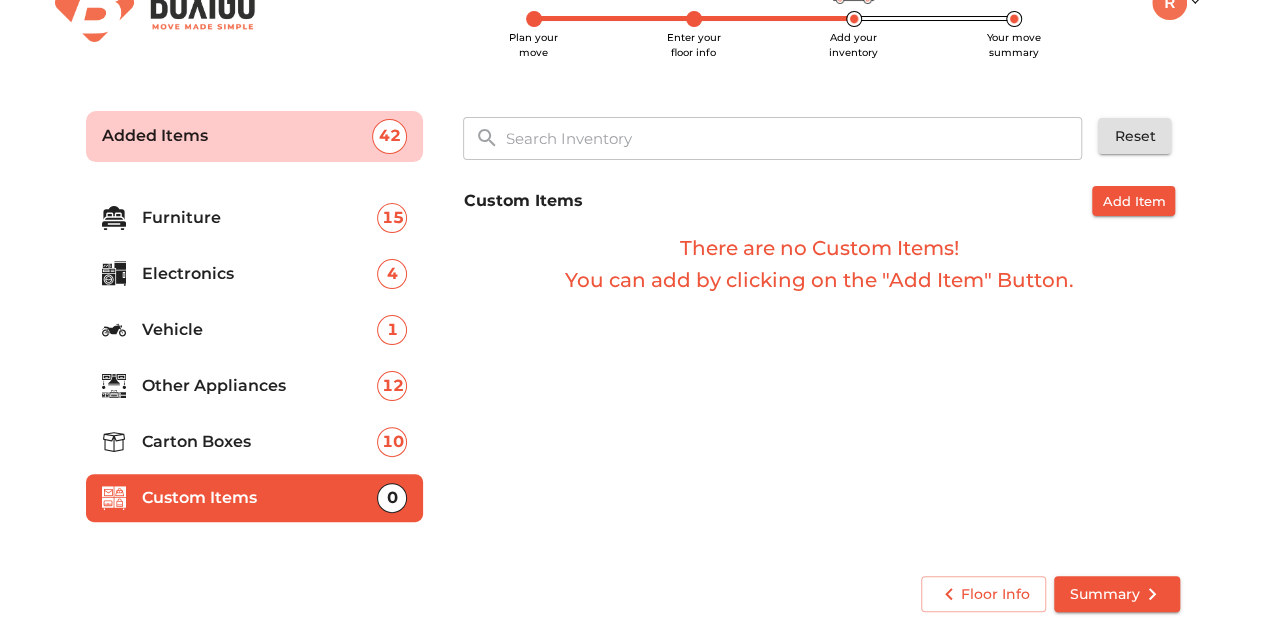 click on "Summary" at bounding box center (1117, 594) 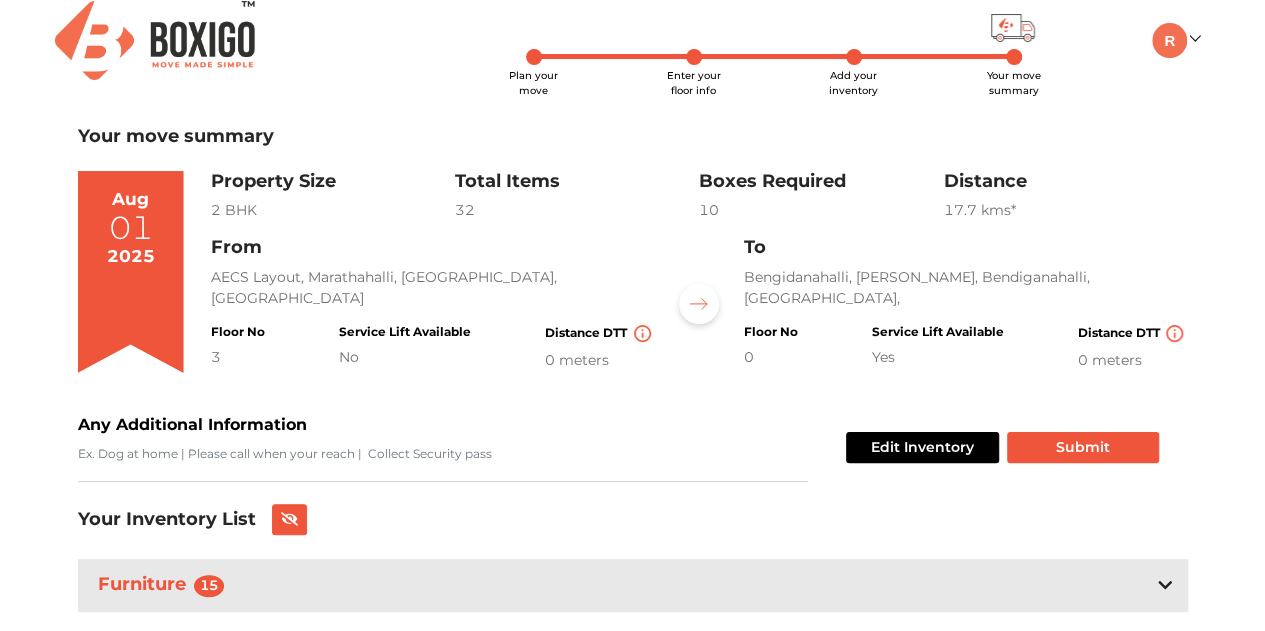 scroll, scrollTop: 0, scrollLeft: 0, axis: both 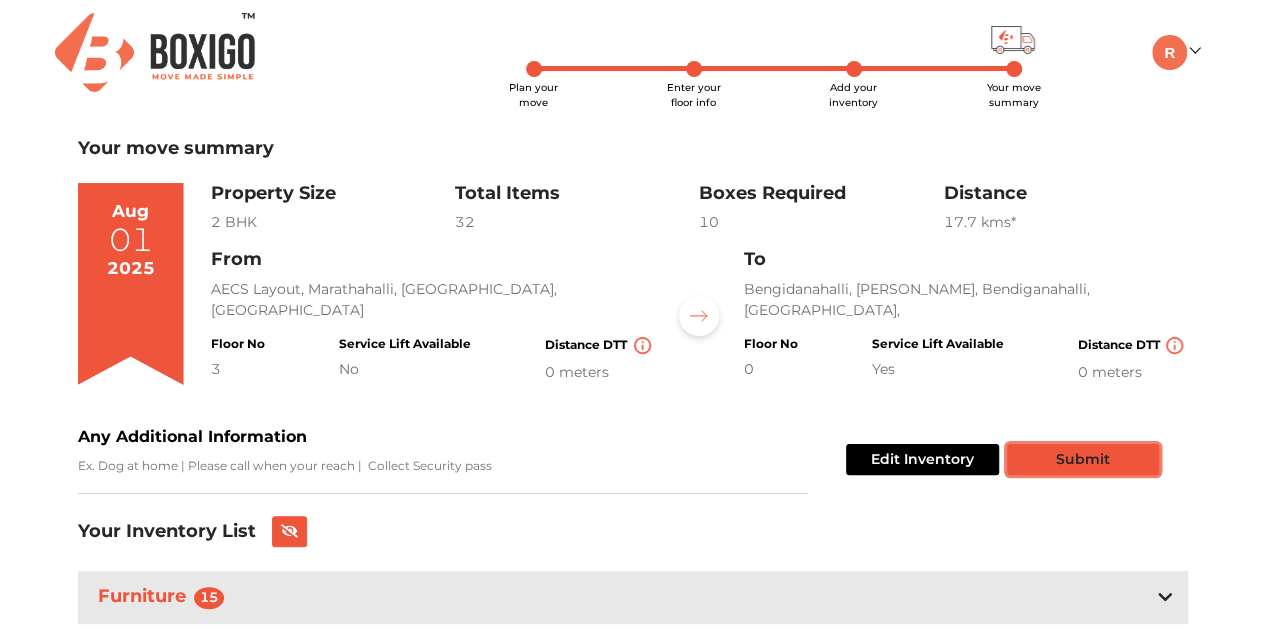 click on "Submit" at bounding box center [1083, 459] 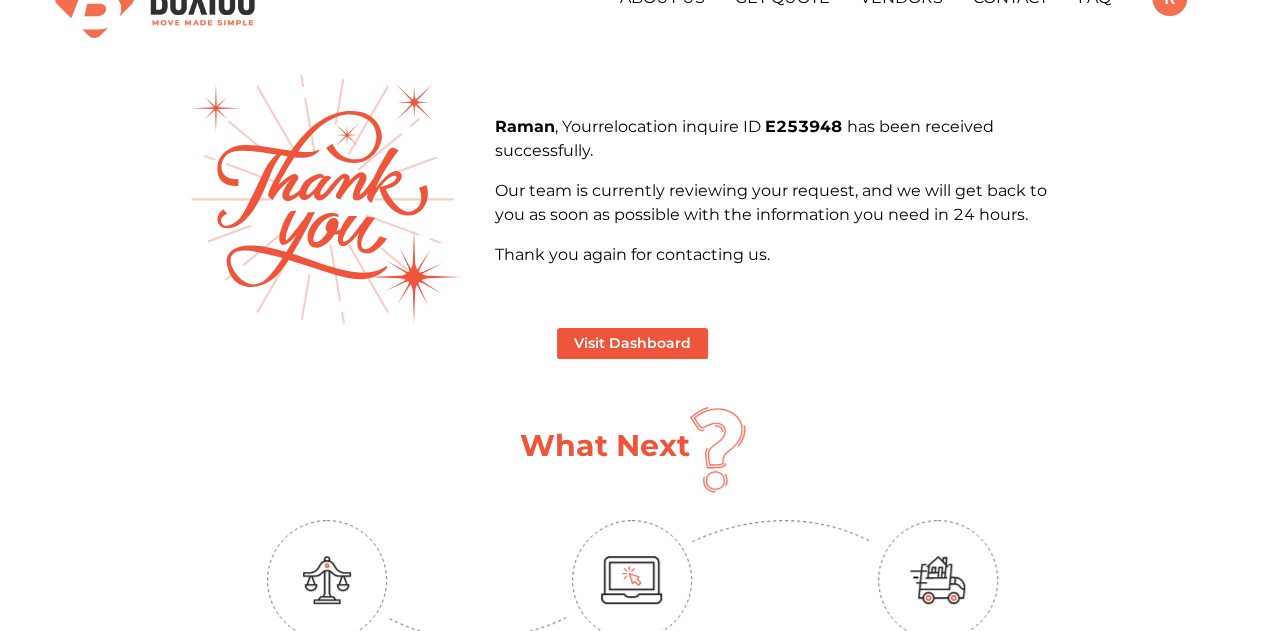 scroll, scrollTop: 57, scrollLeft: 0, axis: vertical 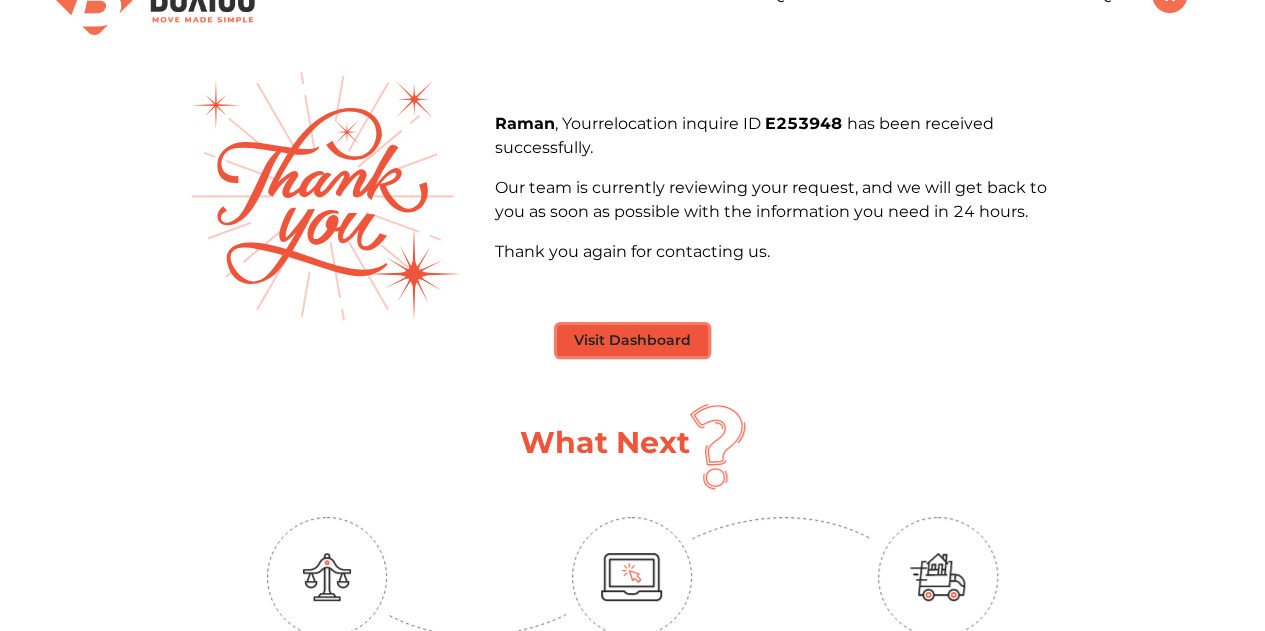 click on "Visit Dashboard" at bounding box center (632, 340) 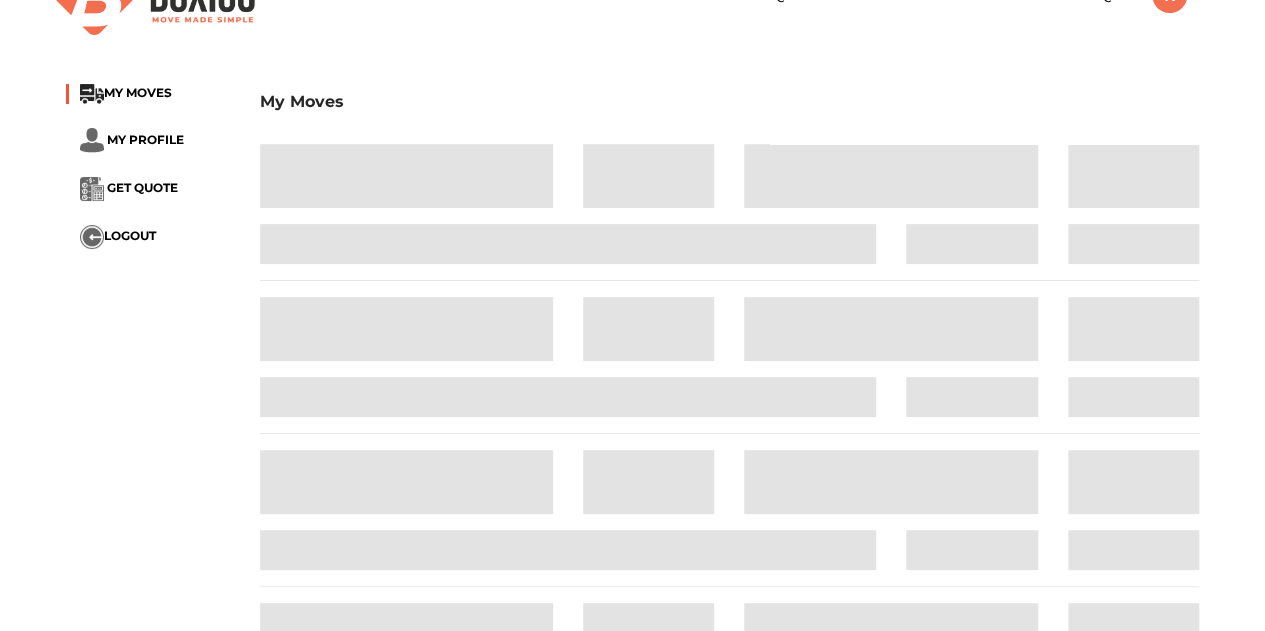 scroll, scrollTop: 0, scrollLeft: 0, axis: both 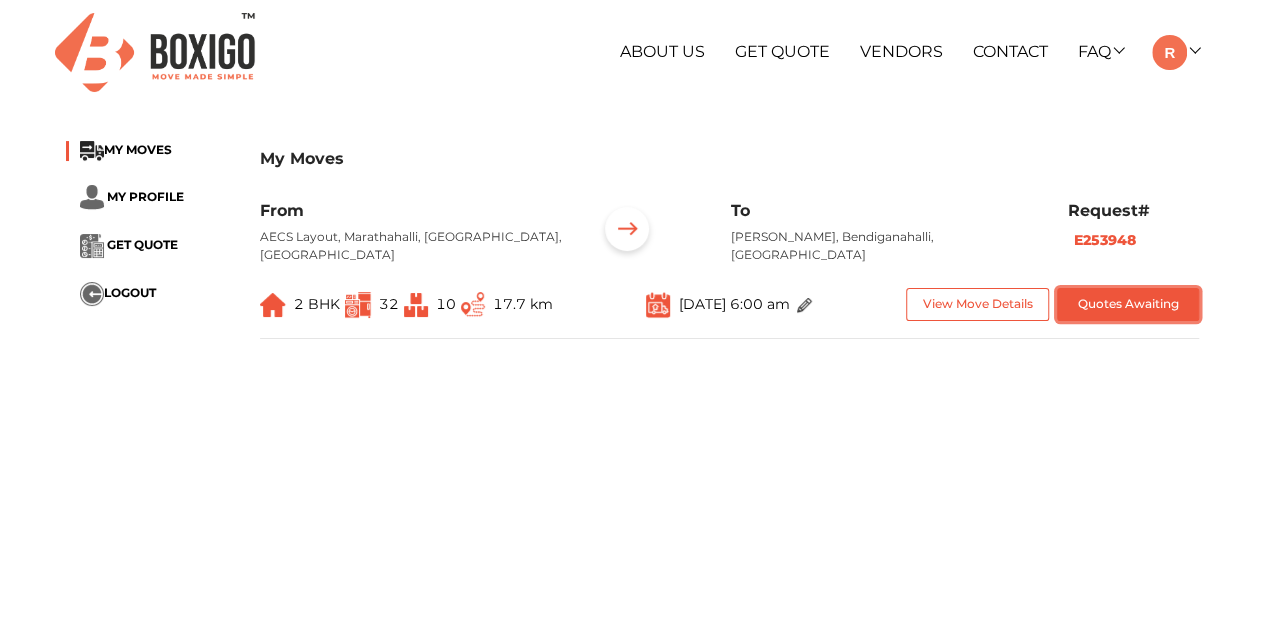 click on "Quotes Awaiting" at bounding box center [1128, 304] 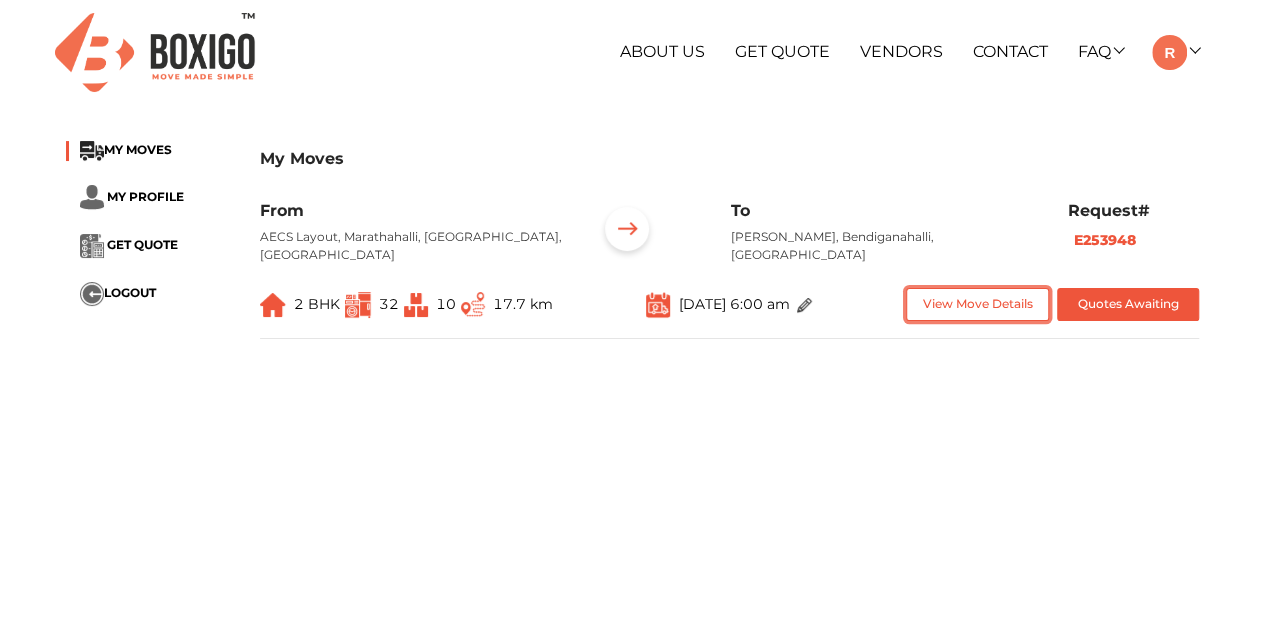 click on "View Move Details" at bounding box center [977, 304] 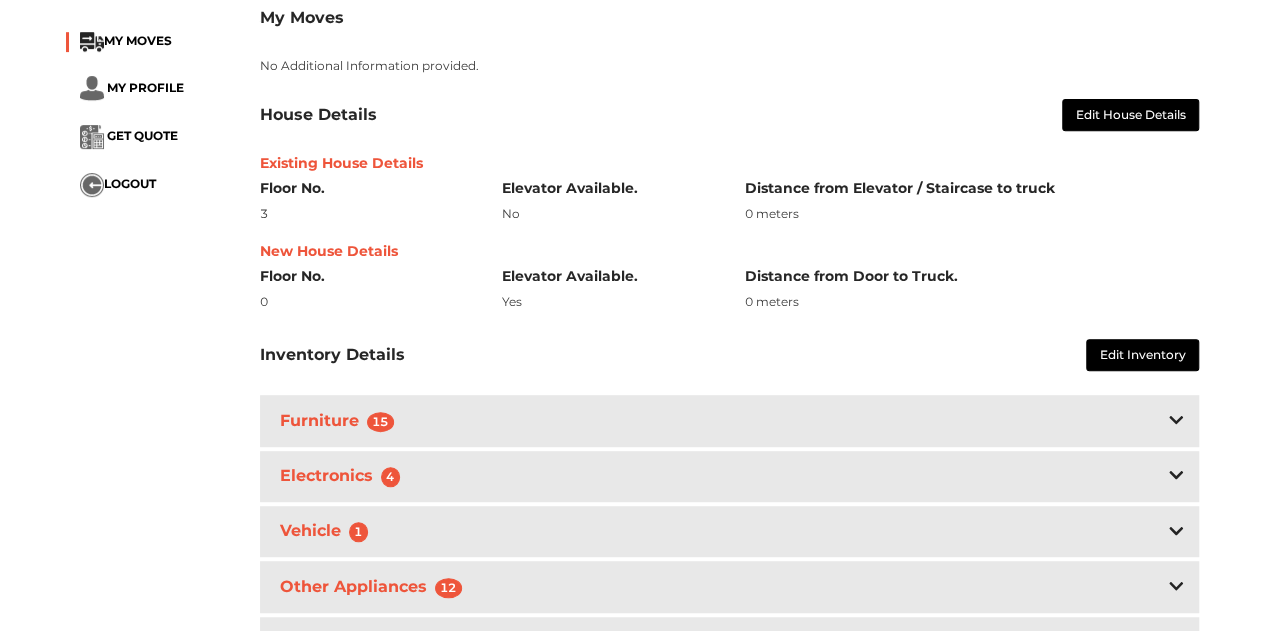 scroll, scrollTop: 0, scrollLeft: 0, axis: both 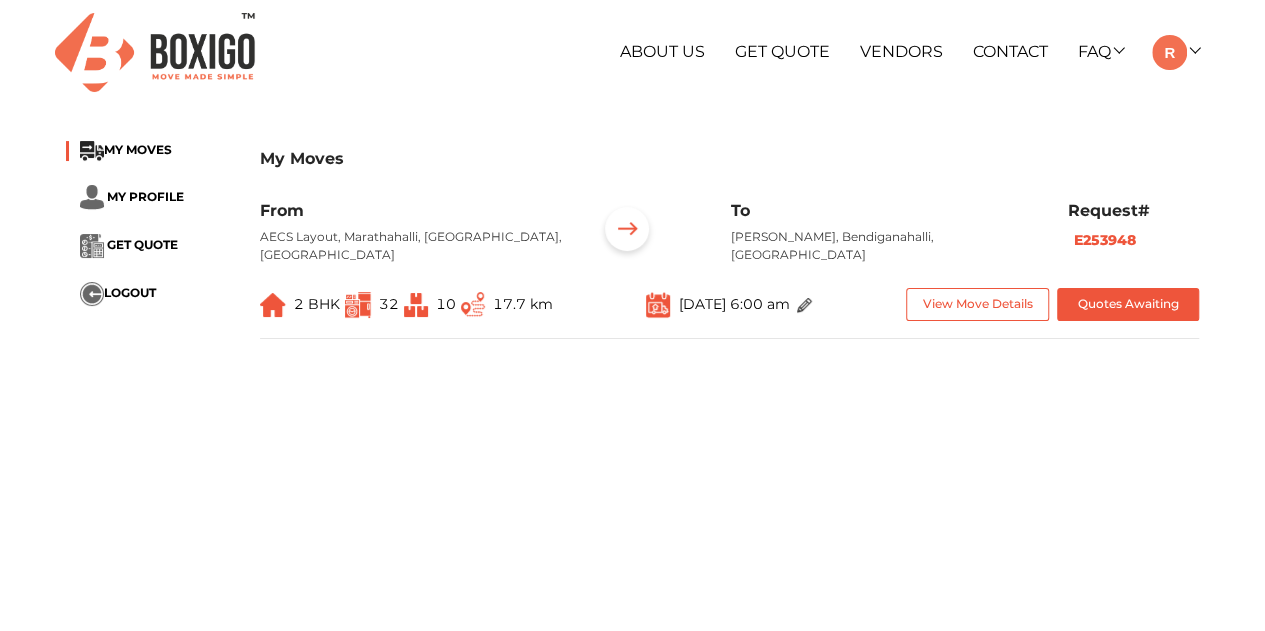 click on "Get Quote" at bounding box center [782, 51] 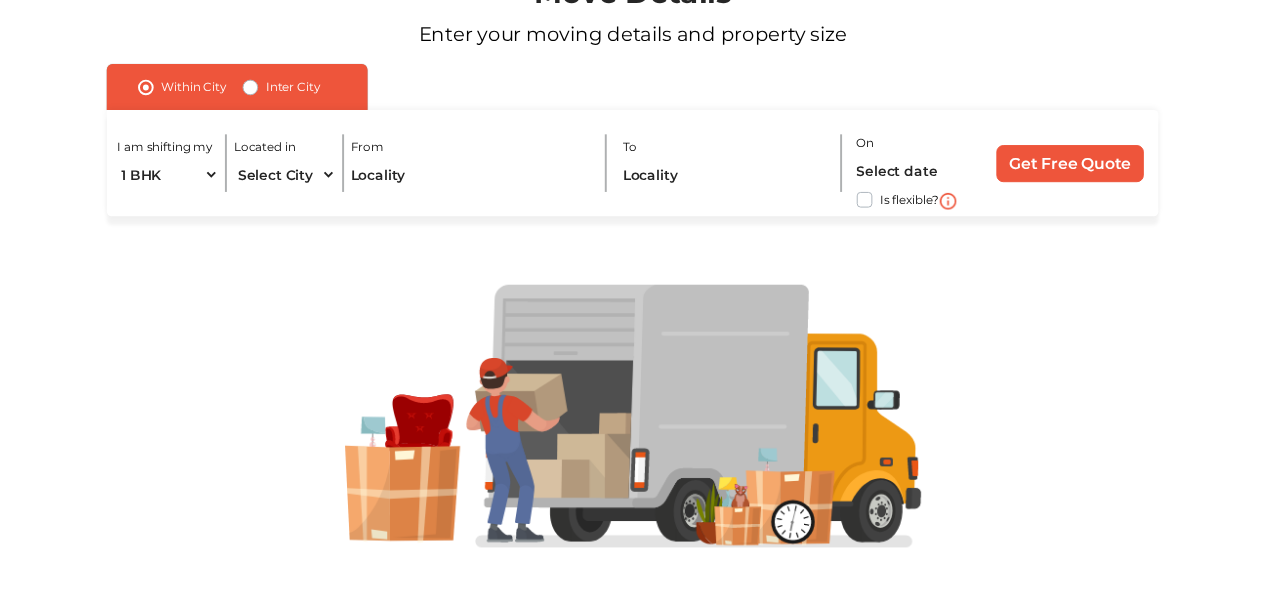 scroll, scrollTop: 0, scrollLeft: 0, axis: both 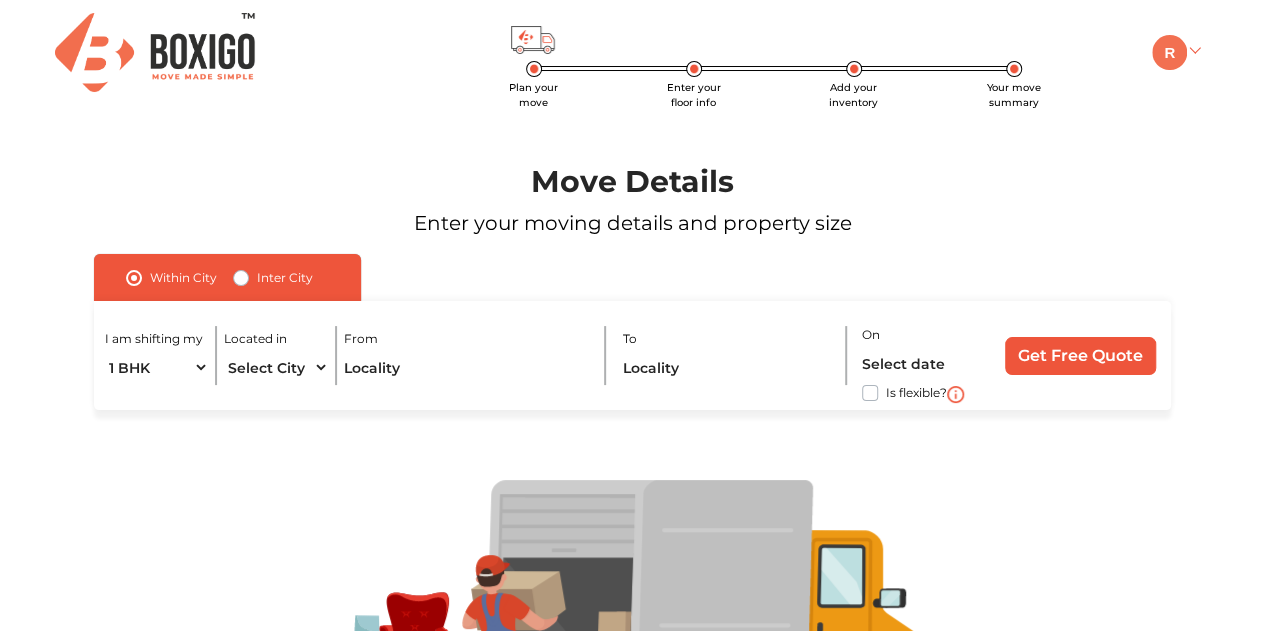 click at bounding box center [1169, 52] 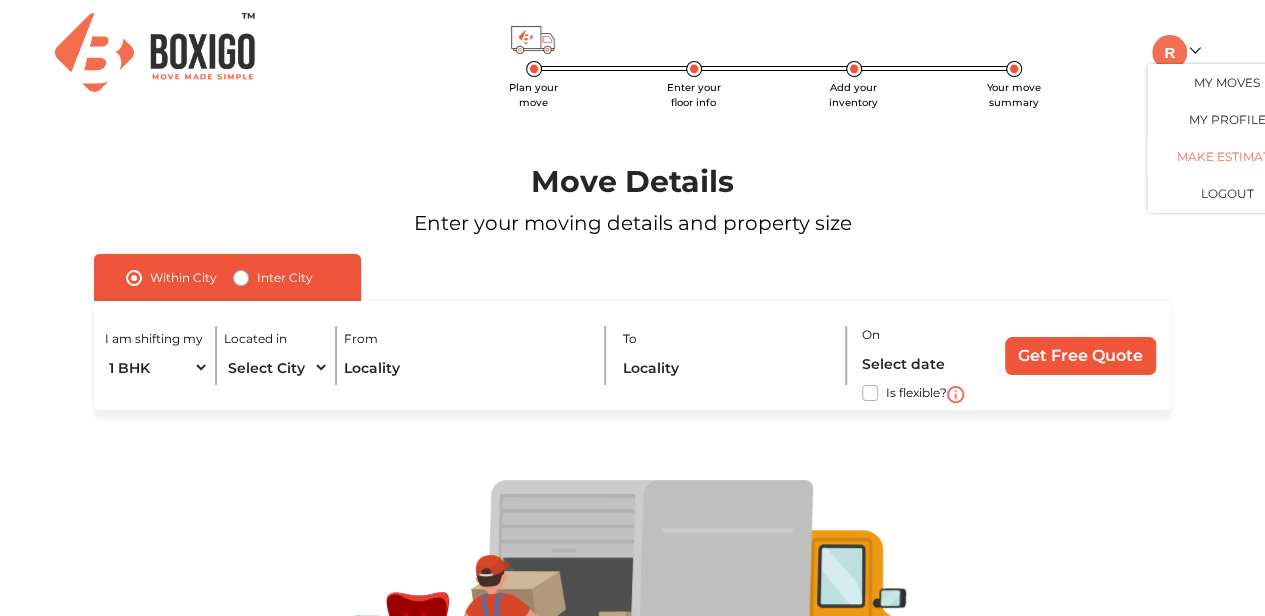 click on "Make Estimate" at bounding box center (1227, 156) 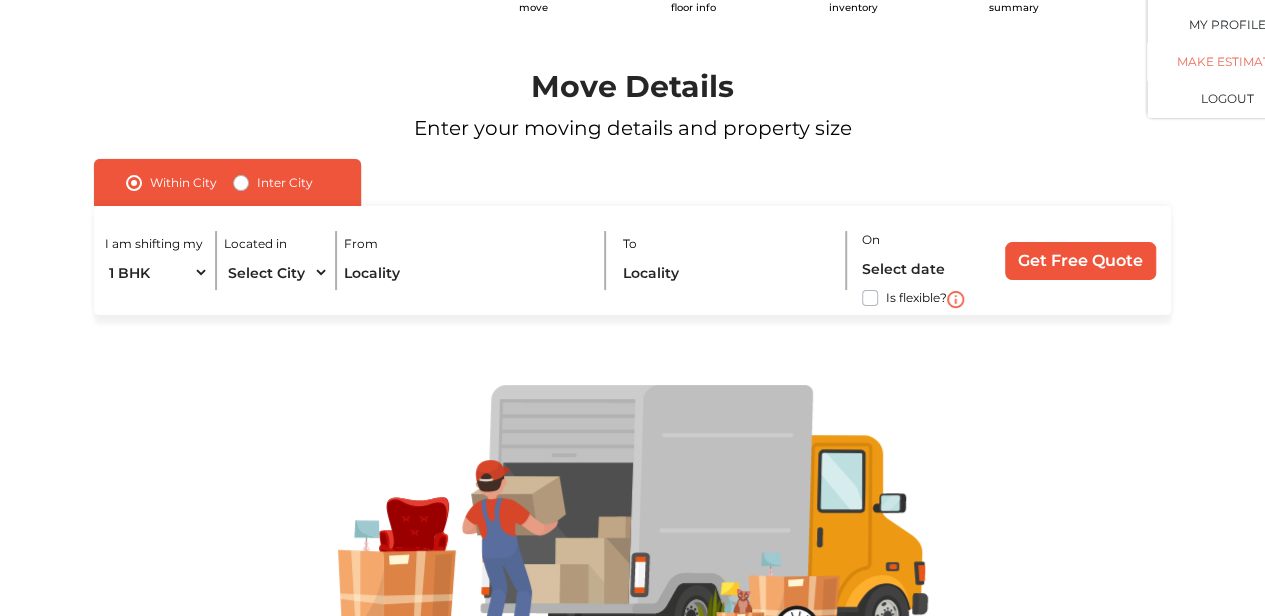 scroll, scrollTop: 95, scrollLeft: 42, axis: both 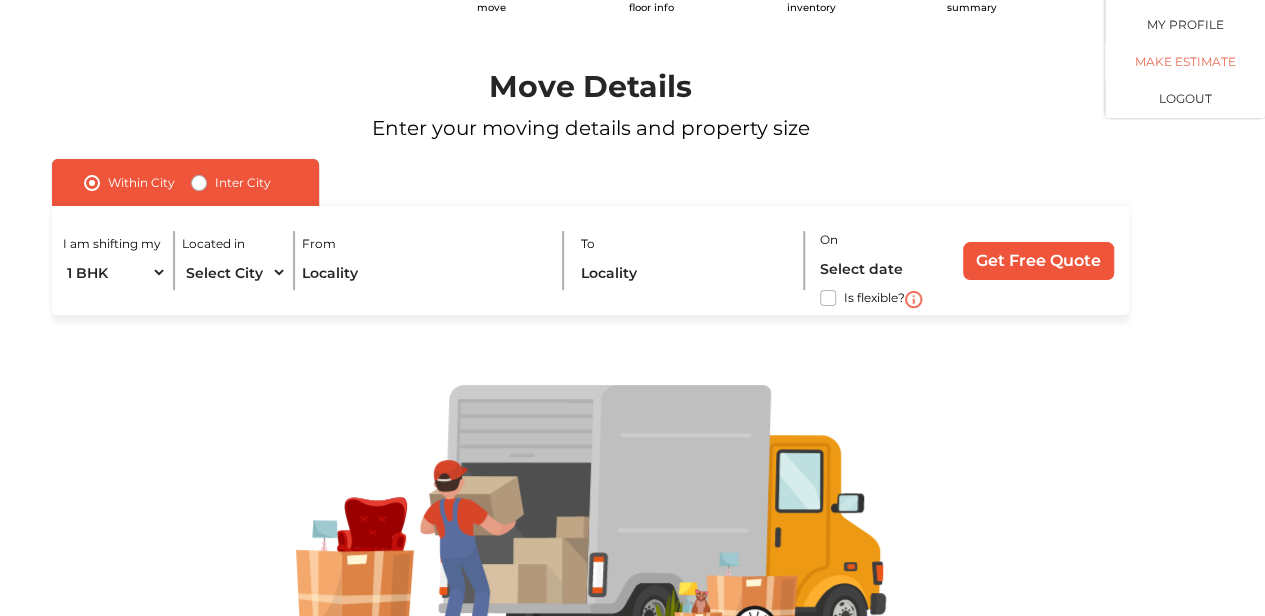 click on "Make Estimate" at bounding box center [1185, 61] 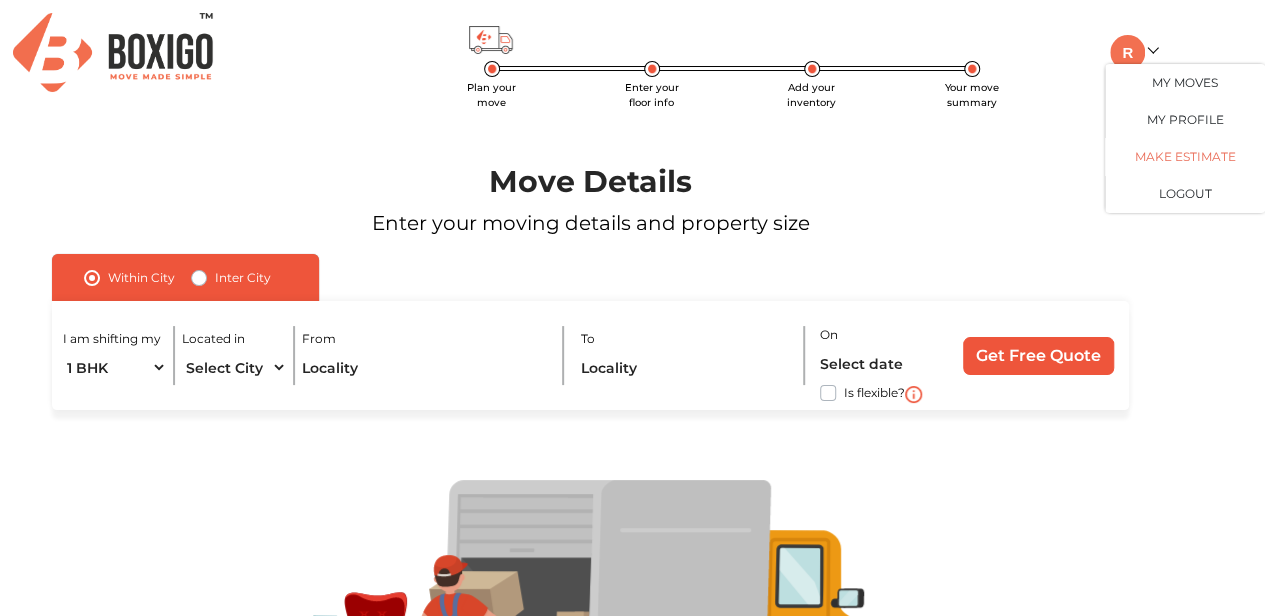 click on "Make Estimate" at bounding box center [1185, 156] 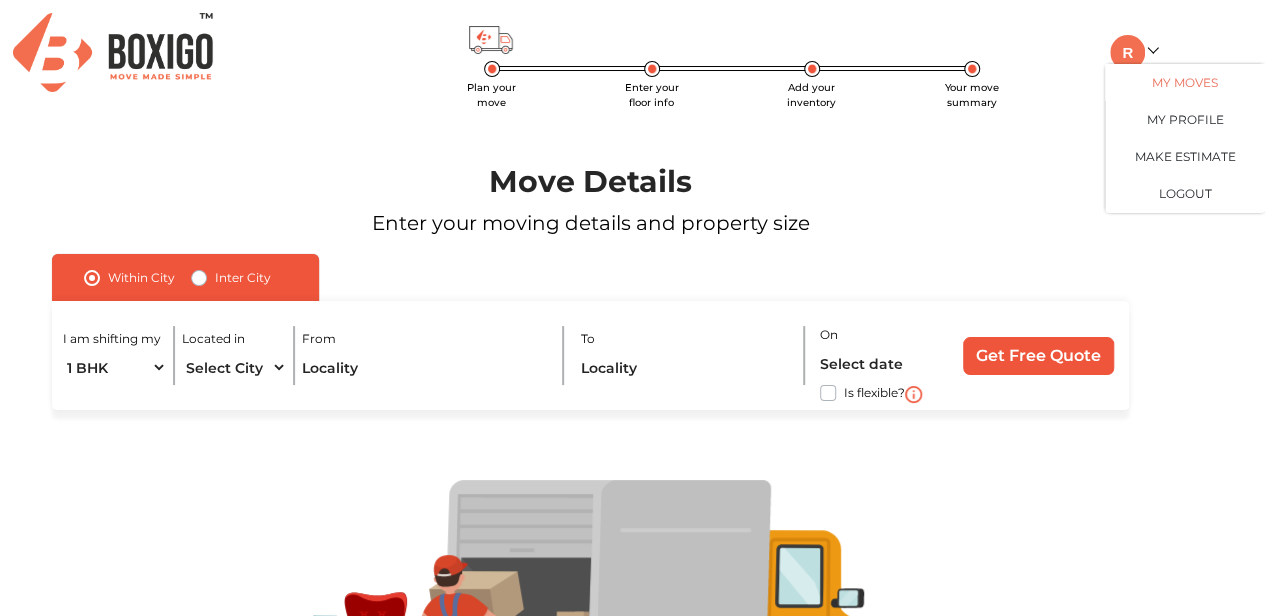 click on "My Moves" at bounding box center [1185, 82] 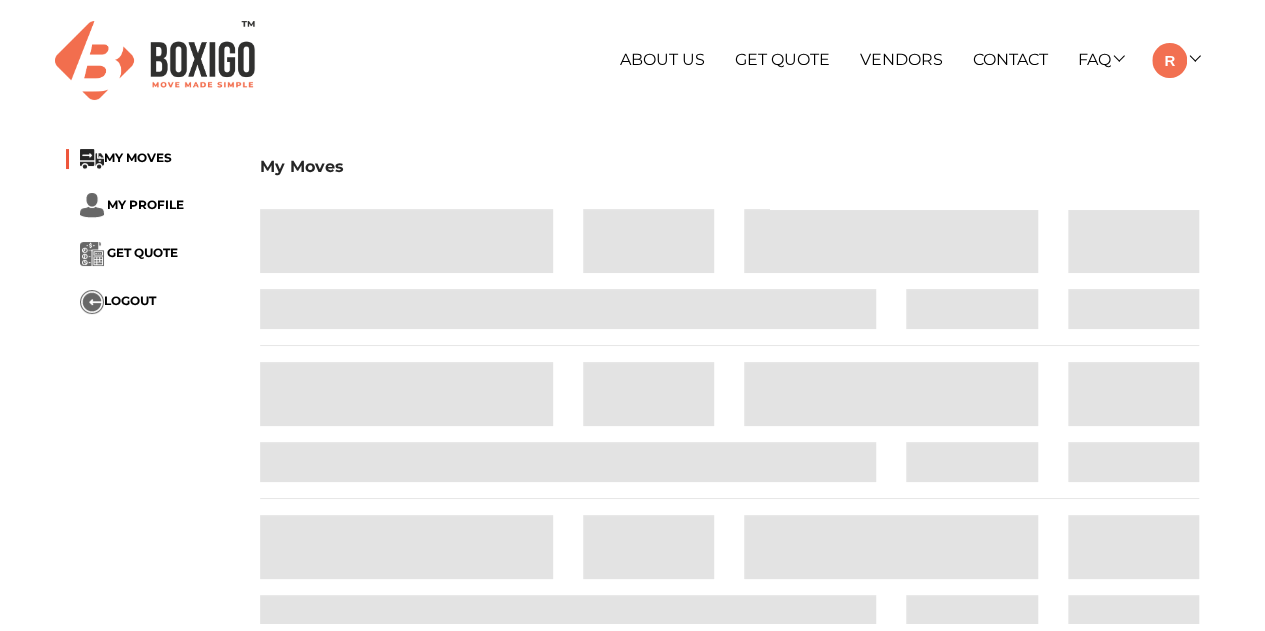 scroll, scrollTop: 0, scrollLeft: 0, axis: both 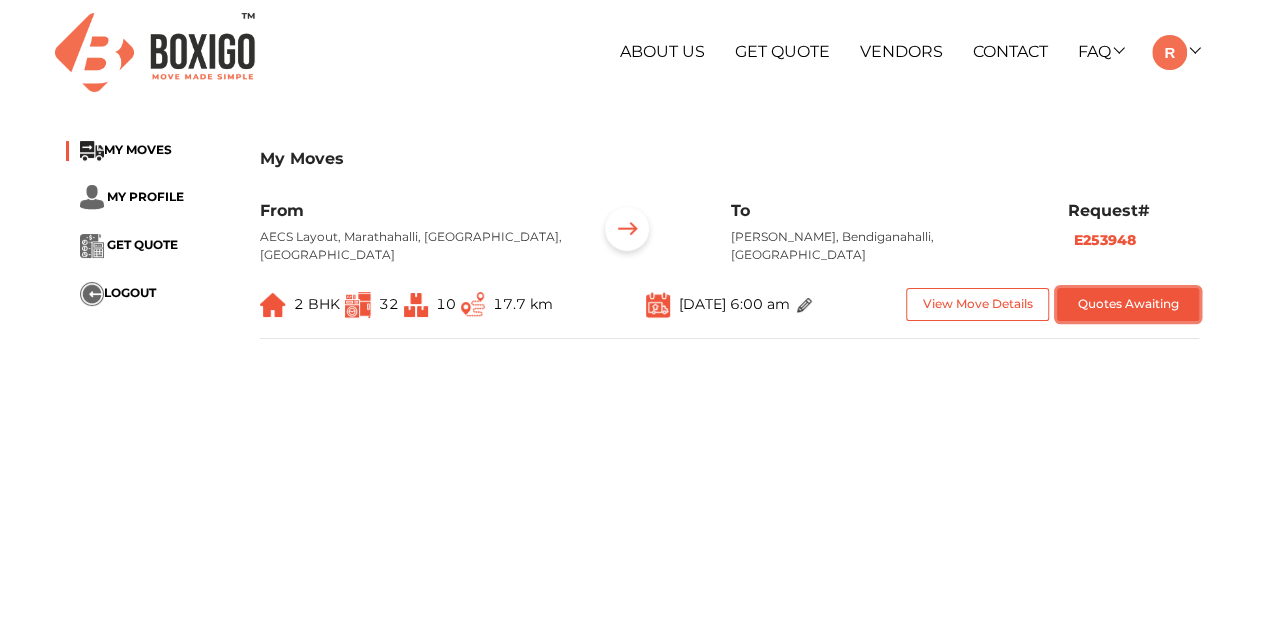 click on "Quotes Awaiting" at bounding box center [1128, 304] 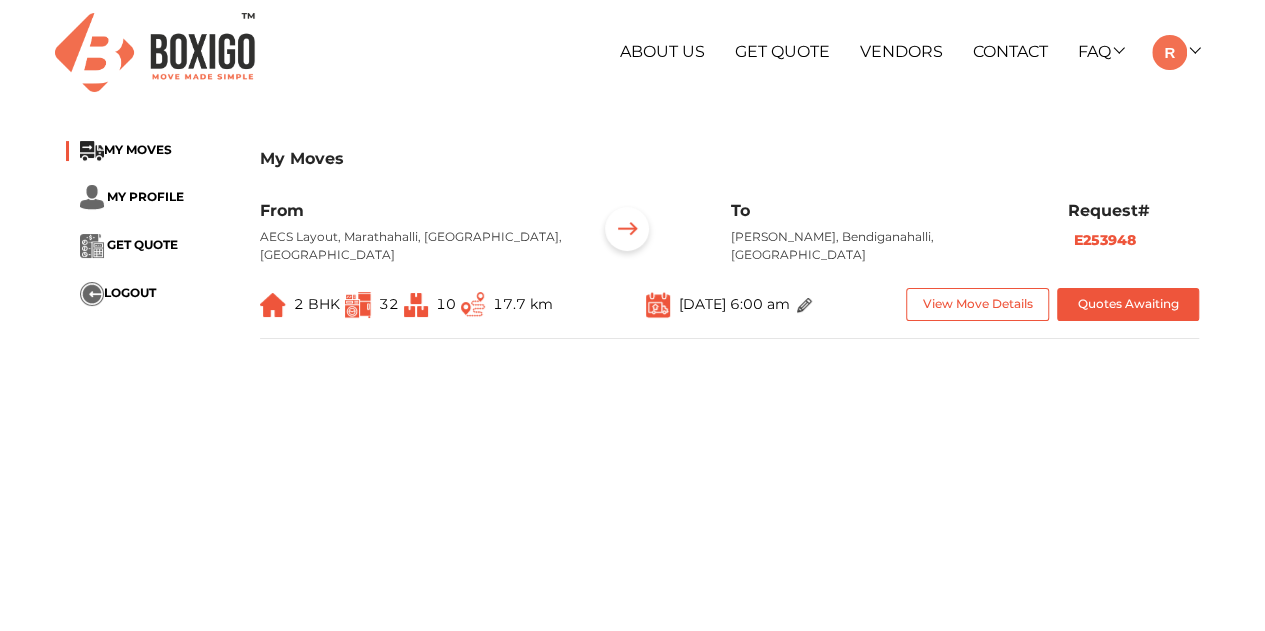 click on "My Moves    MY MOVES    MY PROFILE     GET QUOTE   LOGOUT  My Moves From  AECS Layout,  [GEOGRAPHIC_DATA],  [GEOGRAPHIC_DATA],  [GEOGRAPHIC_DATA] To  [GEOGRAPHIC_DATA],  [GEOGRAPHIC_DATA],  [GEOGRAPHIC_DATA] Request#  E253948 2 BHK 32 10 17.7 km [DATE] 6:00 am View Move Details Quotes Awaiting" at bounding box center (632, 489) 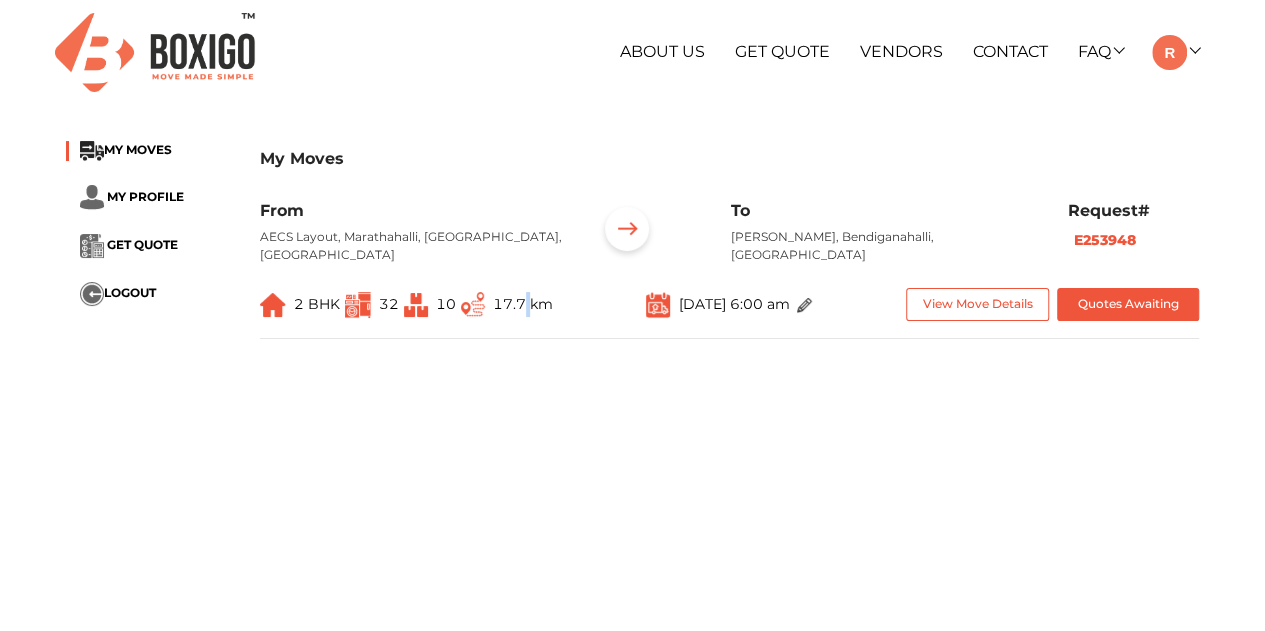 click on "17.7 km" at bounding box center (523, 304) 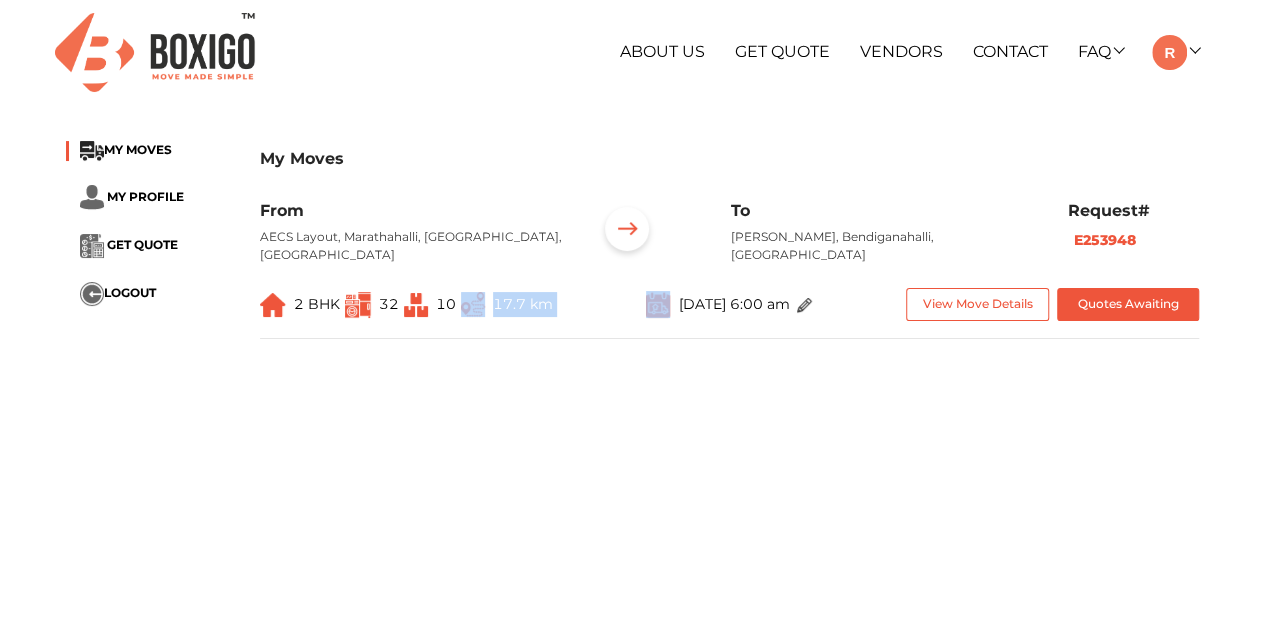 click on "17.7 km" at bounding box center (523, 304) 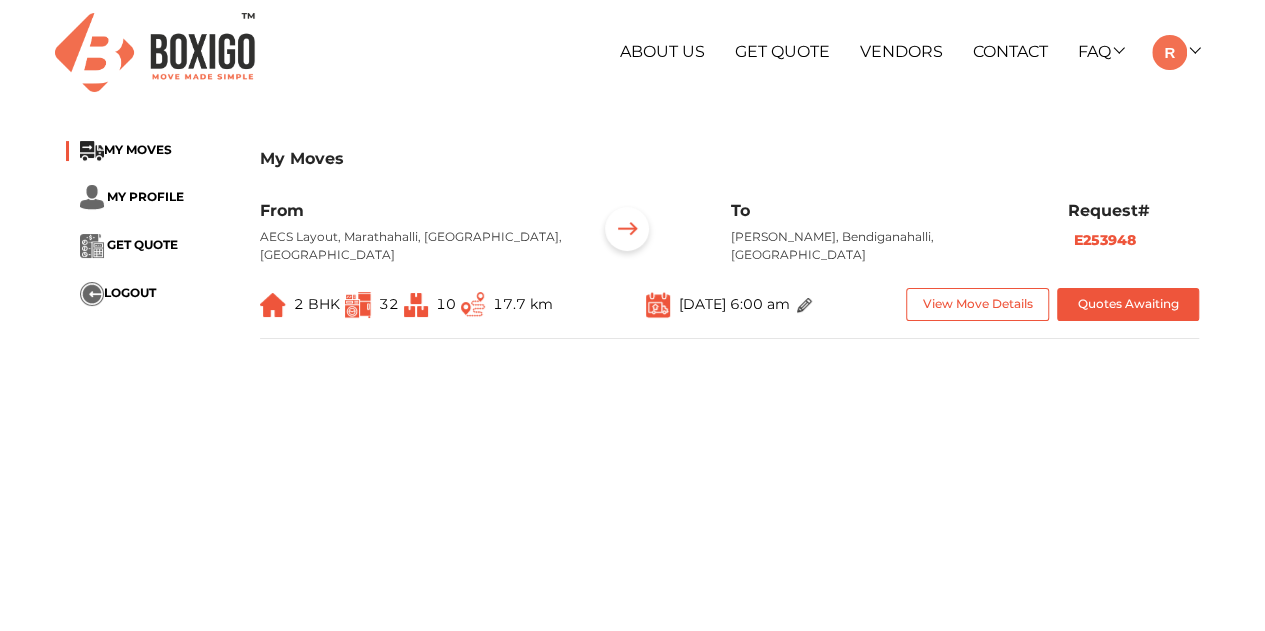 click on "[PERSON_NAME],  Bendiganahalli,  [GEOGRAPHIC_DATA]" at bounding box center (884, 246) 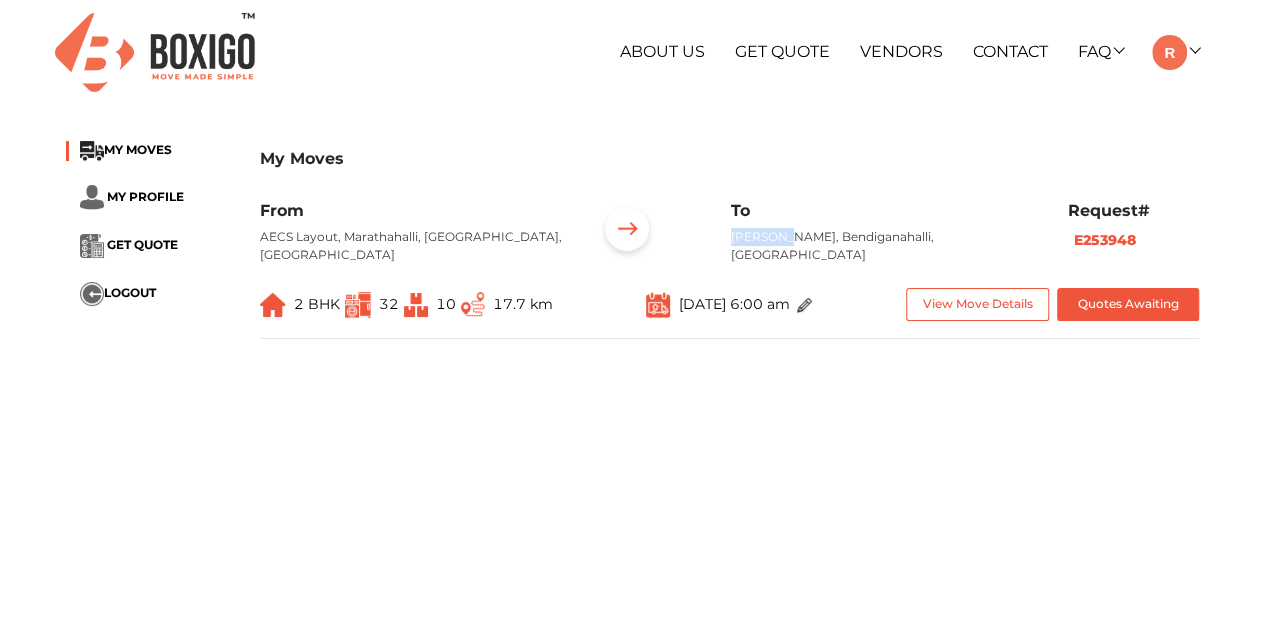 click on "[PERSON_NAME],  Bendiganahalli,  [GEOGRAPHIC_DATA]" at bounding box center [884, 246] 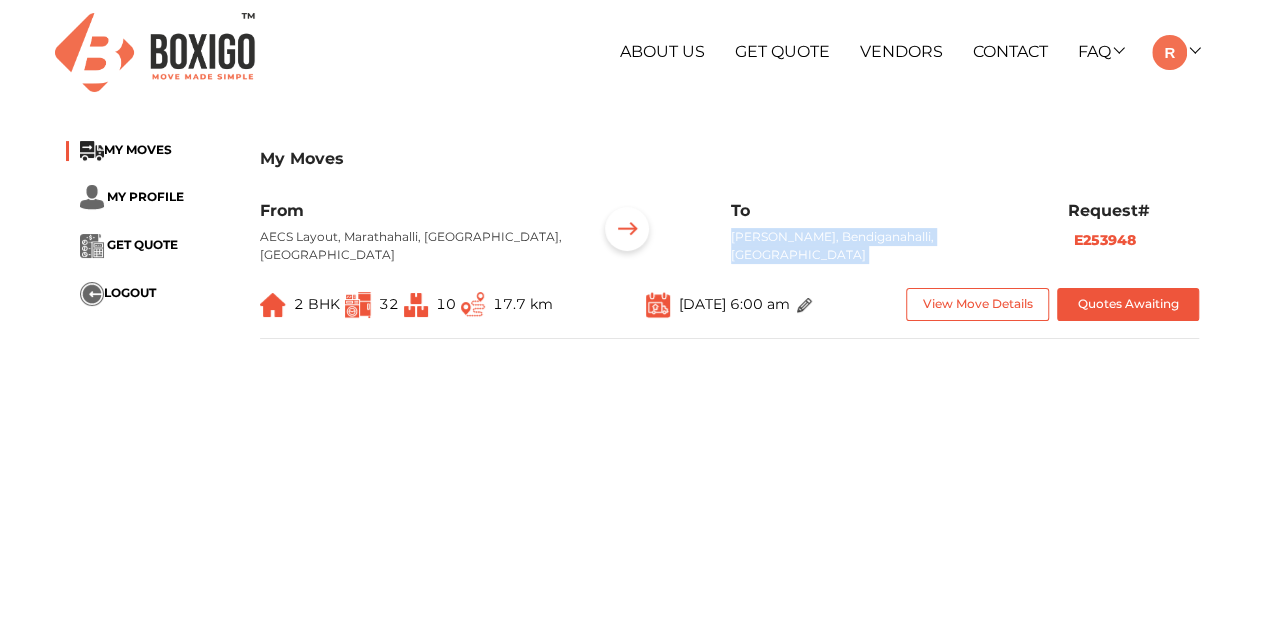 click on "[PERSON_NAME],  Bendiganahalli,  [GEOGRAPHIC_DATA]" at bounding box center (884, 246) 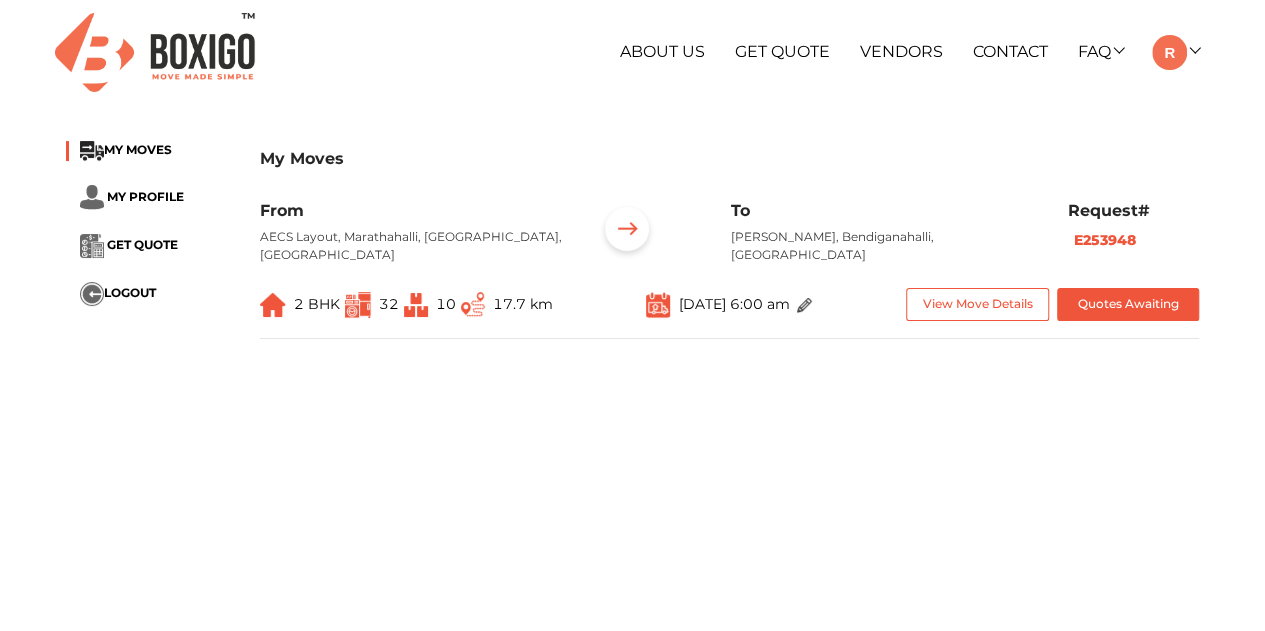 click on "GET QUOTE" at bounding box center [148, 246] 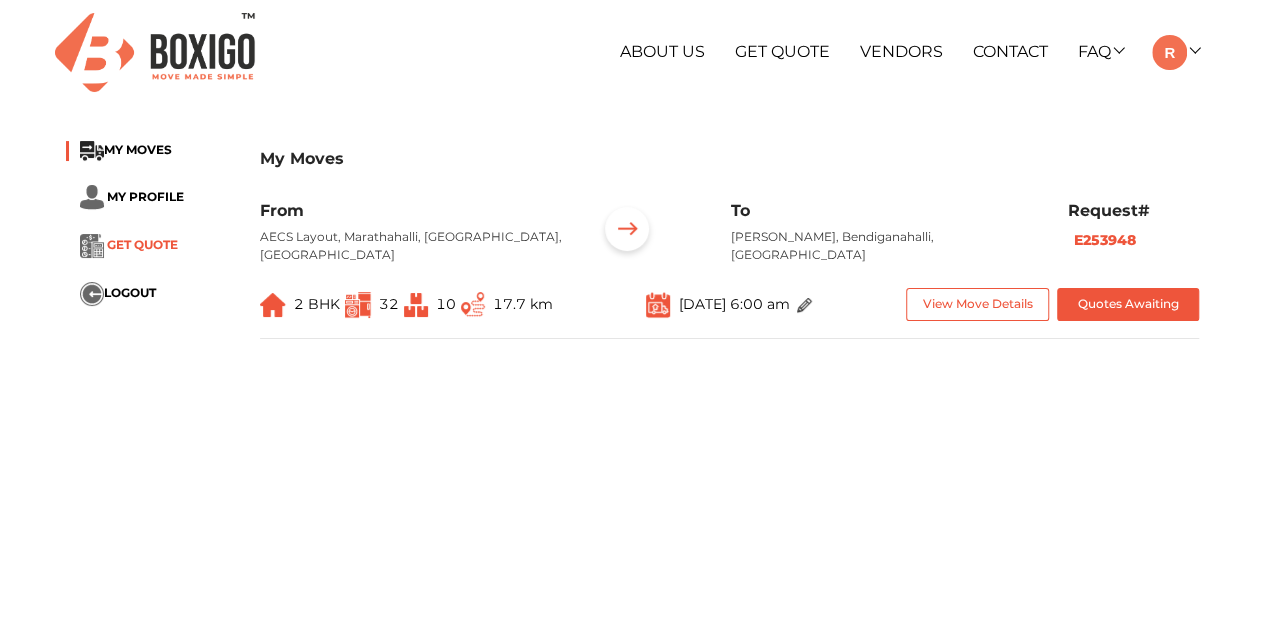 click on "GET QUOTE" at bounding box center (142, 245) 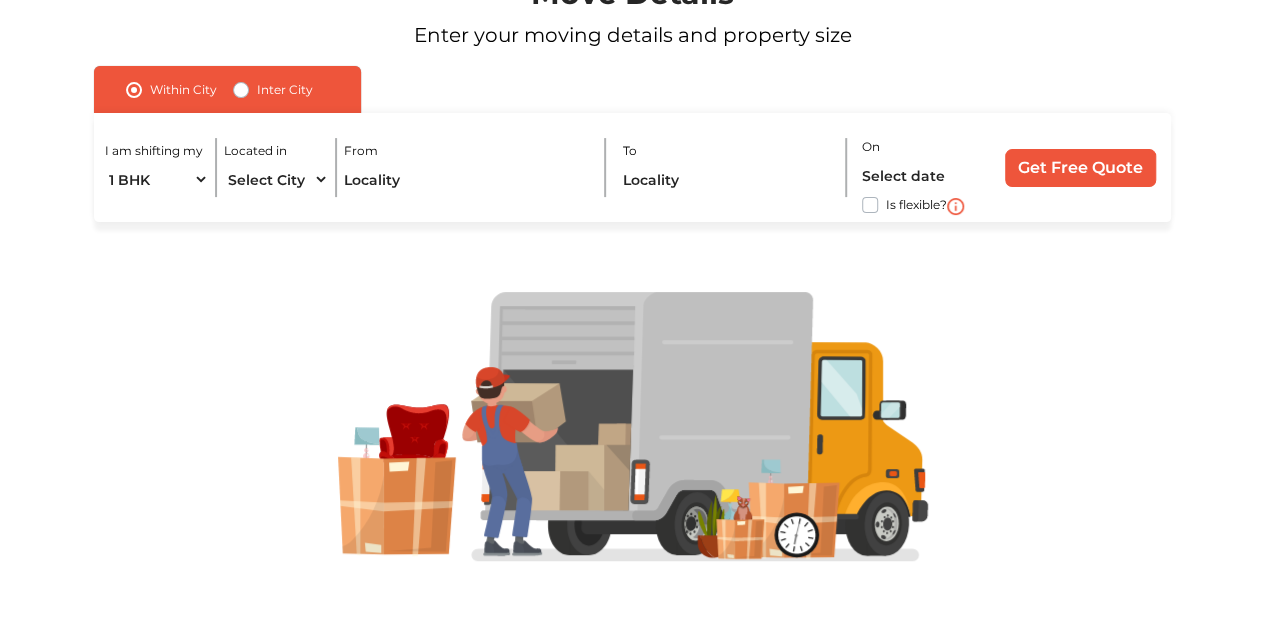 scroll, scrollTop: 0, scrollLeft: 0, axis: both 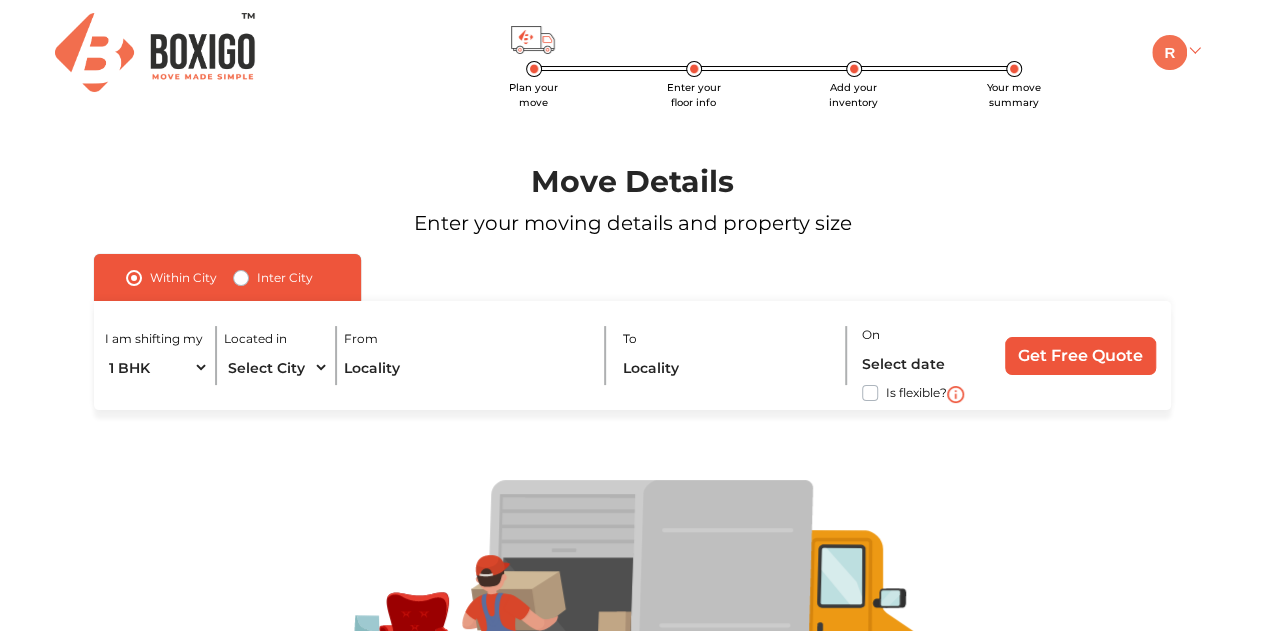 click at bounding box center [1169, 52] 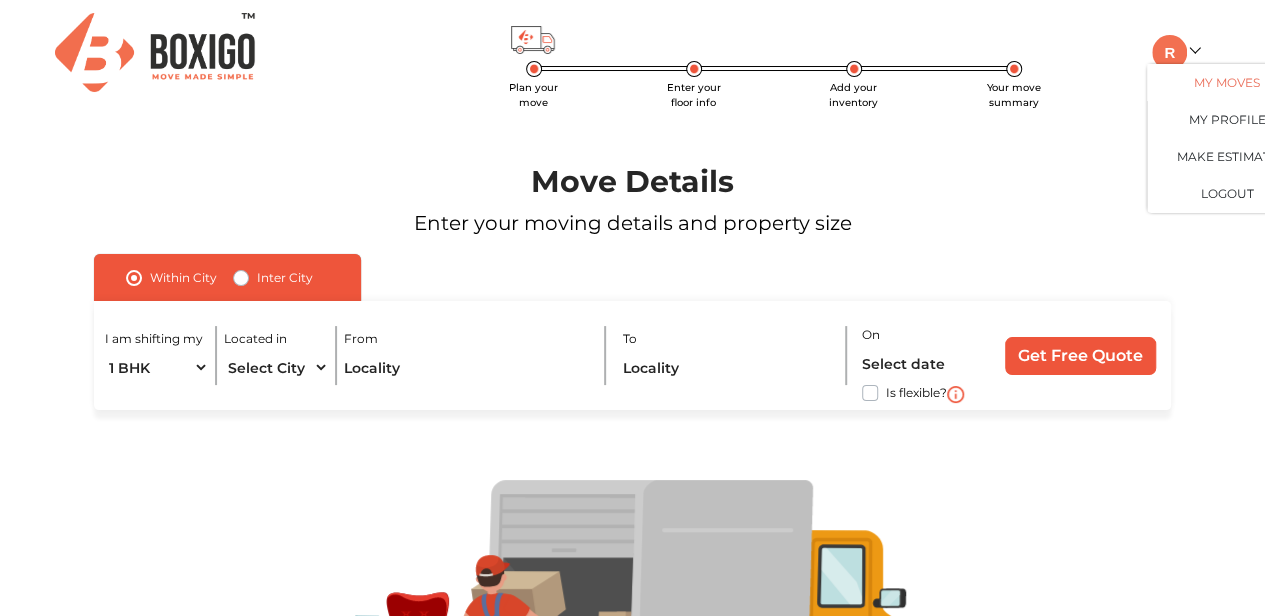 click on "My Moves" at bounding box center [1227, 82] 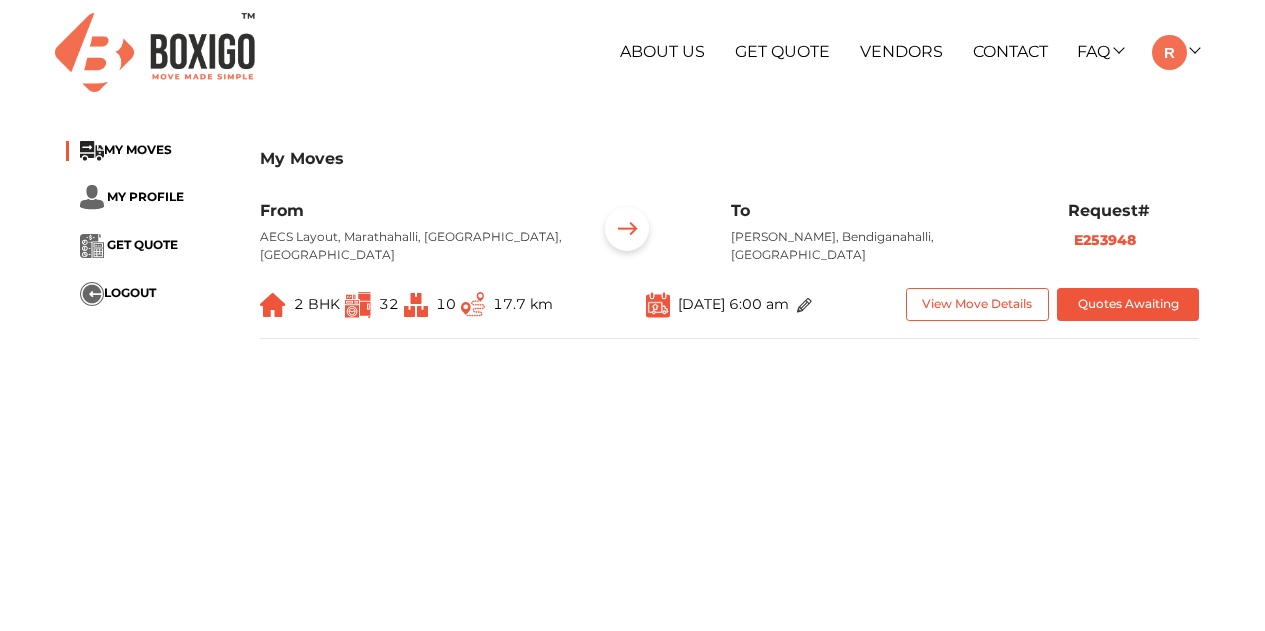 scroll, scrollTop: 0, scrollLeft: 0, axis: both 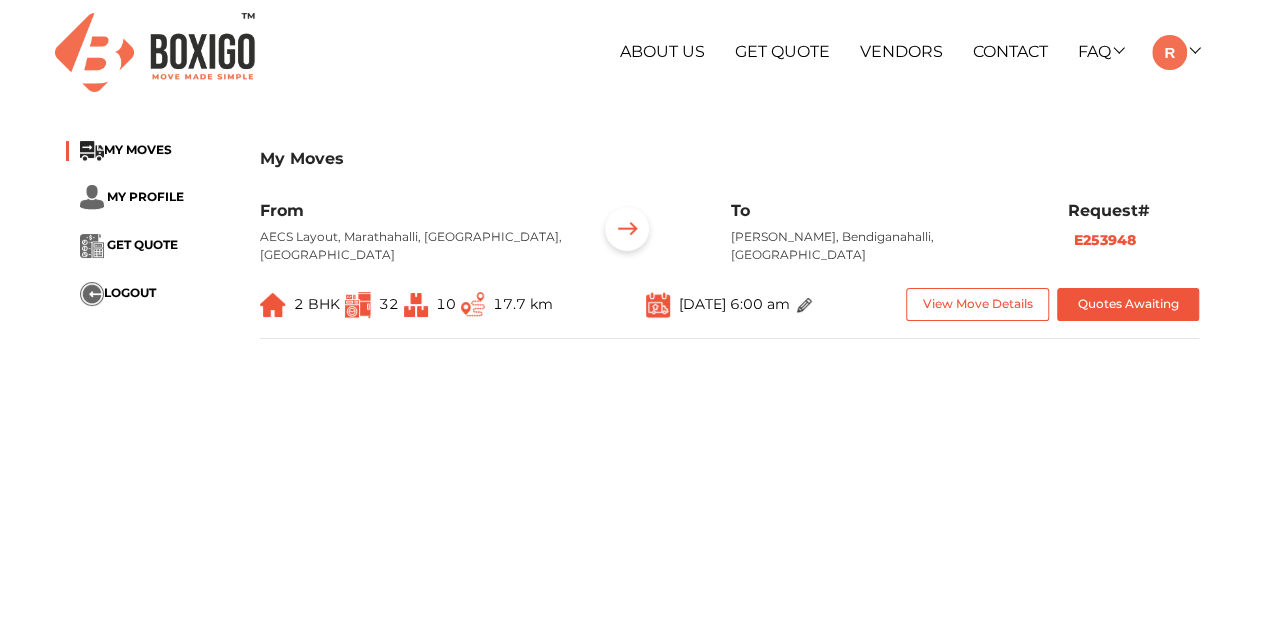 click on "My Moves    MY MOVES    MY PROFILE     GET QUOTE   LOGOUT  My Moves From  AECS Layout,  [GEOGRAPHIC_DATA],  [GEOGRAPHIC_DATA],  [GEOGRAPHIC_DATA] To  [GEOGRAPHIC_DATA],  [GEOGRAPHIC_DATA],  [GEOGRAPHIC_DATA] Request#  E253948 2 BHK 32 10 17.7 km [DATE] 6:00 am View Move Details Quotes Awaiting" at bounding box center (632, 489) 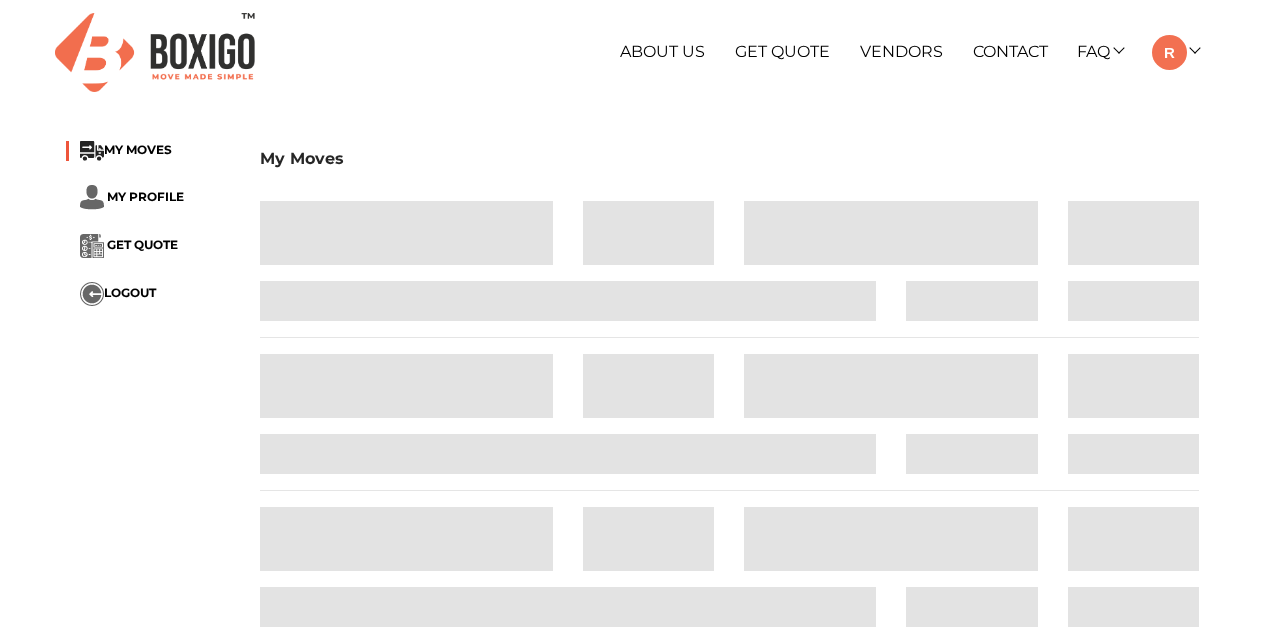 scroll, scrollTop: 0, scrollLeft: 0, axis: both 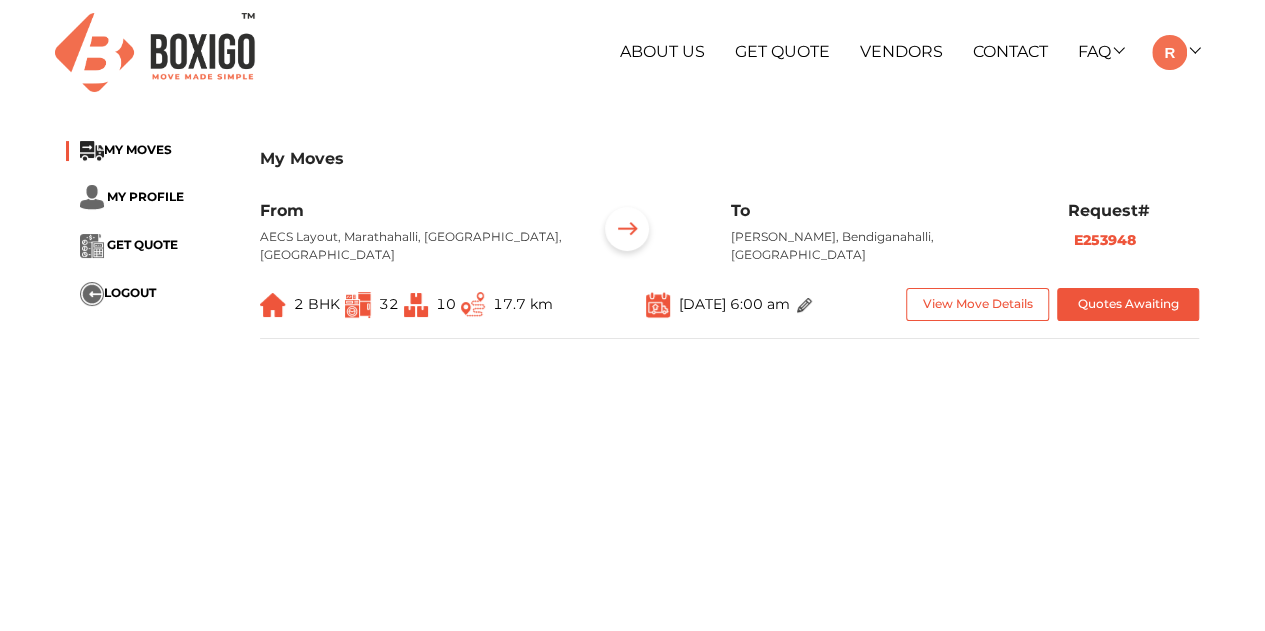 click on "My Moves    MY MOVES    MY PROFILE     GET QUOTE   LOGOUT  My Moves From  AECS Layout,  [GEOGRAPHIC_DATA],  [GEOGRAPHIC_DATA],  [GEOGRAPHIC_DATA] To  [GEOGRAPHIC_DATA],  [GEOGRAPHIC_DATA],  [GEOGRAPHIC_DATA] Request#  E253948 2 BHK 32 10 17.7 km [DATE] 6:00 am View Move Details Quotes Awaiting" at bounding box center (632, 489) 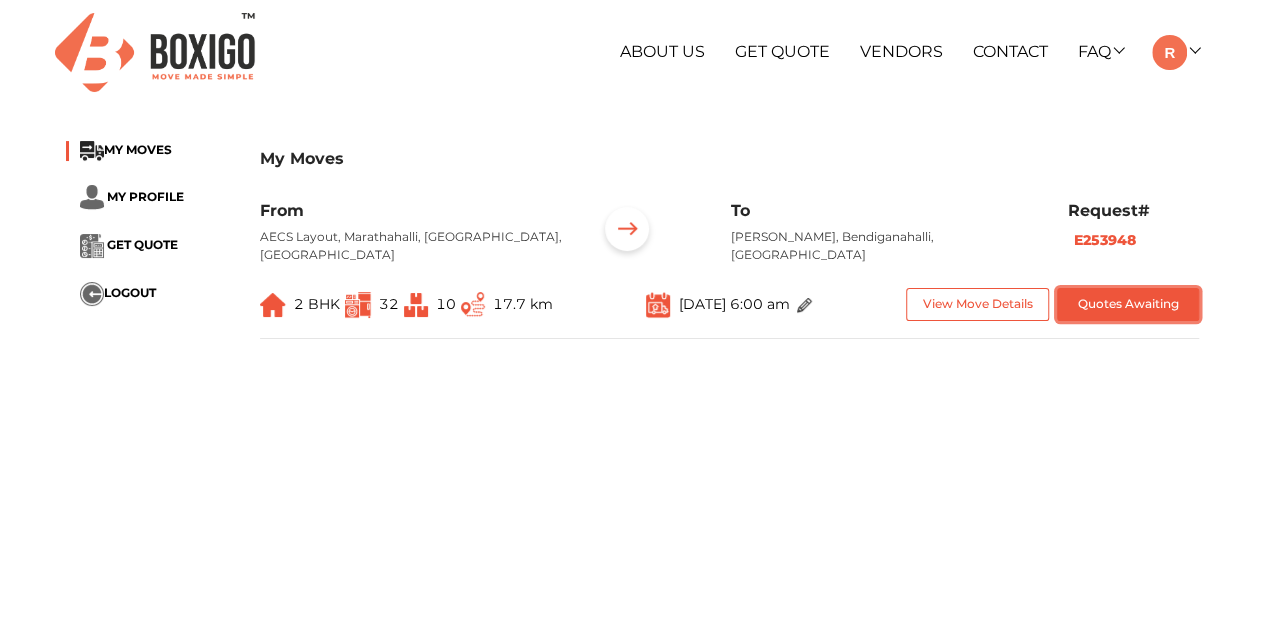 click on "Quotes Awaiting" at bounding box center [1128, 304] 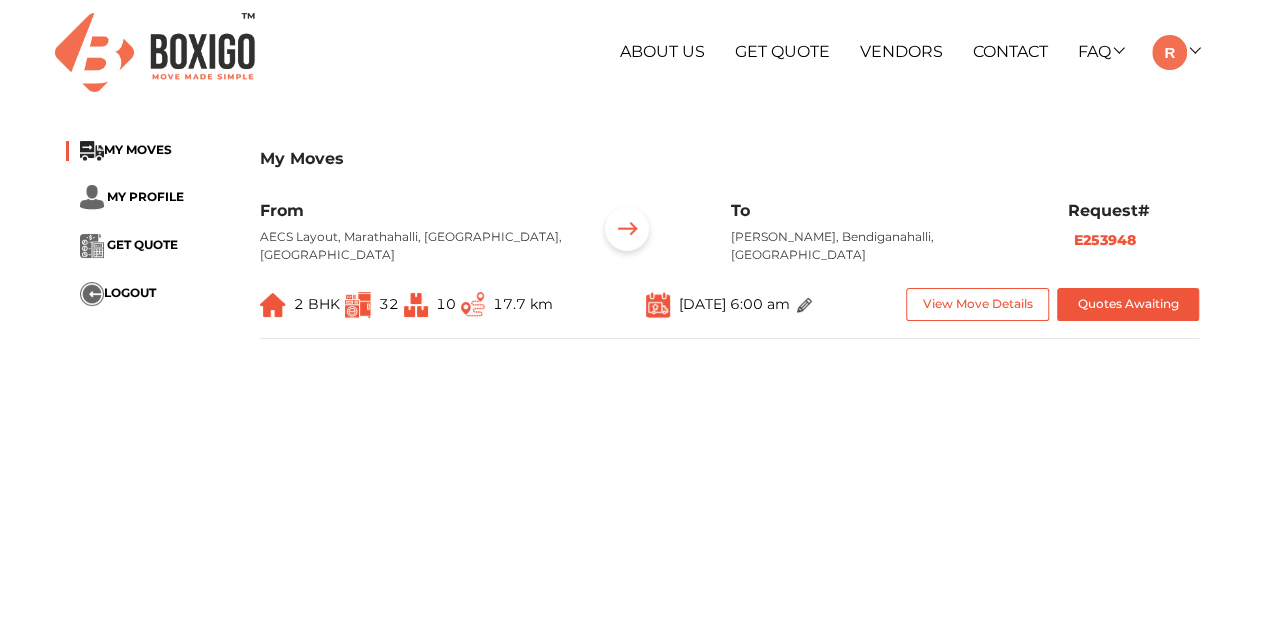 click on "My Moves    MY MOVES    MY PROFILE     GET QUOTE   LOGOUT  My Moves From  AECS Layout,  [GEOGRAPHIC_DATA],  [GEOGRAPHIC_DATA],  [GEOGRAPHIC_DATA] To  [GEOGRAPHIC_DATA],  [GEOGRAPHIC_DATA],  [GEOGRAPHIC_DATA] Request#  E253948 2 BHK 32 10 17.7 km [DATE] 6:00 am View Move Details Quotes Awaiting" at bounding box center (632, 489) 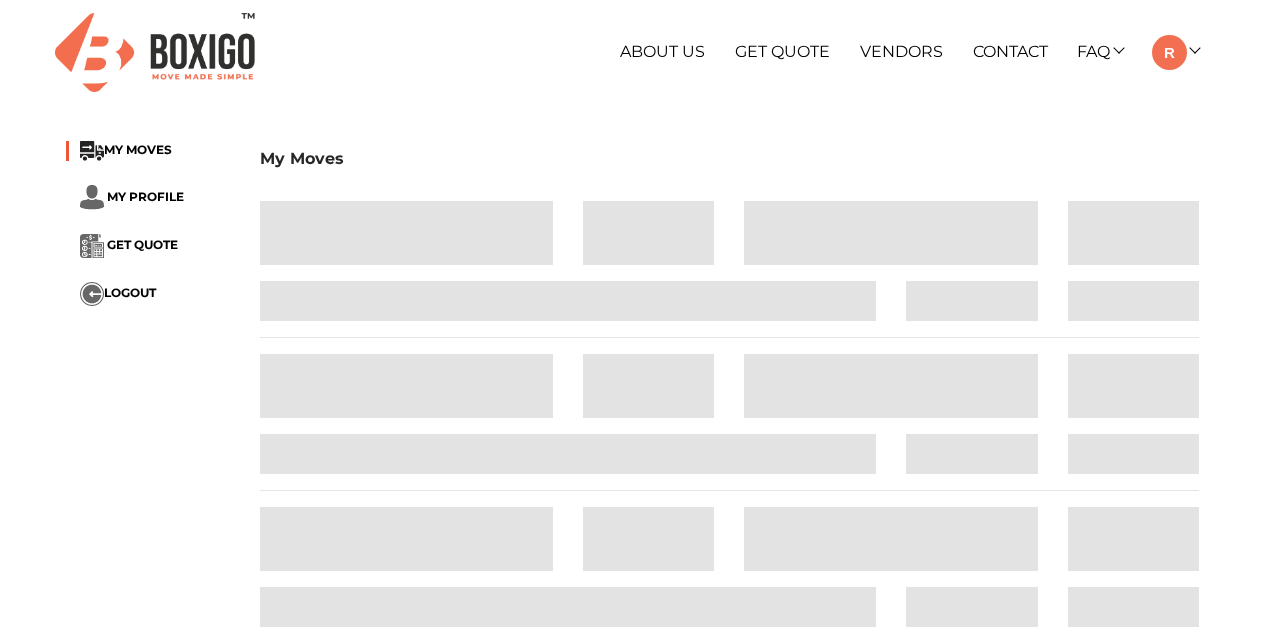 scroll, scrollTop: 0, scrollLeft: 0, axis: both 